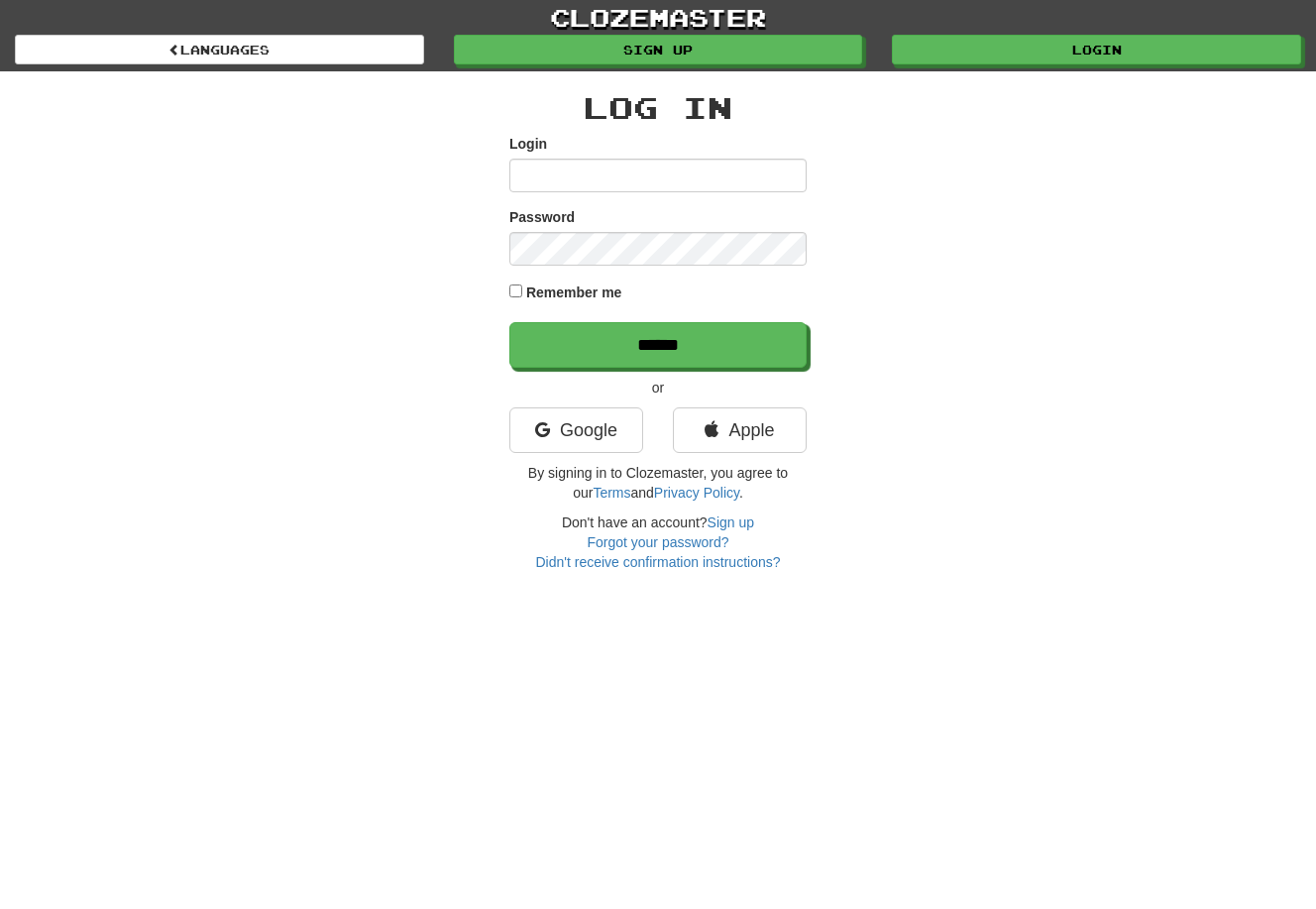 scroll, scrollTop: 0, scrollLeft: 0, axis: both 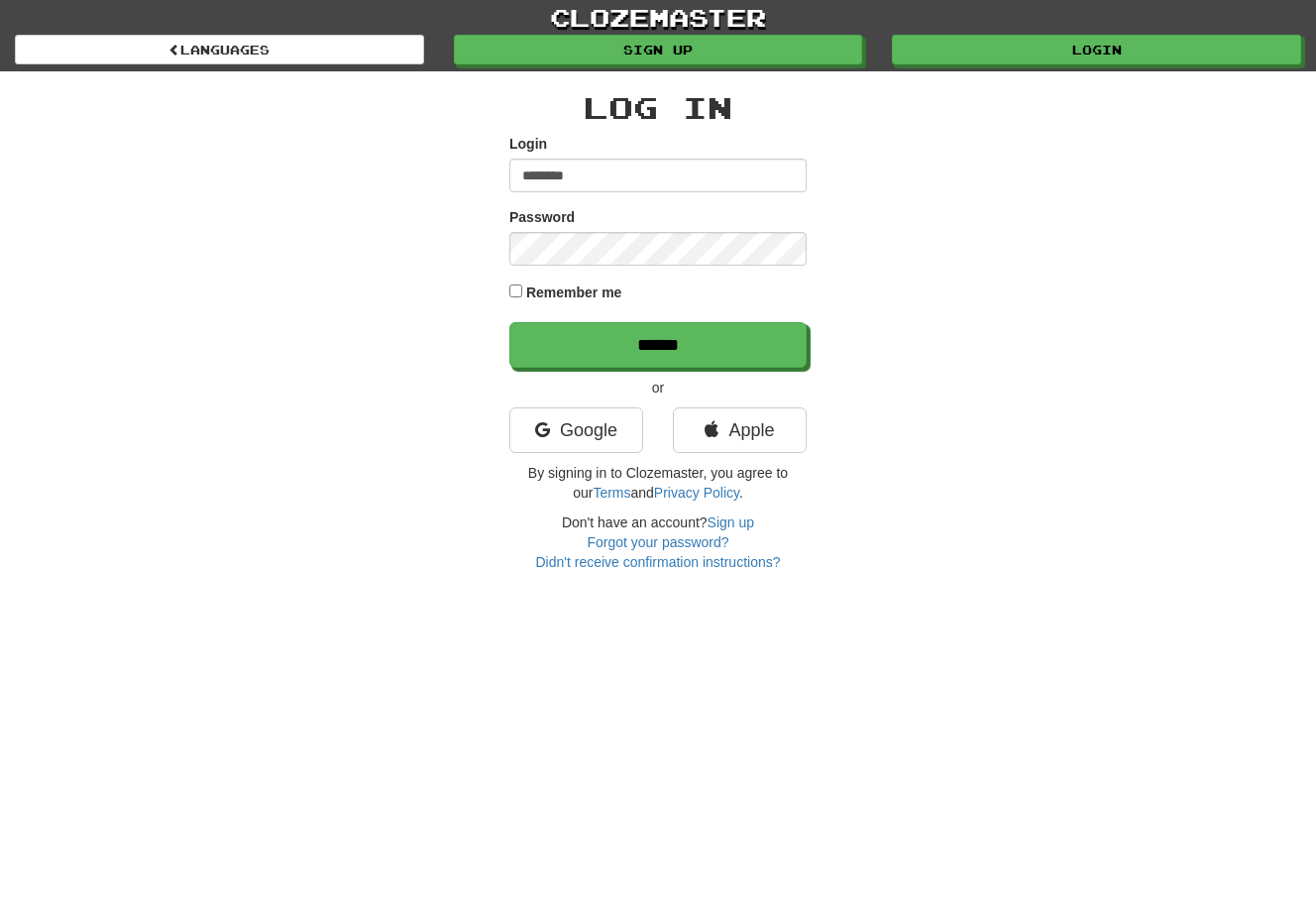 type on "********" 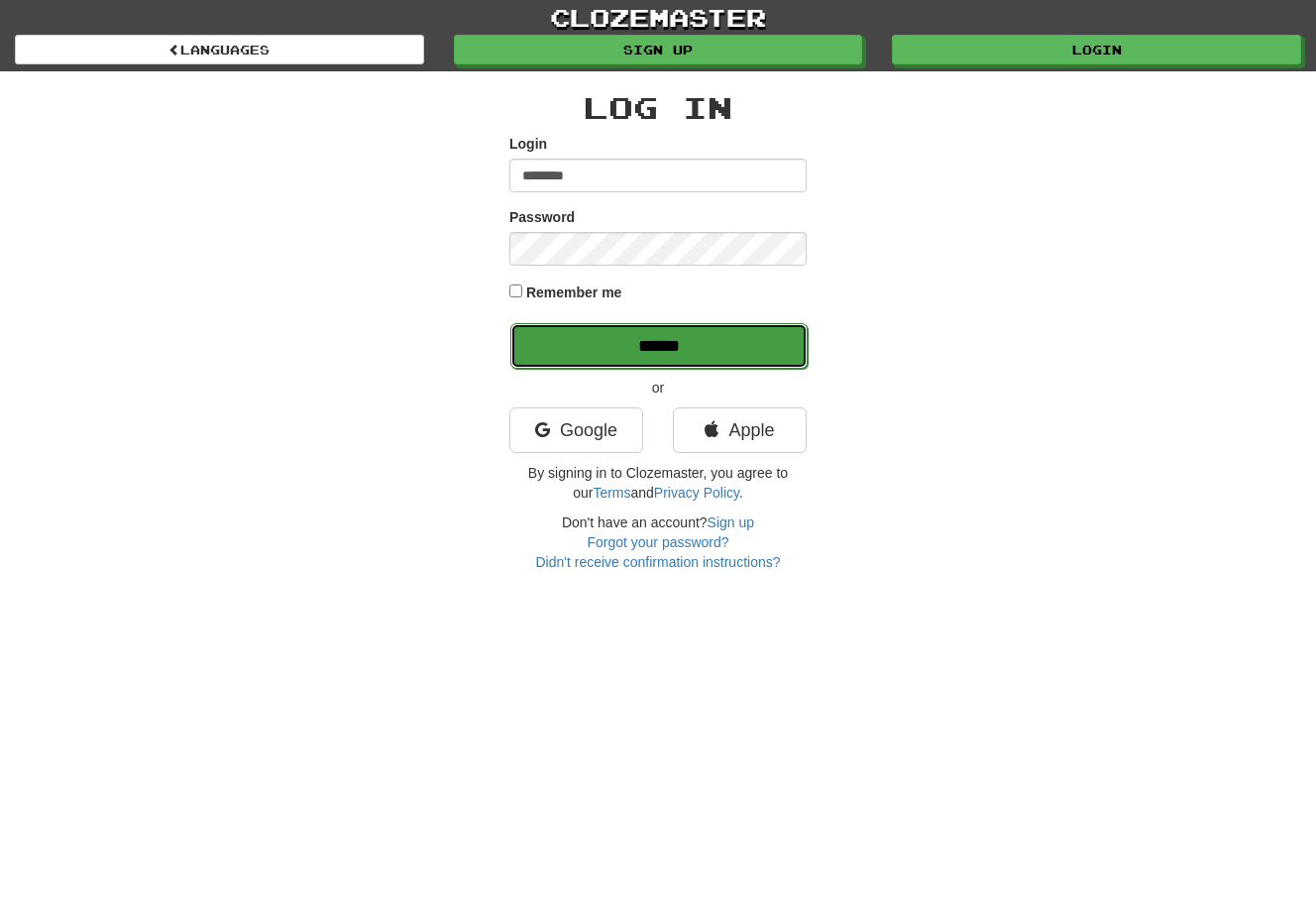 click on "******" at bounding box center [659, 346] 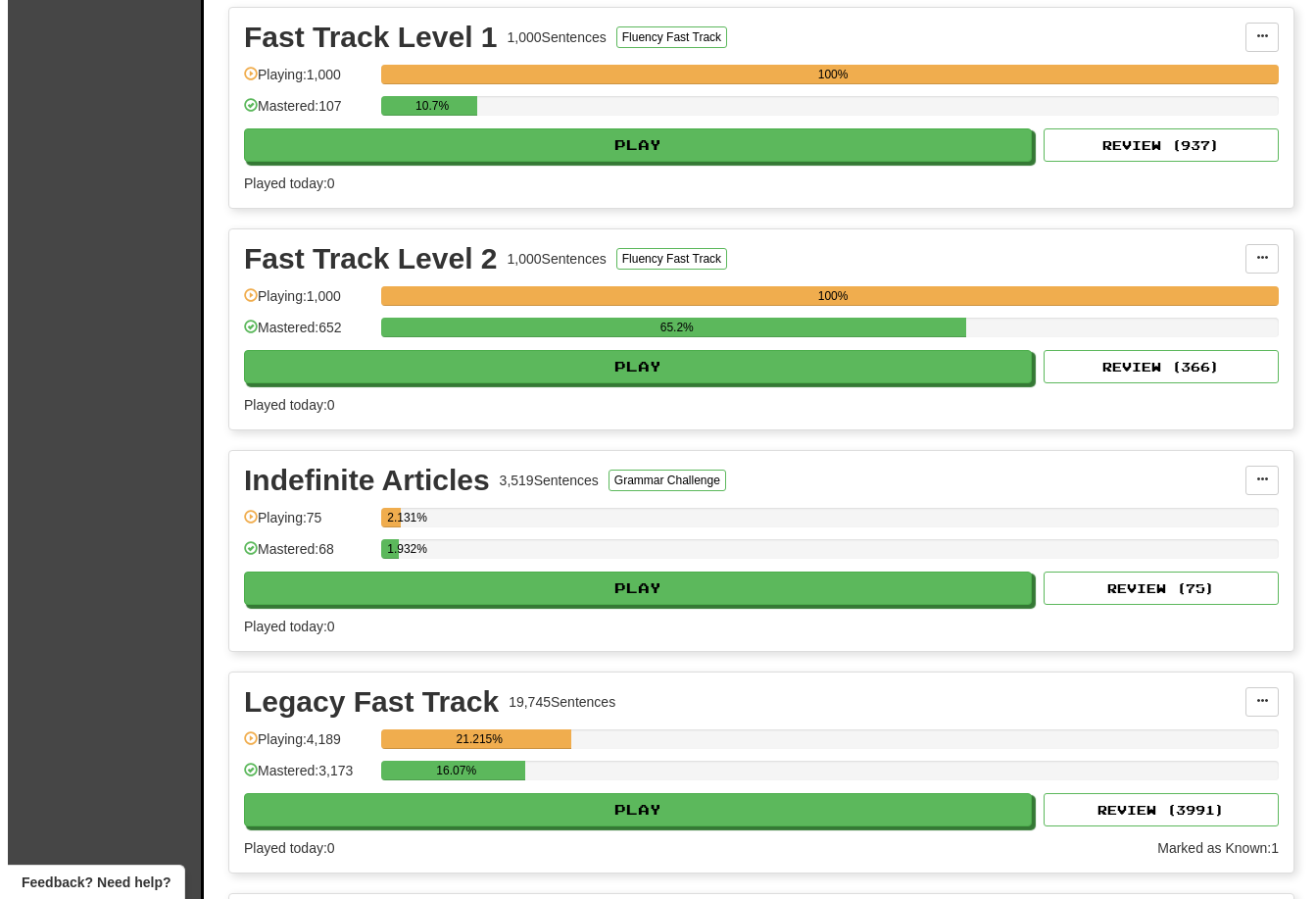 scroll, scrollTop: 1373, scrollLeft: 0, axis: vertical 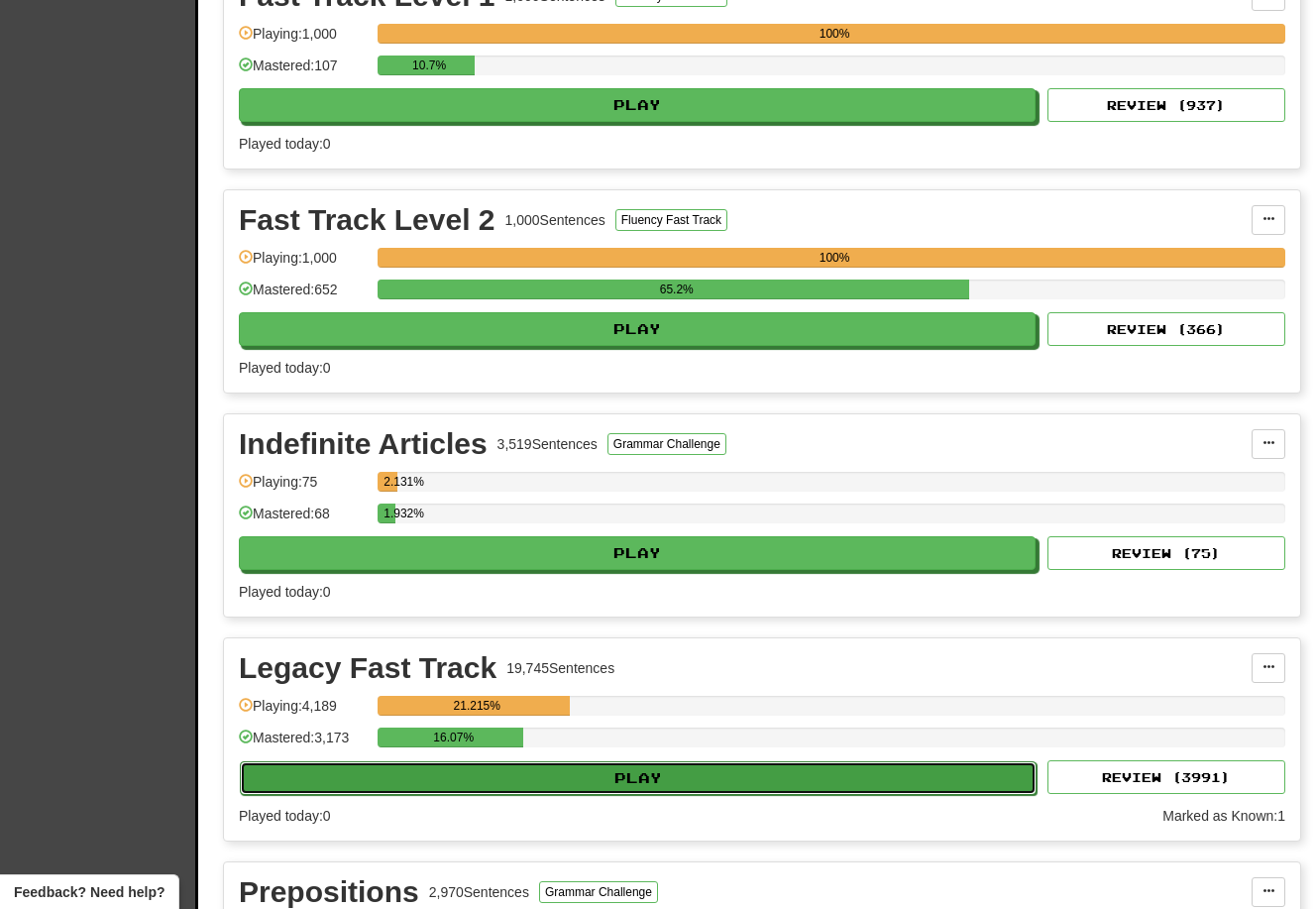 click on "Play" at bounding box center (638, 778) 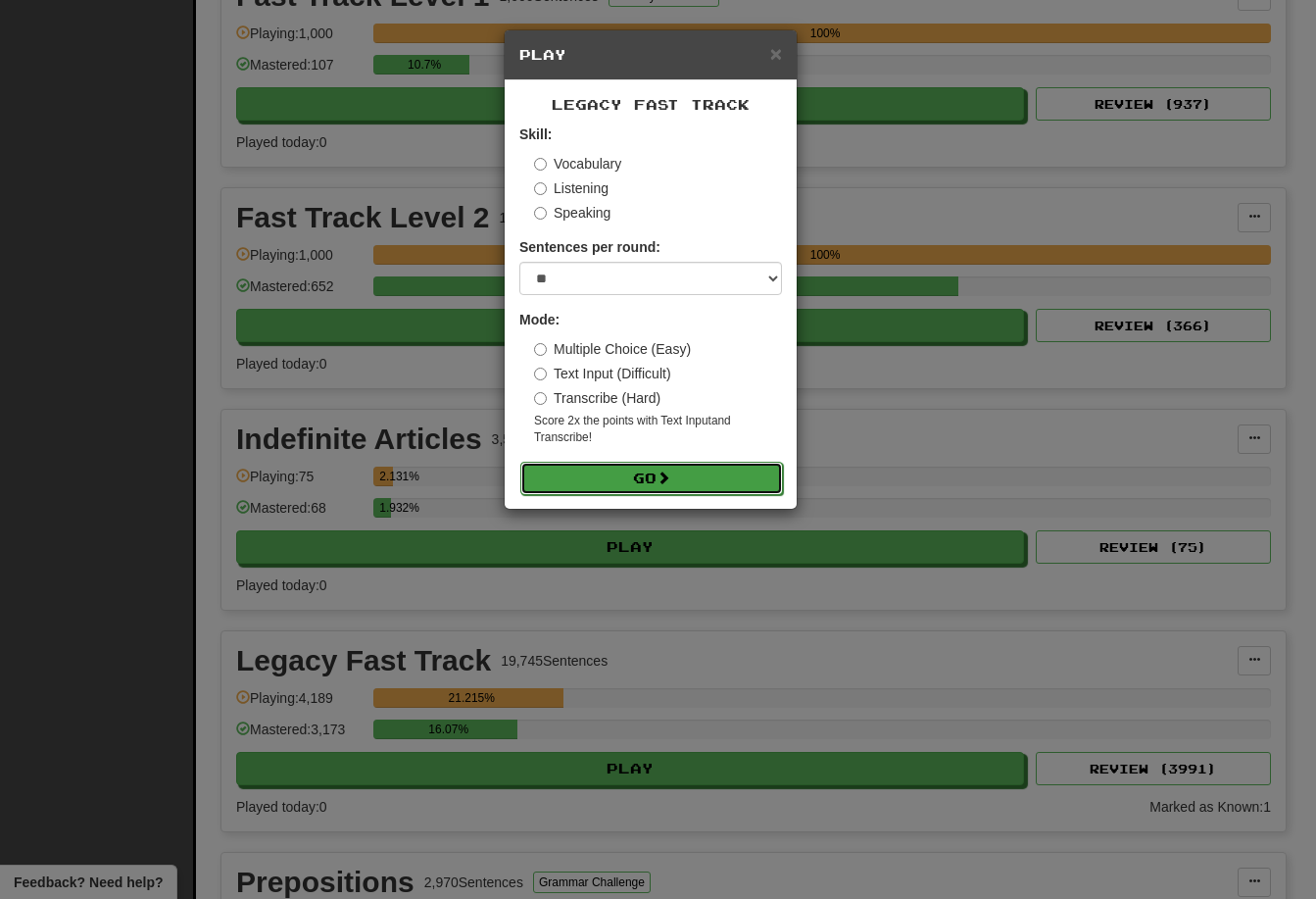 click on "Go" at bounding box center (652, 478) 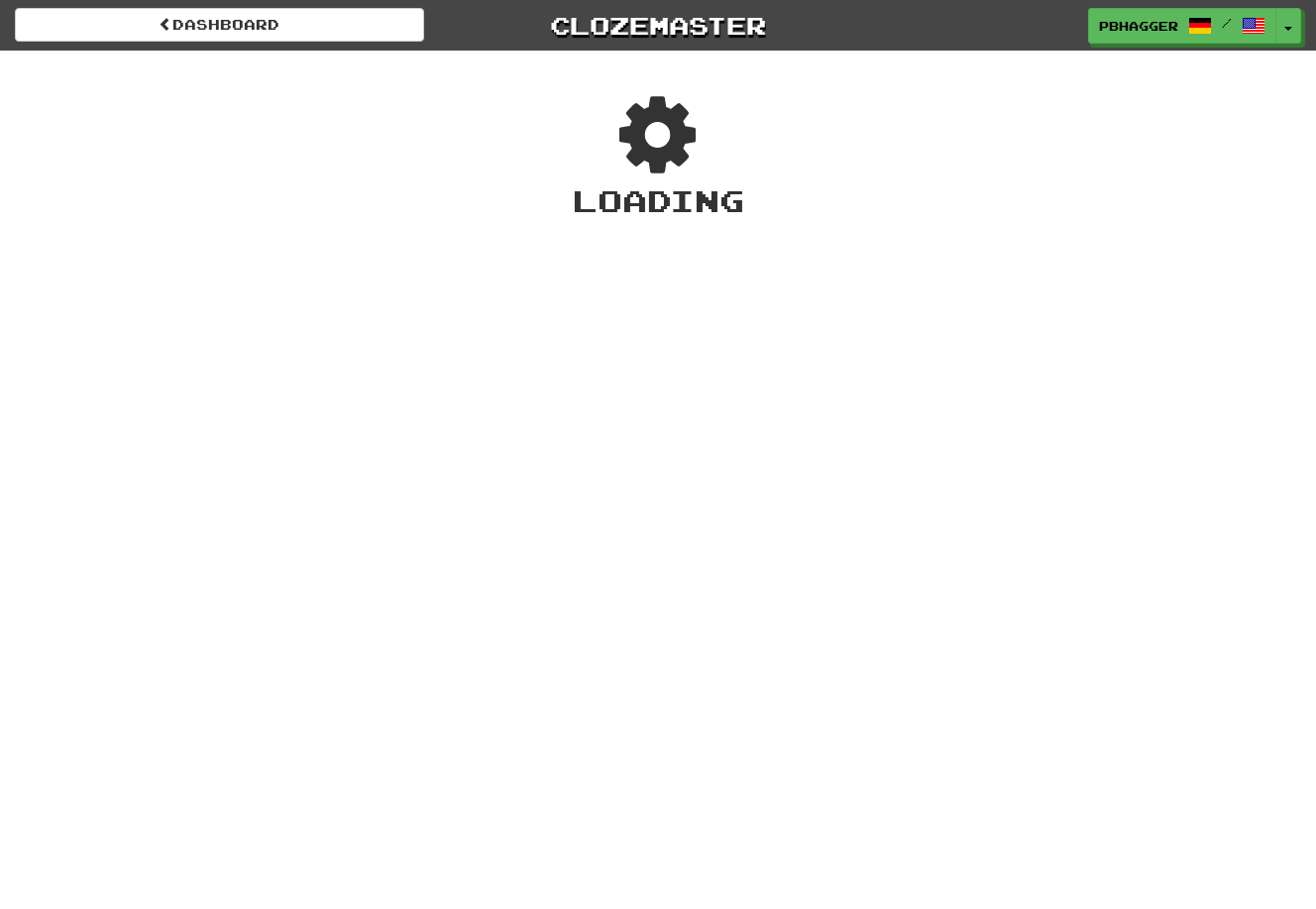 scroll, scrollTop: 0, scrollLeft: 0, axis: both 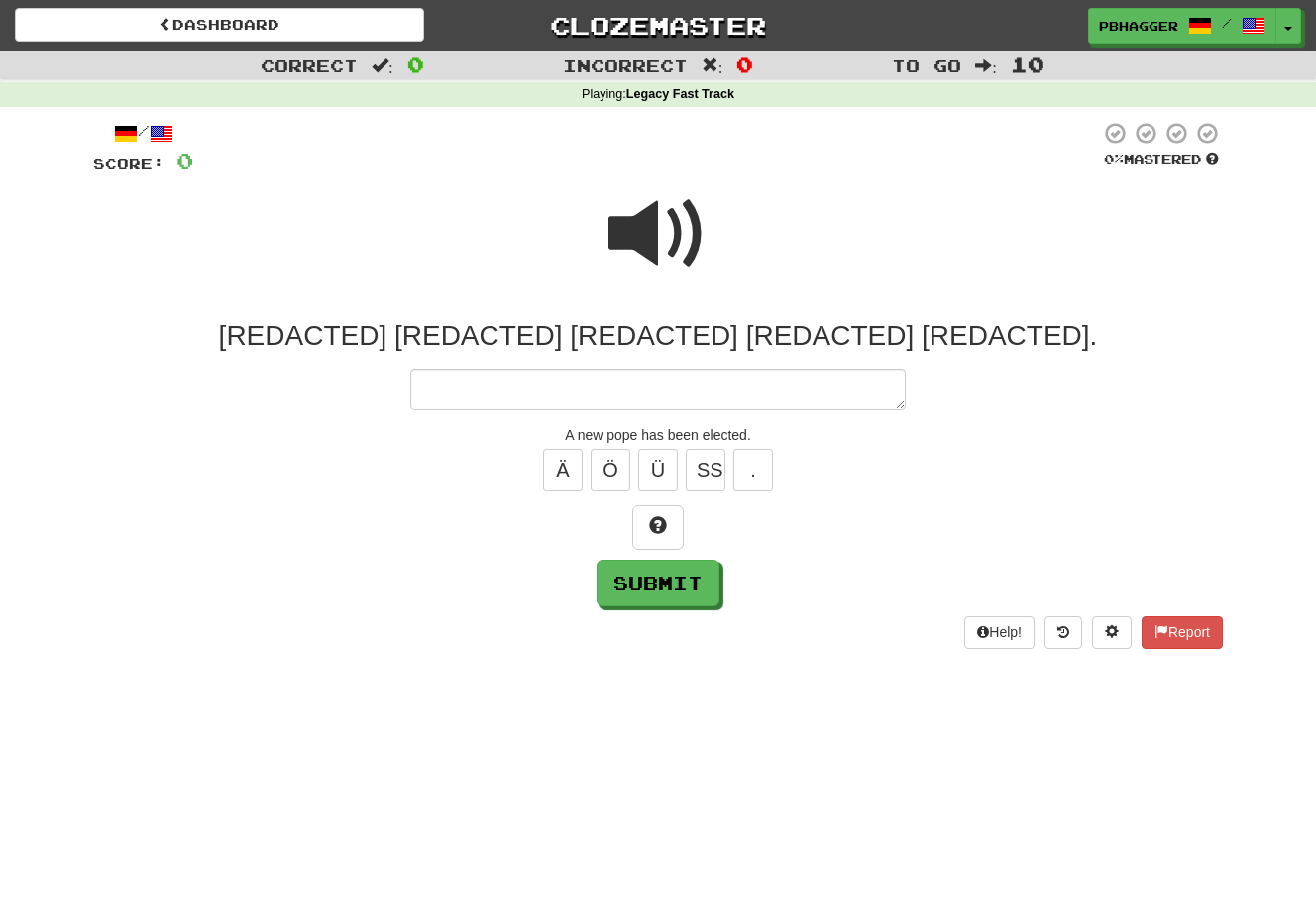 type on "*" 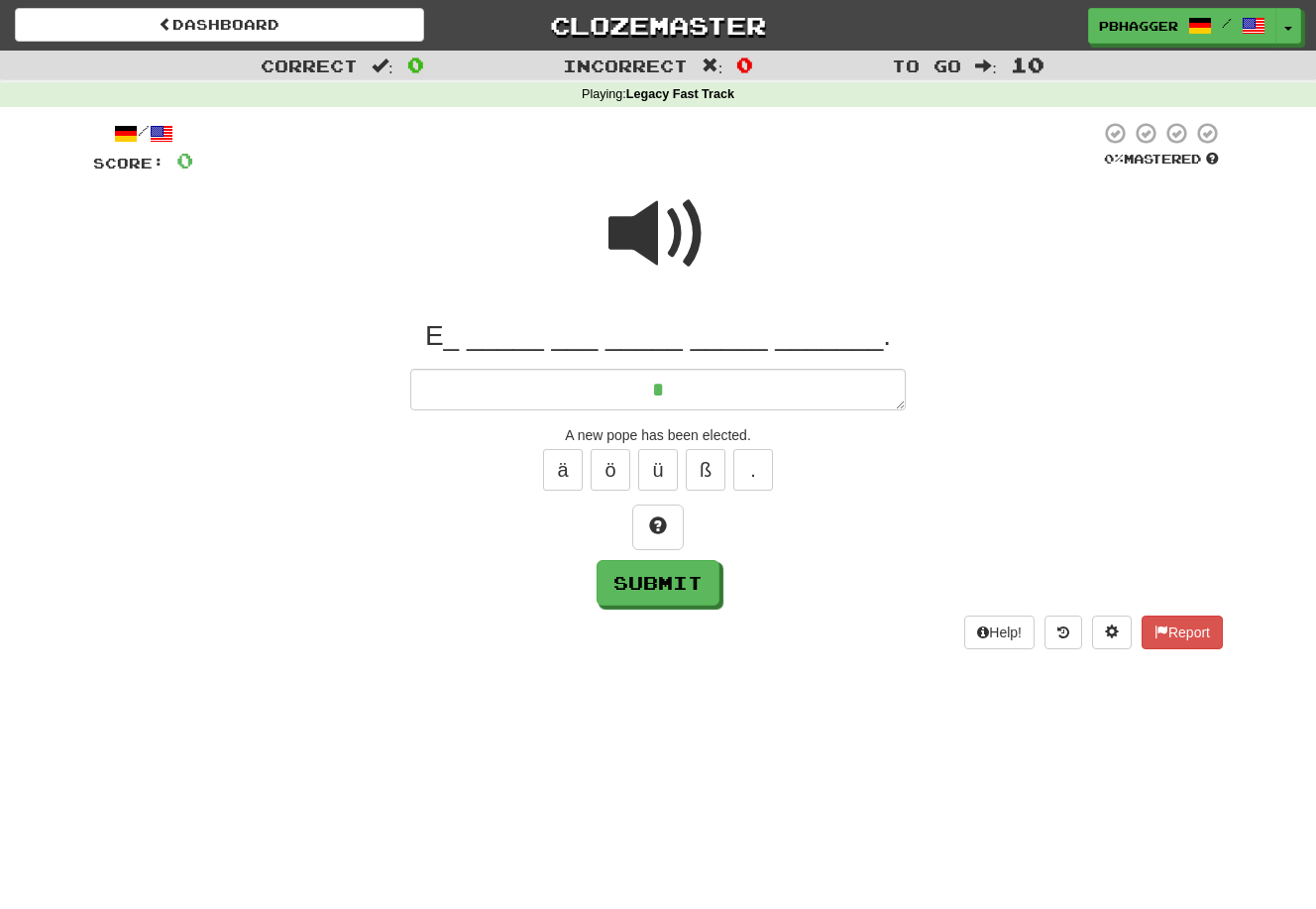 type on "*" 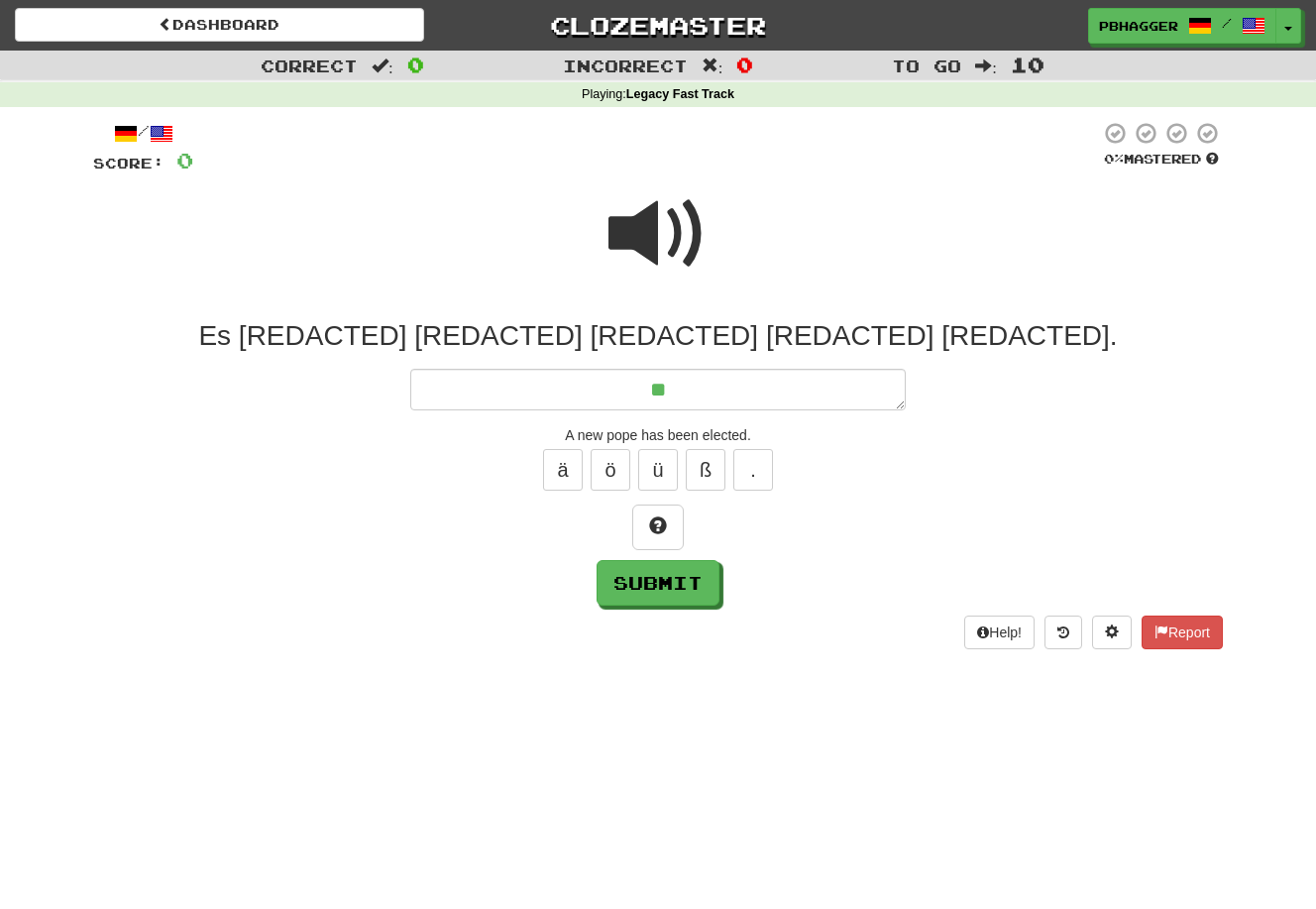 type on "*" 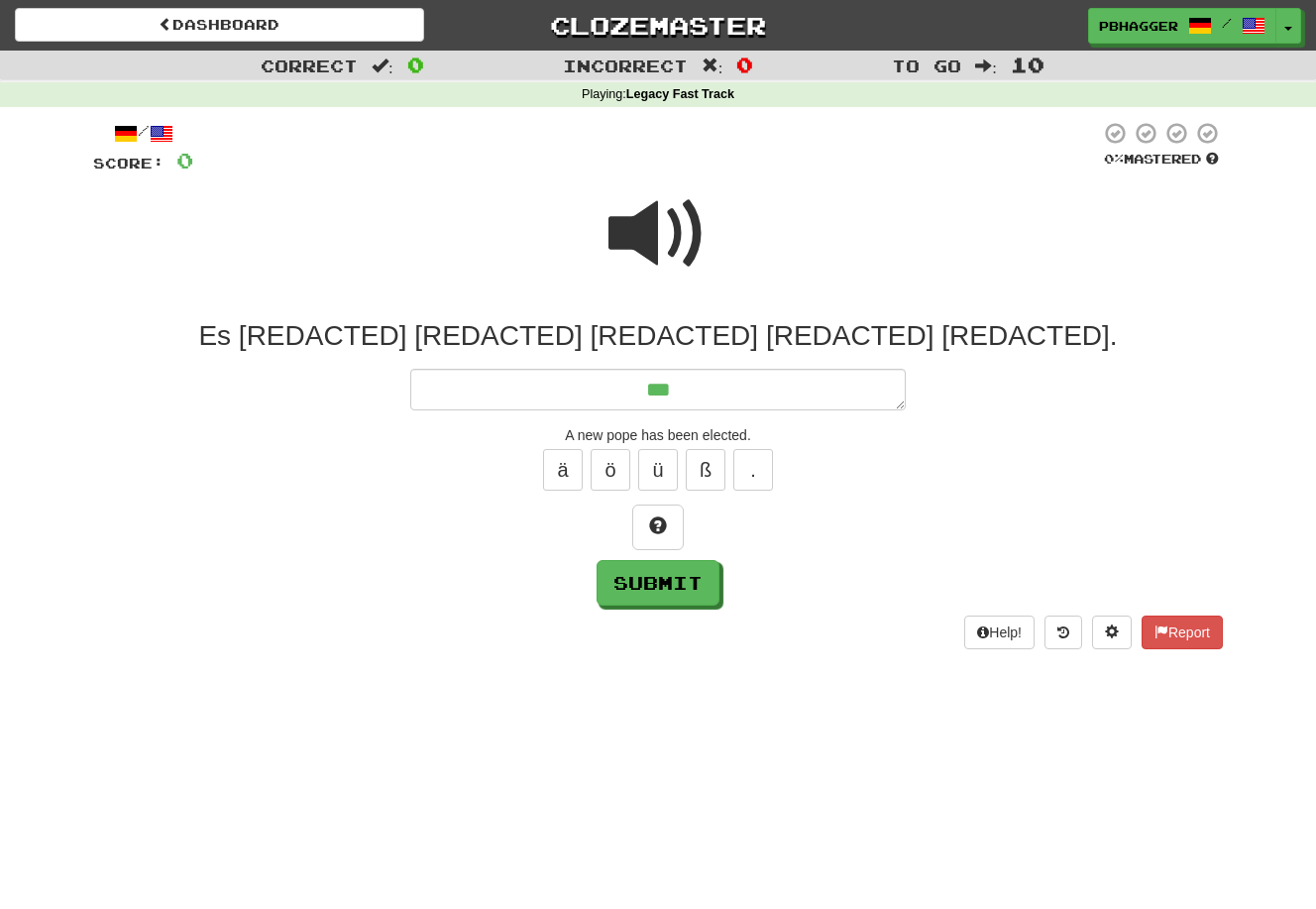 type on "*" 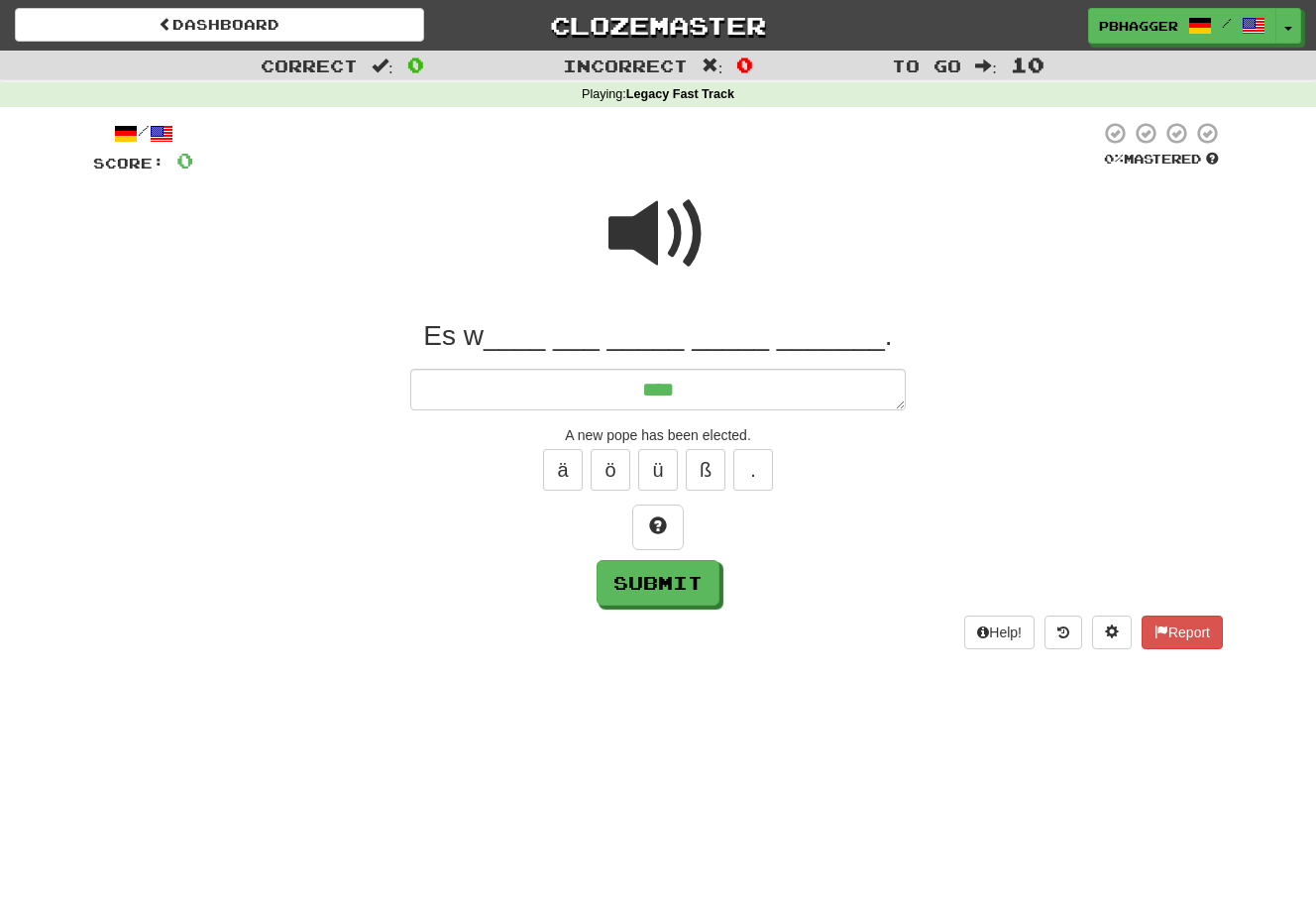 type on "*" 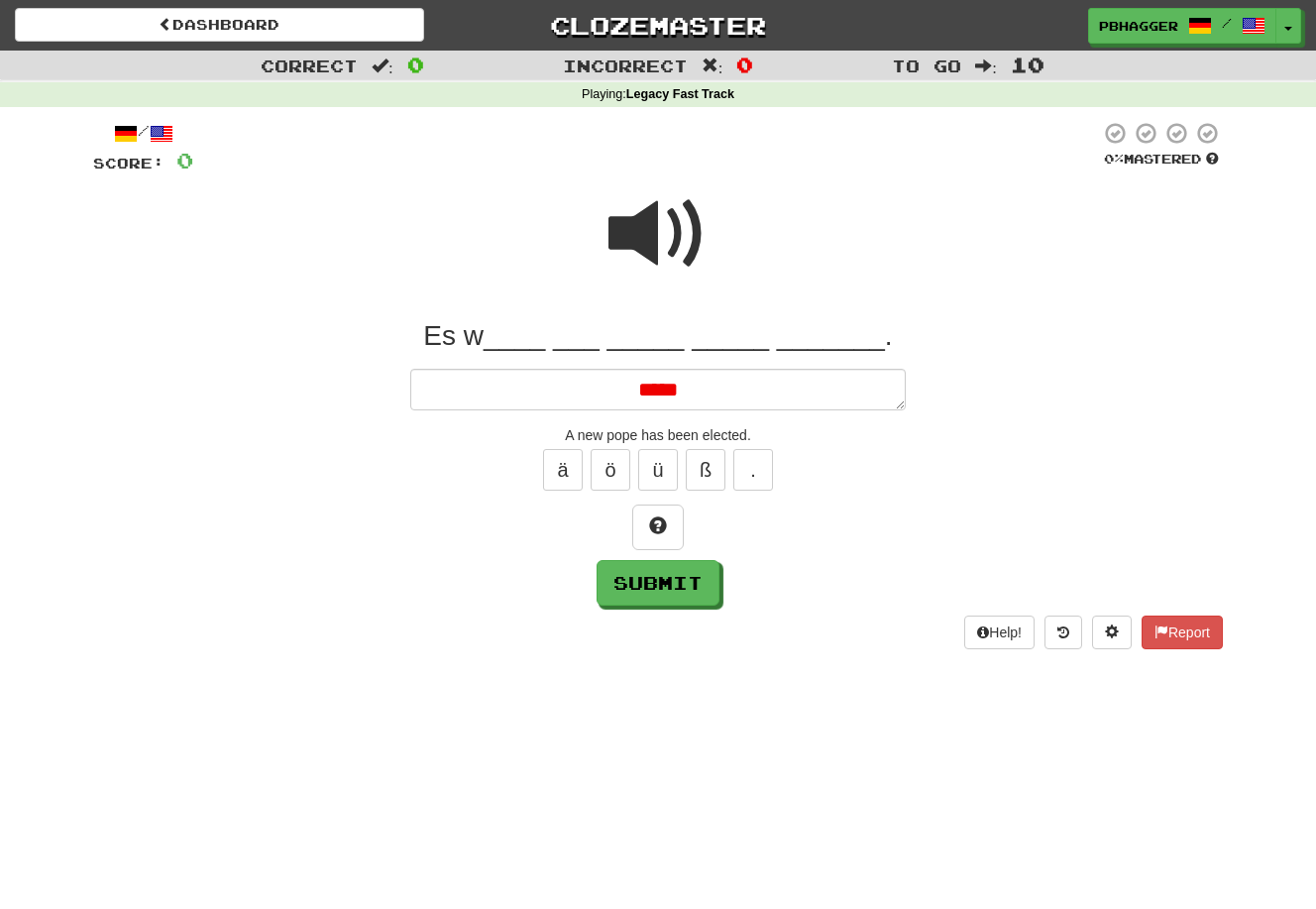 type on "*" 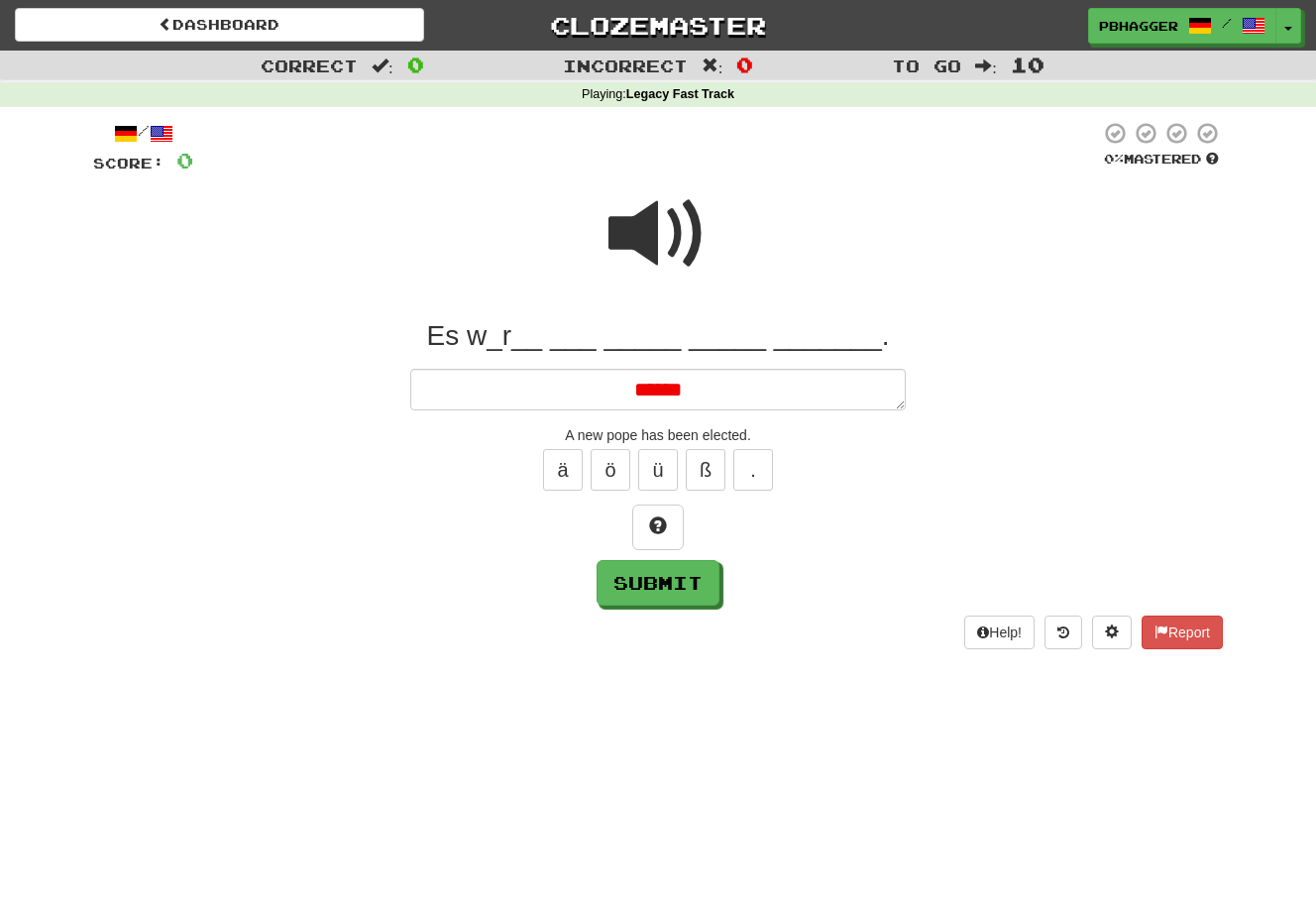 type on "*" 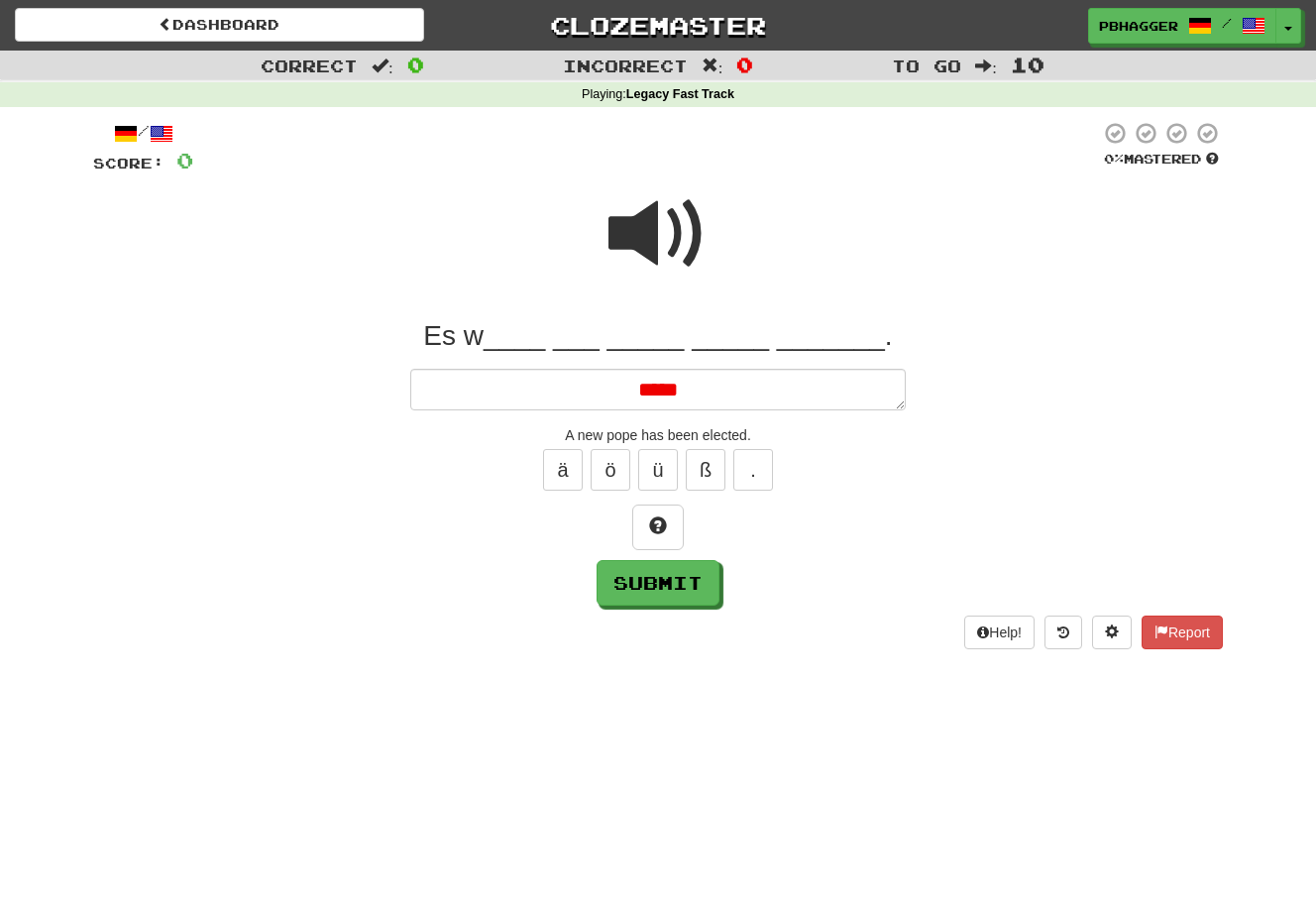 type on "*" 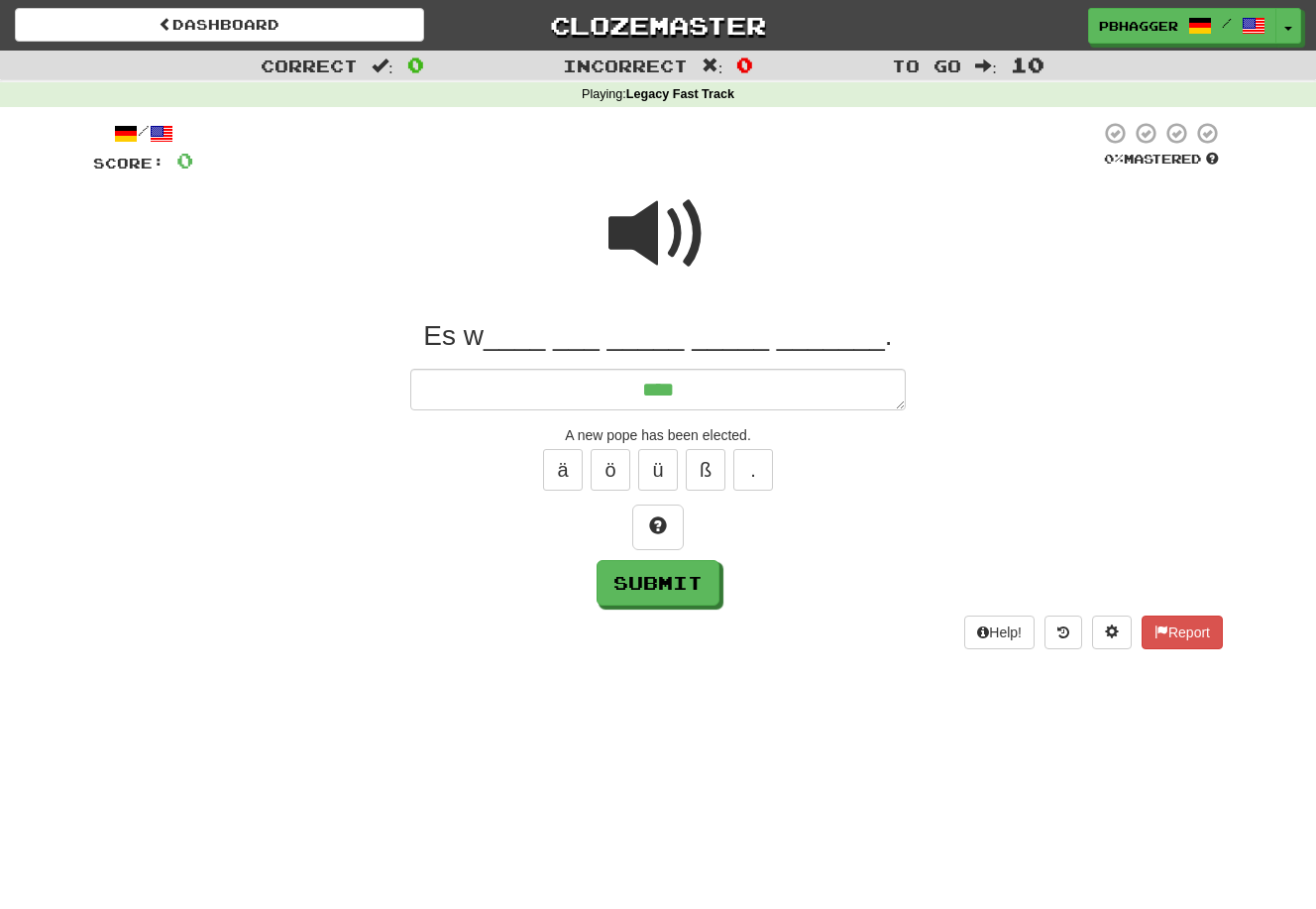 type on "*" 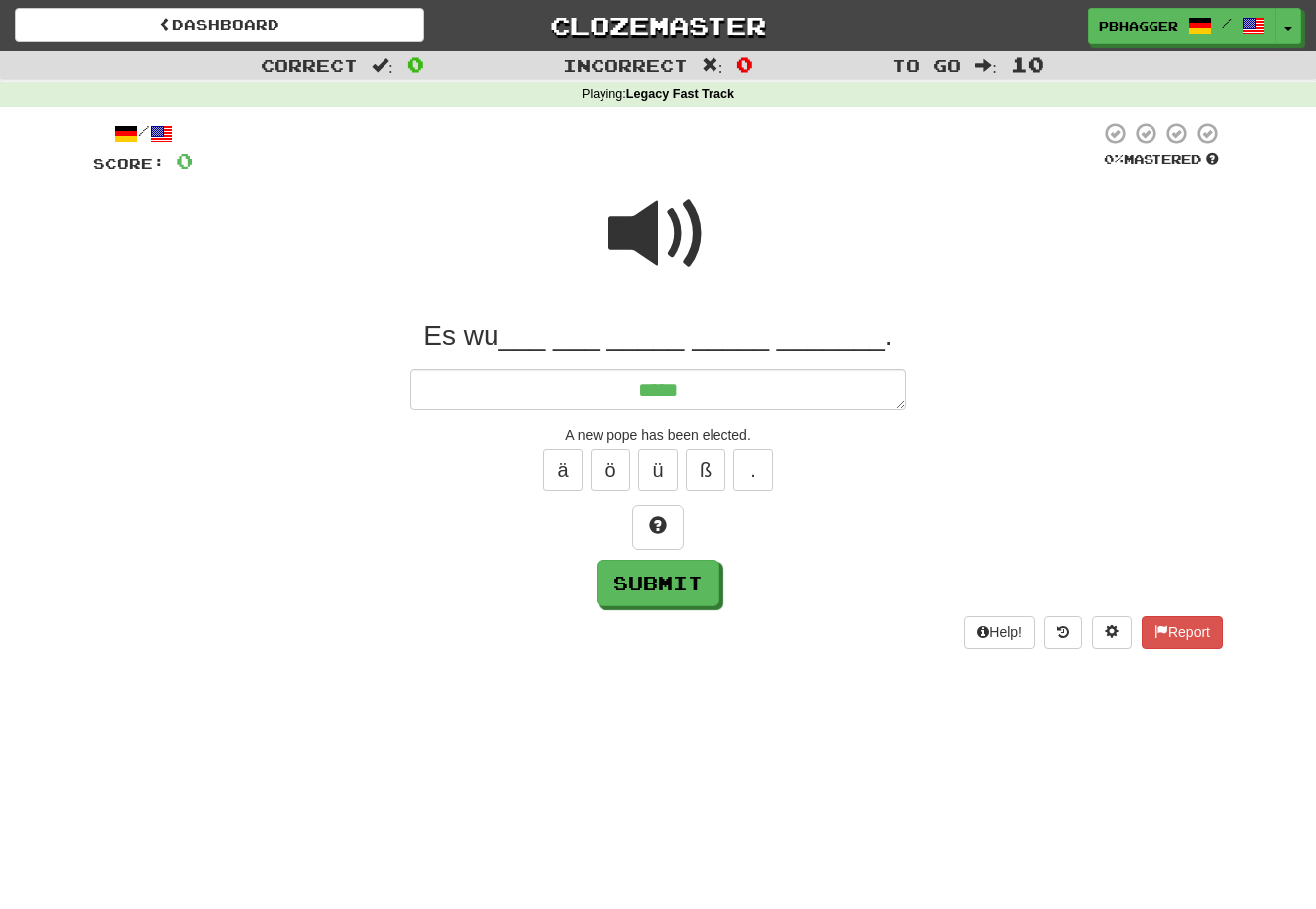 type on "*" 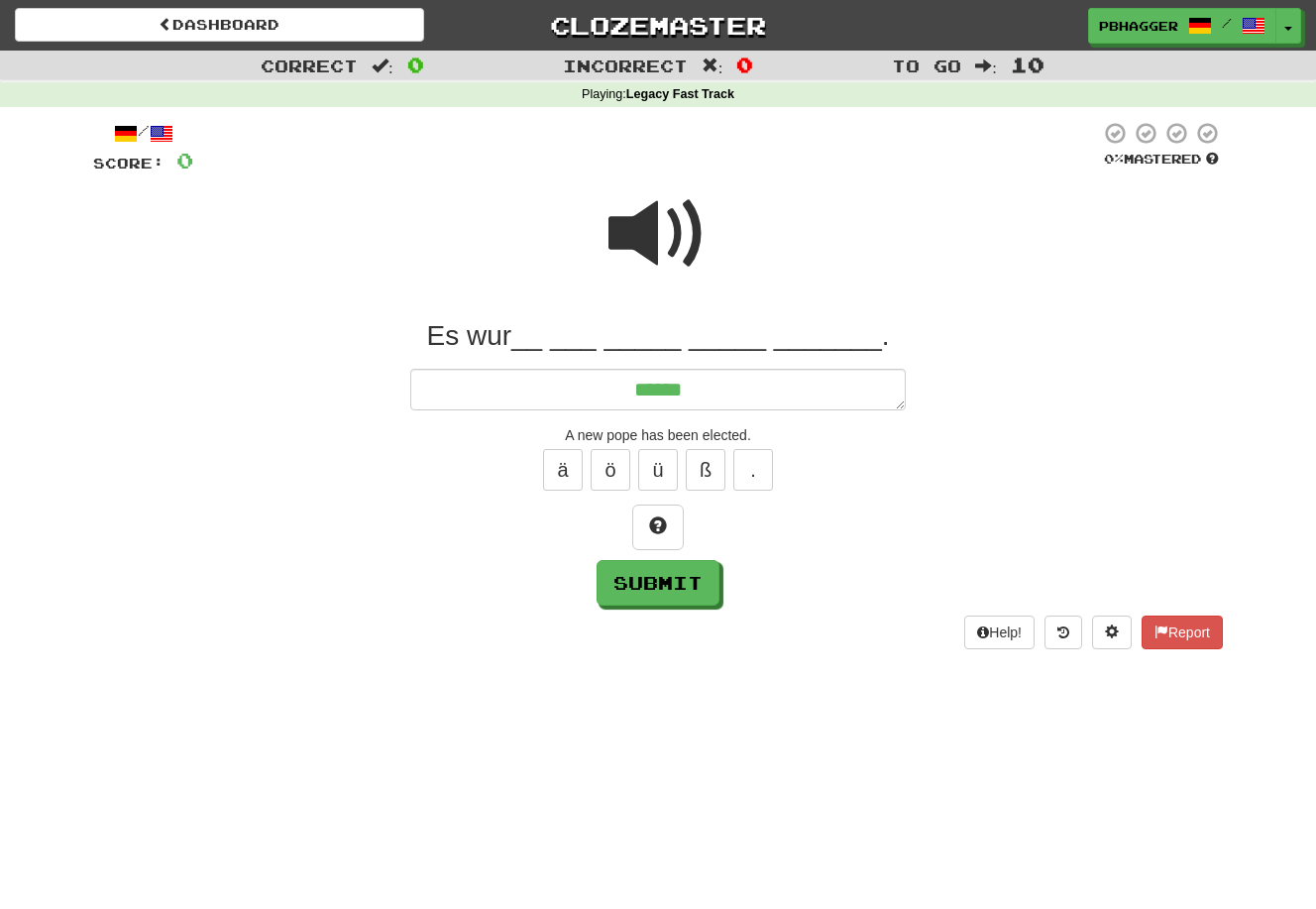 type on "*" 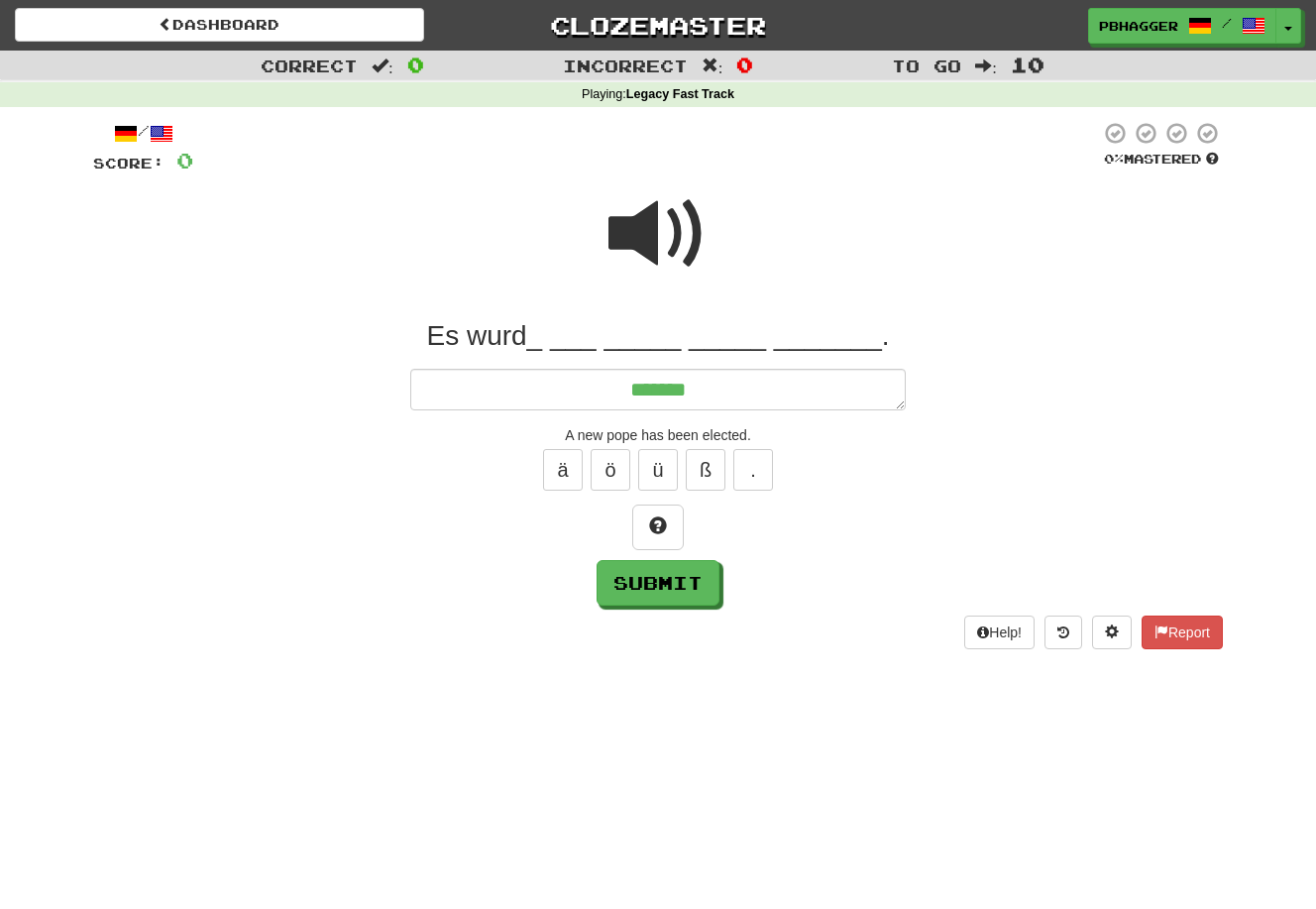type on "*" 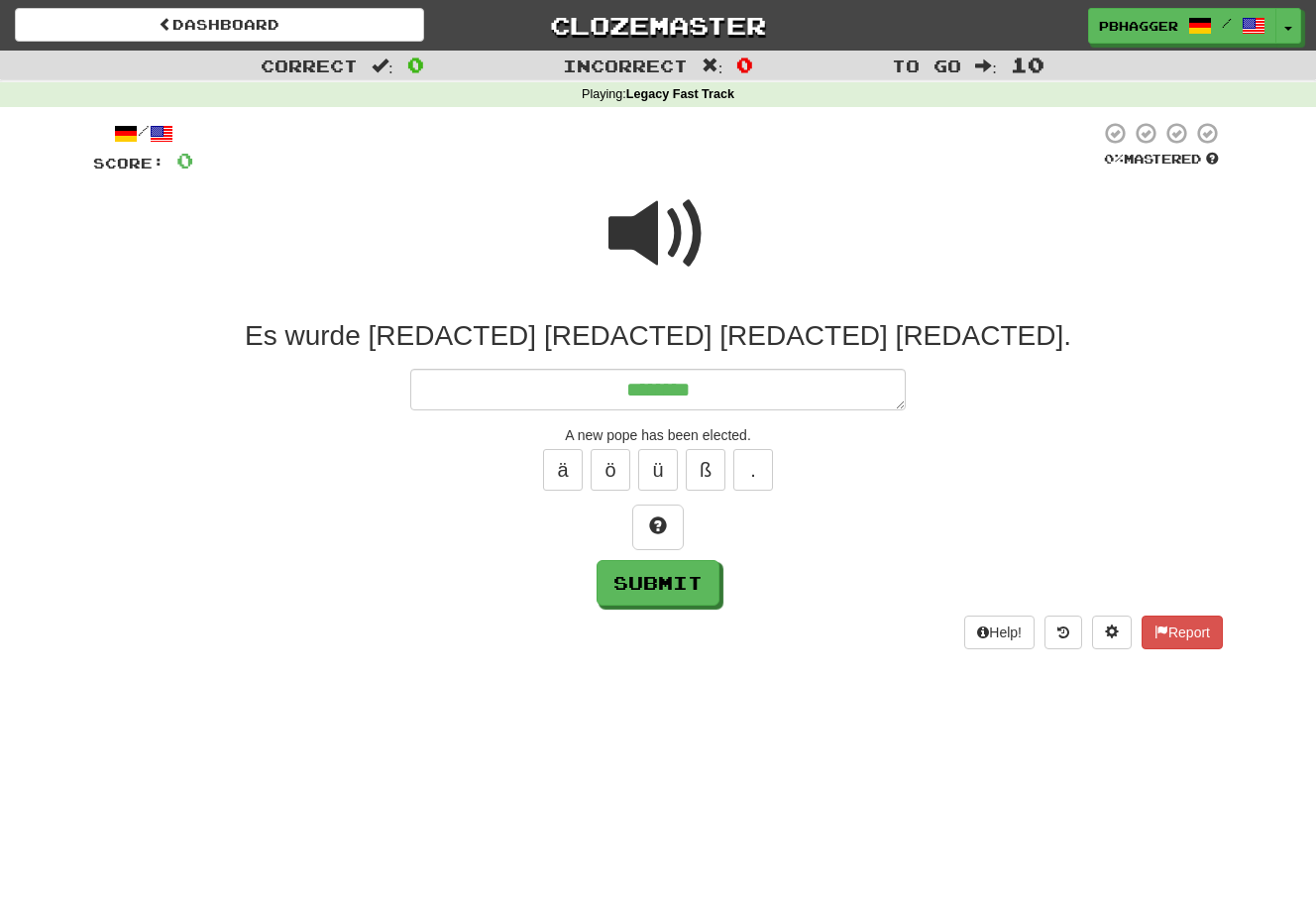 type on "*" 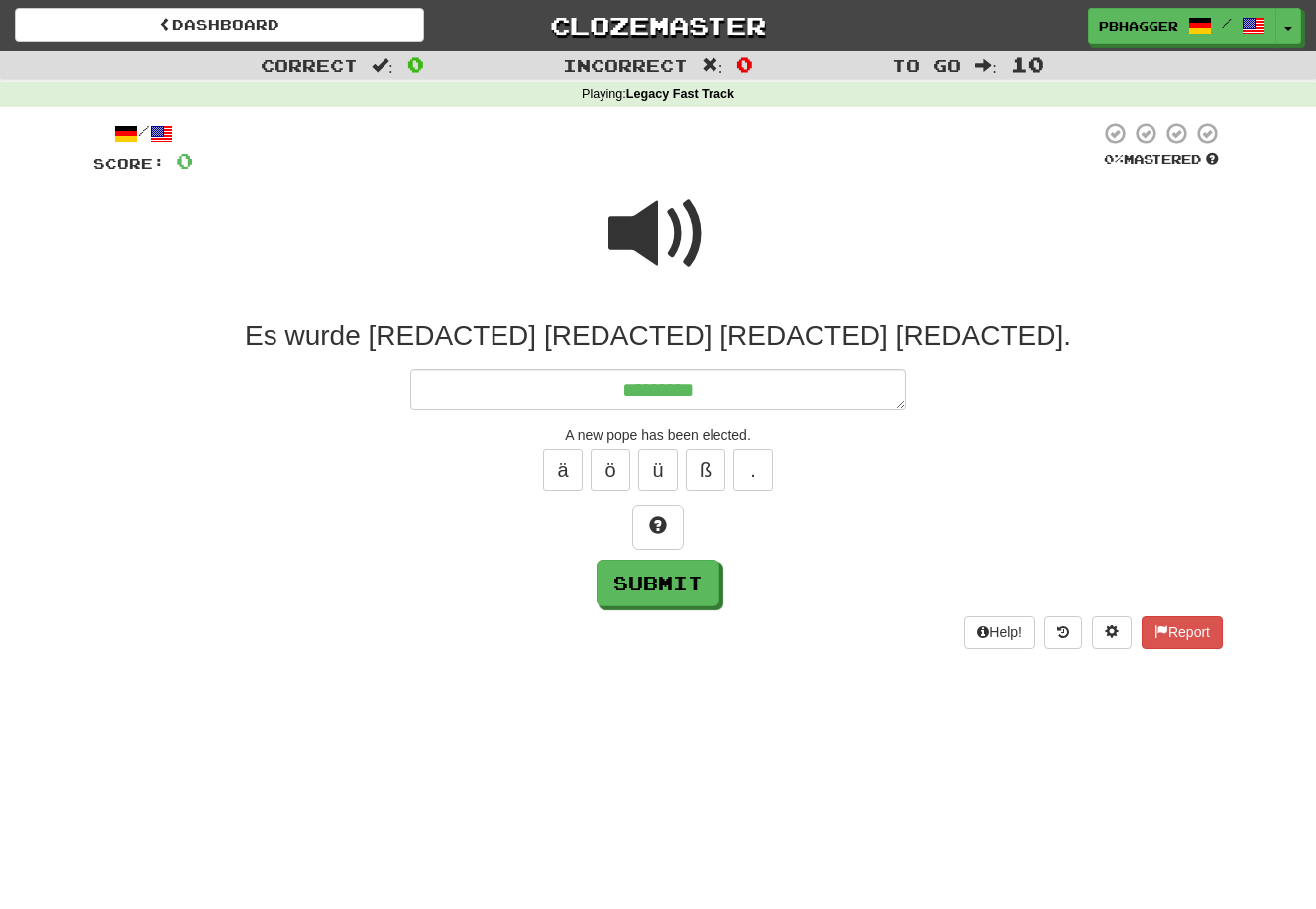 type on "*" 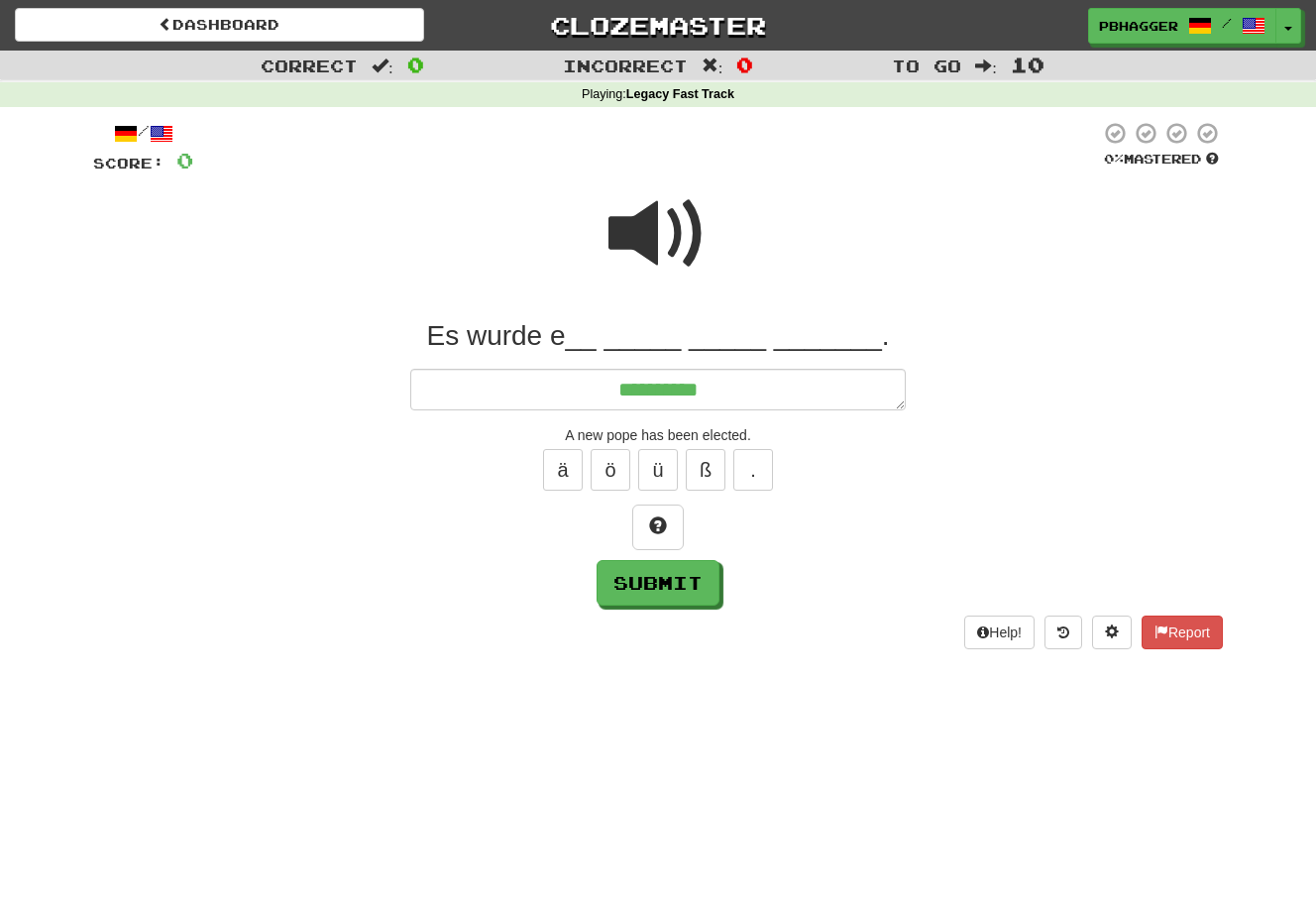 type on "*" 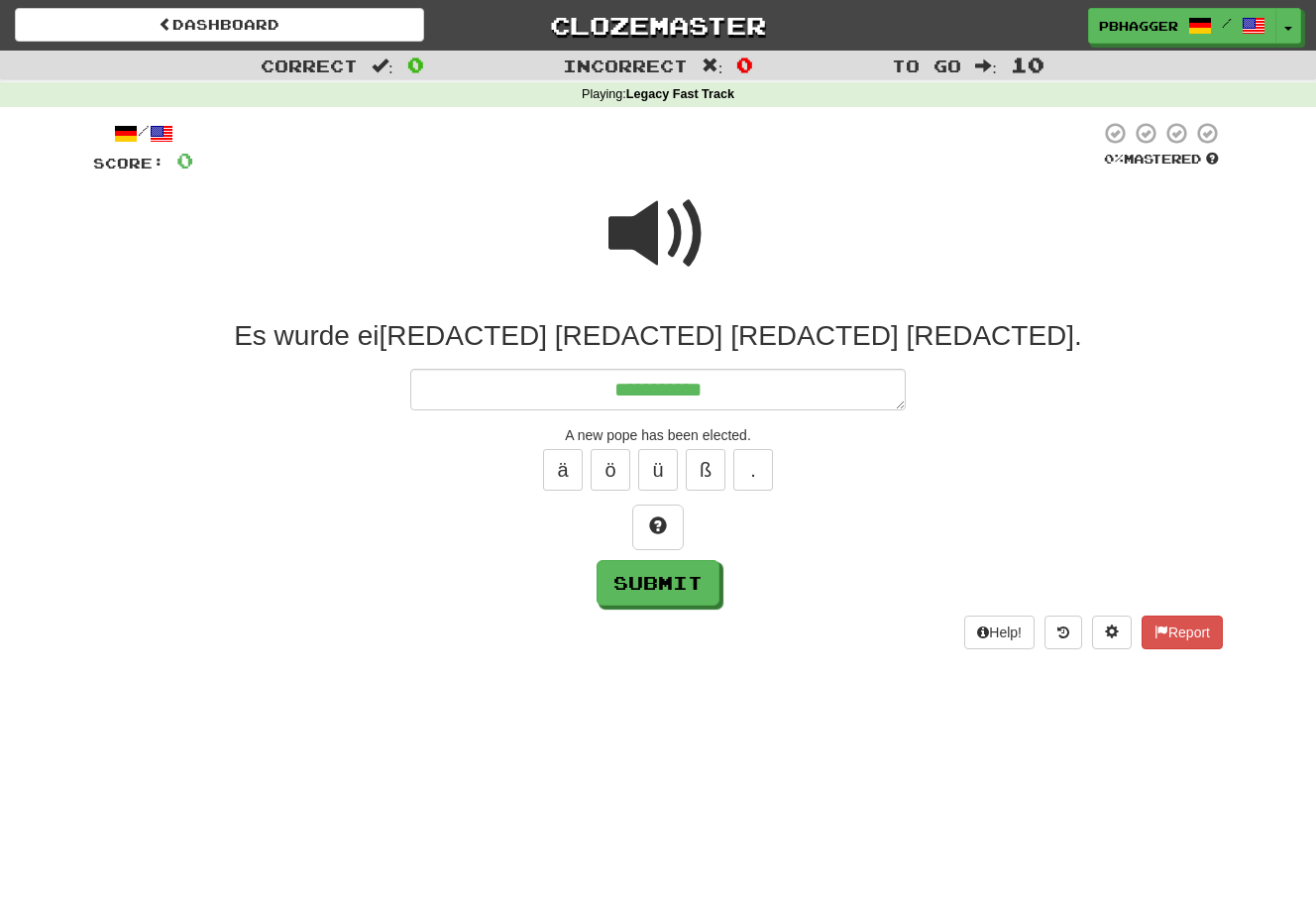 type on "*" 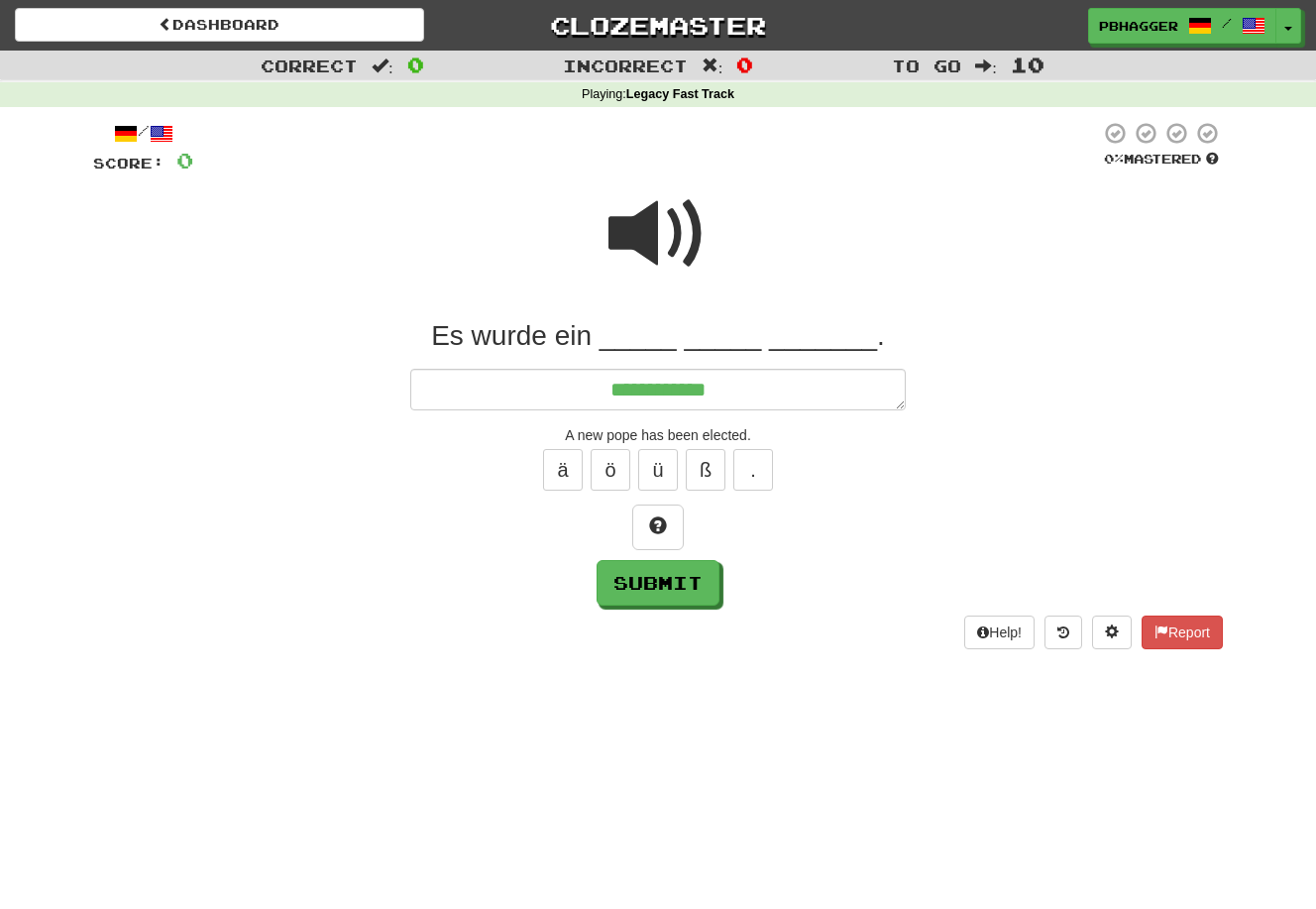 type on "*" 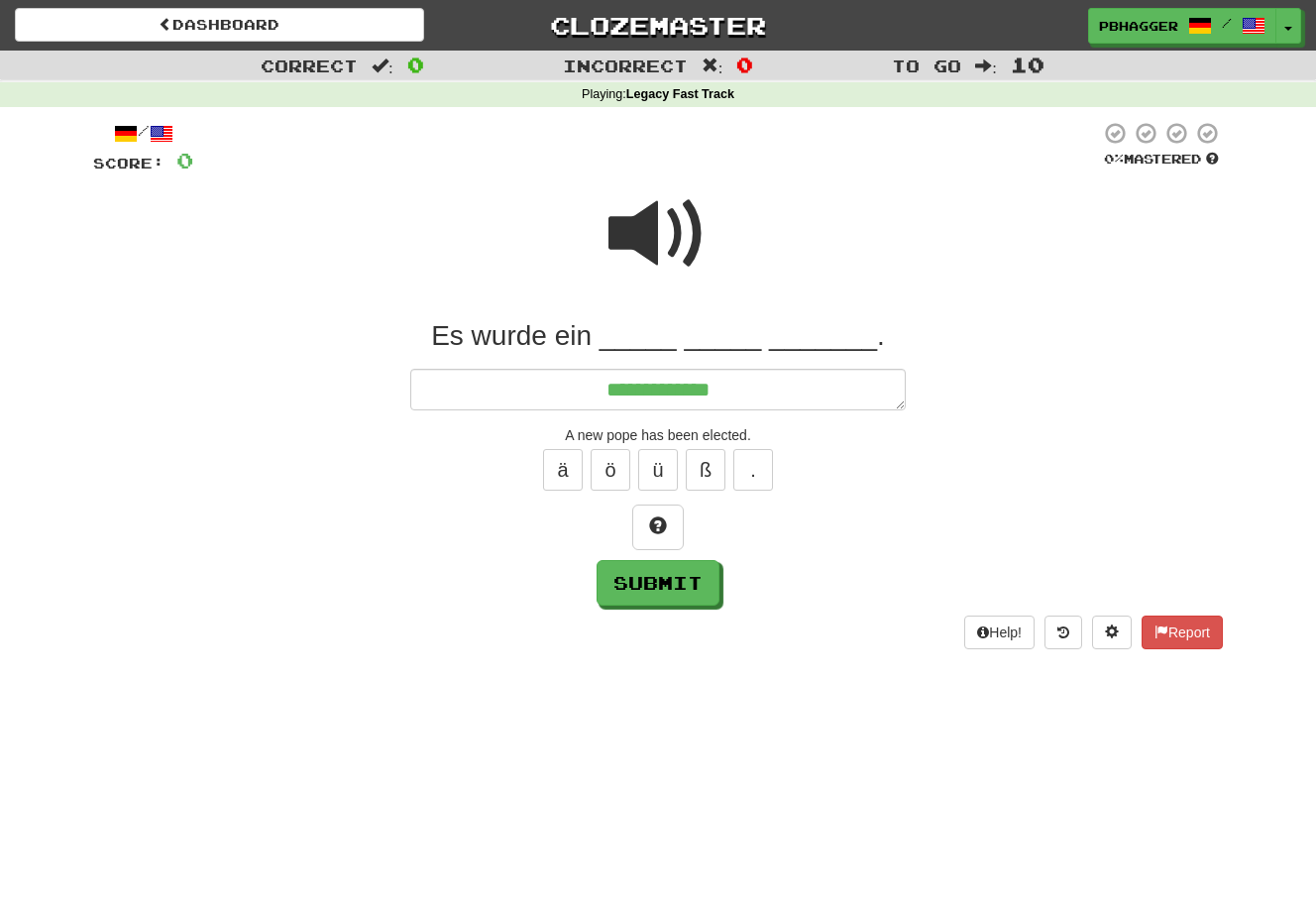 type on "*" 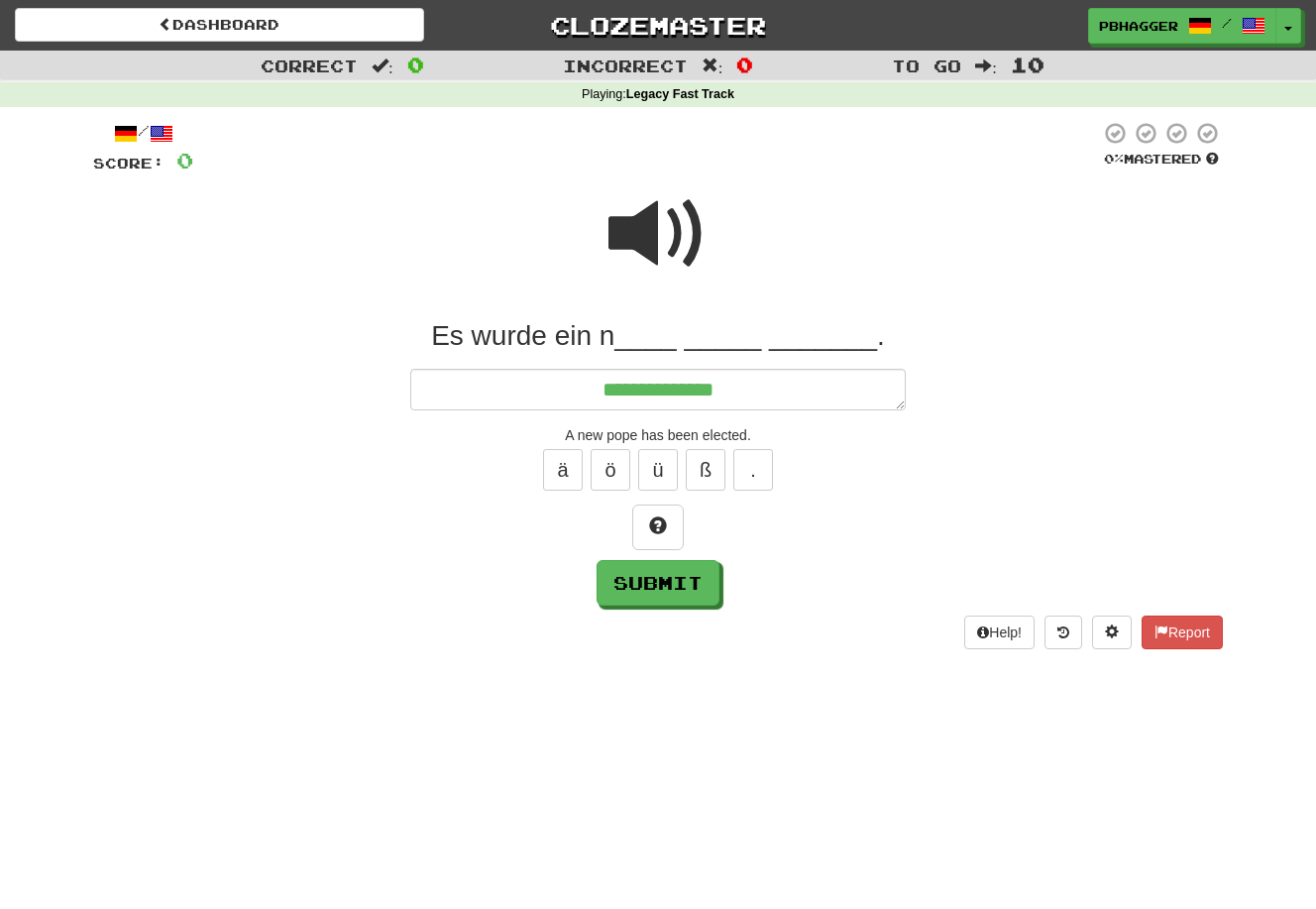 type on "*" 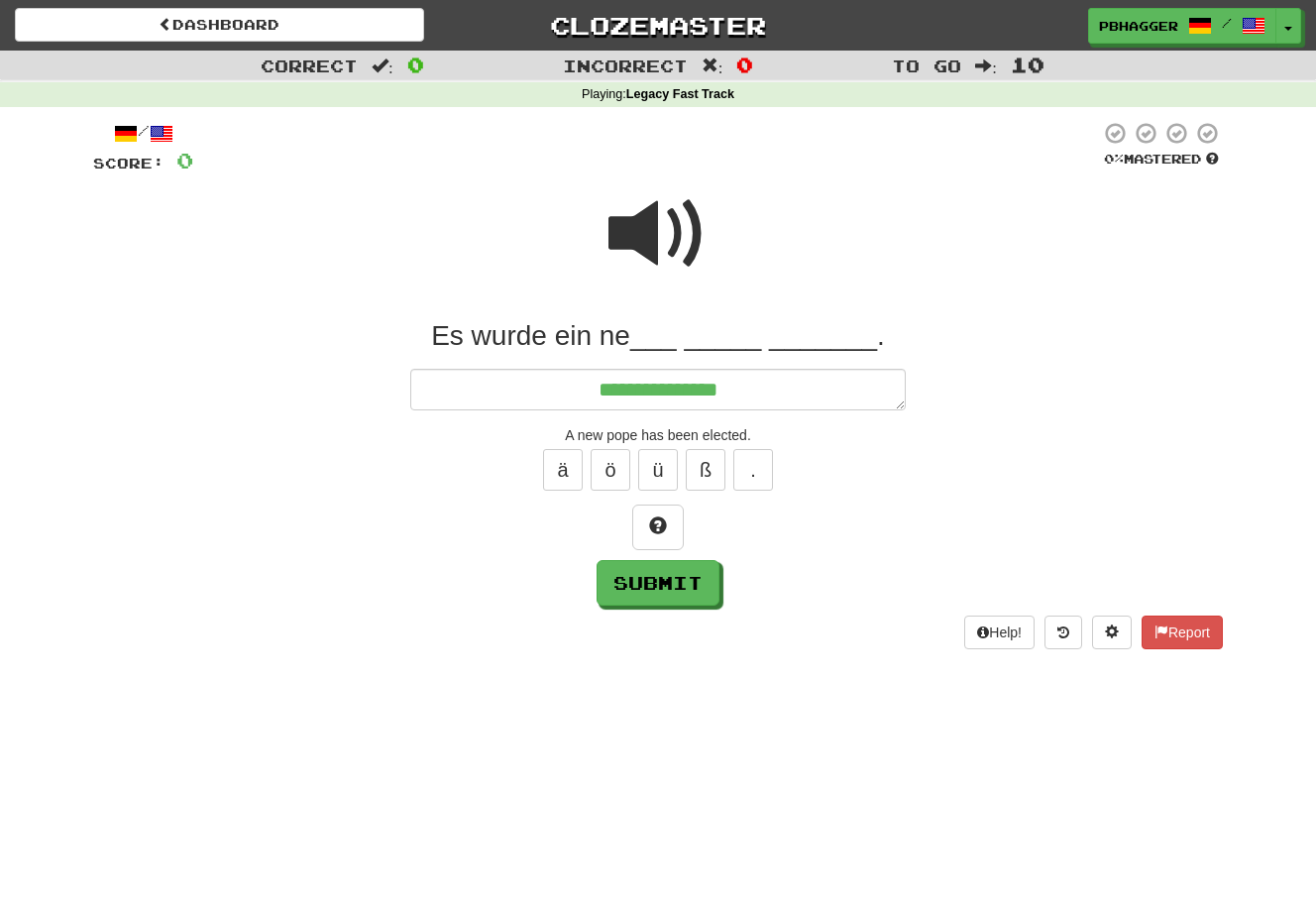 type on "*" 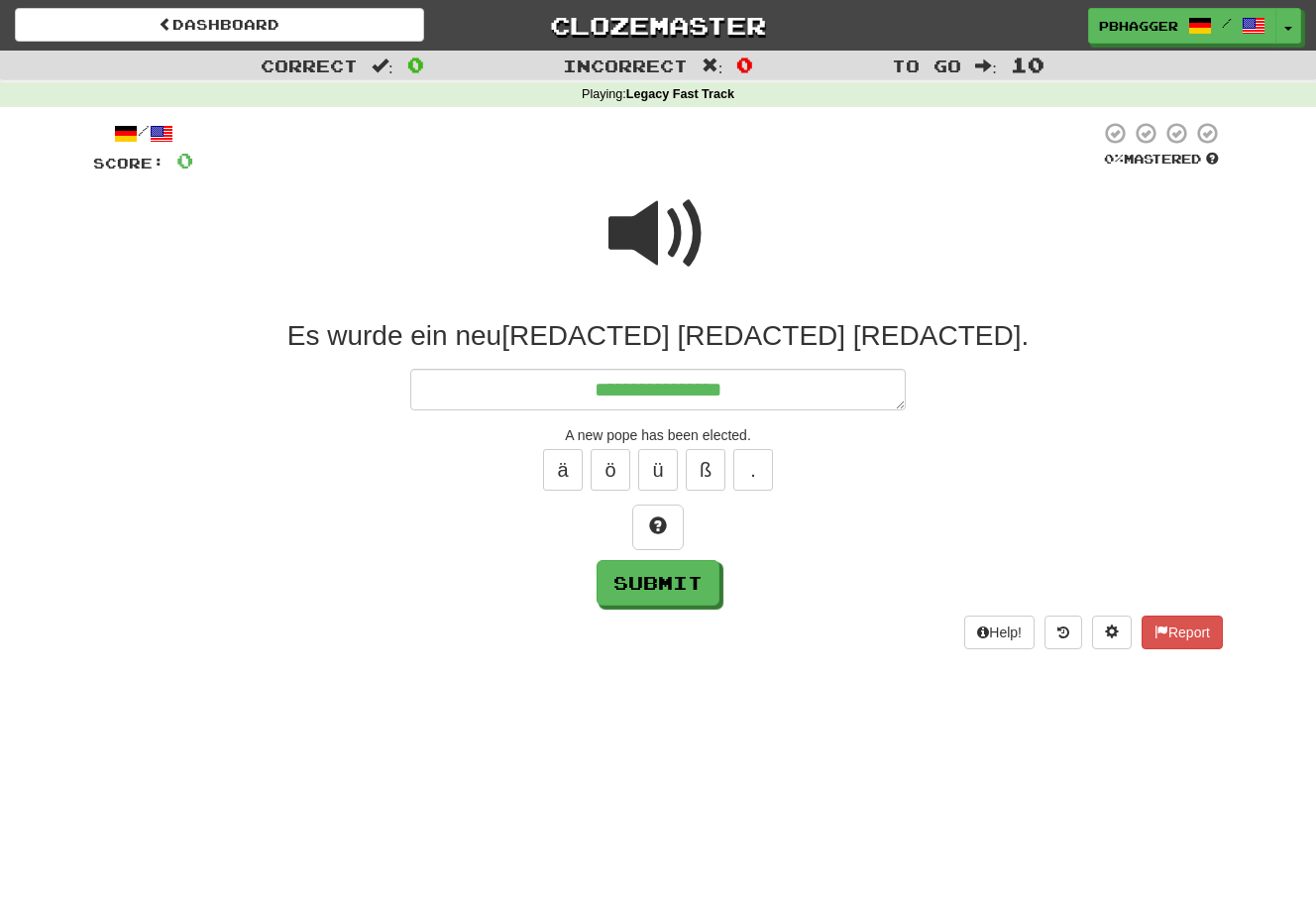 type on "*" 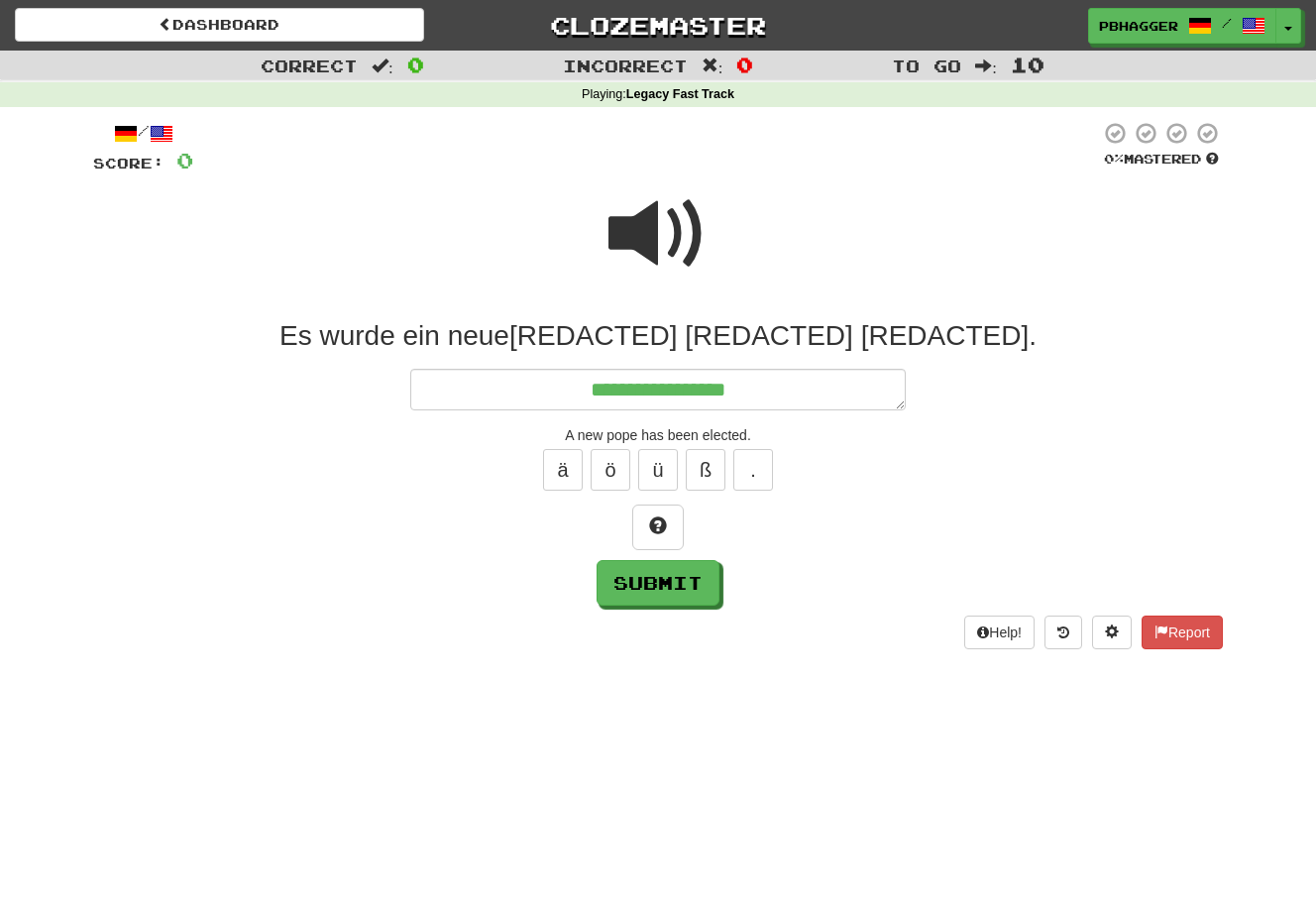 type on "*" 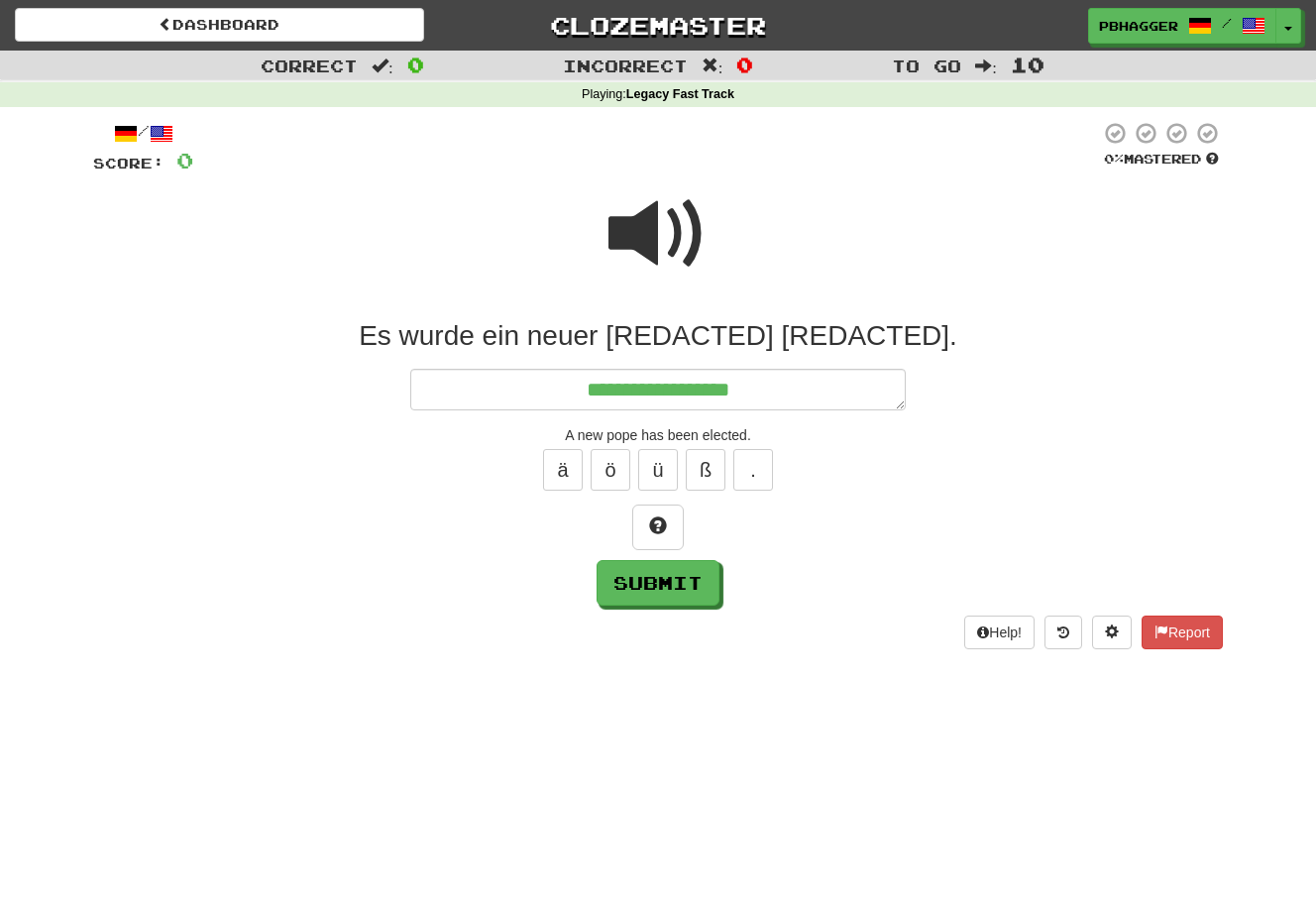 type on "*" 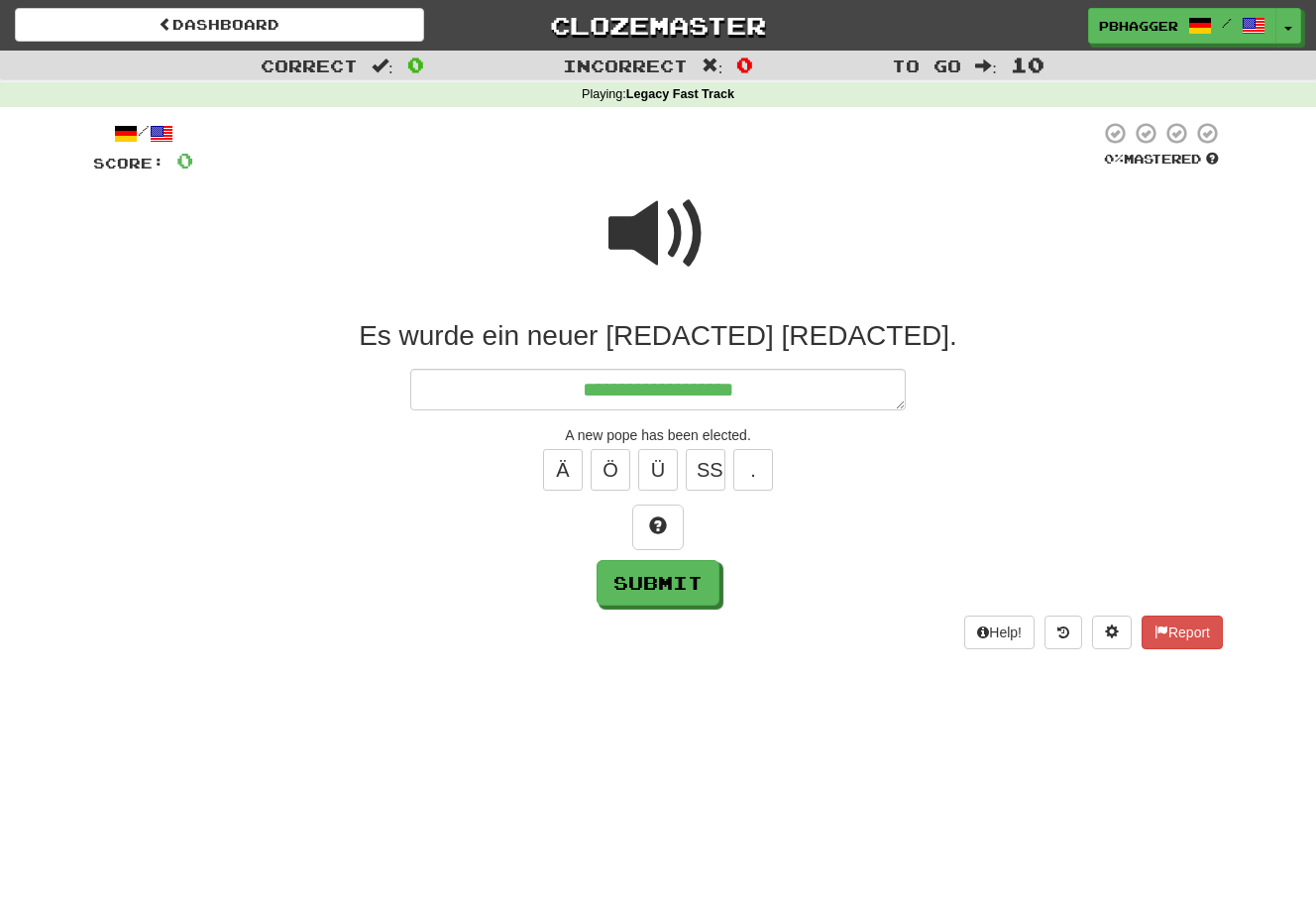 type on "*" 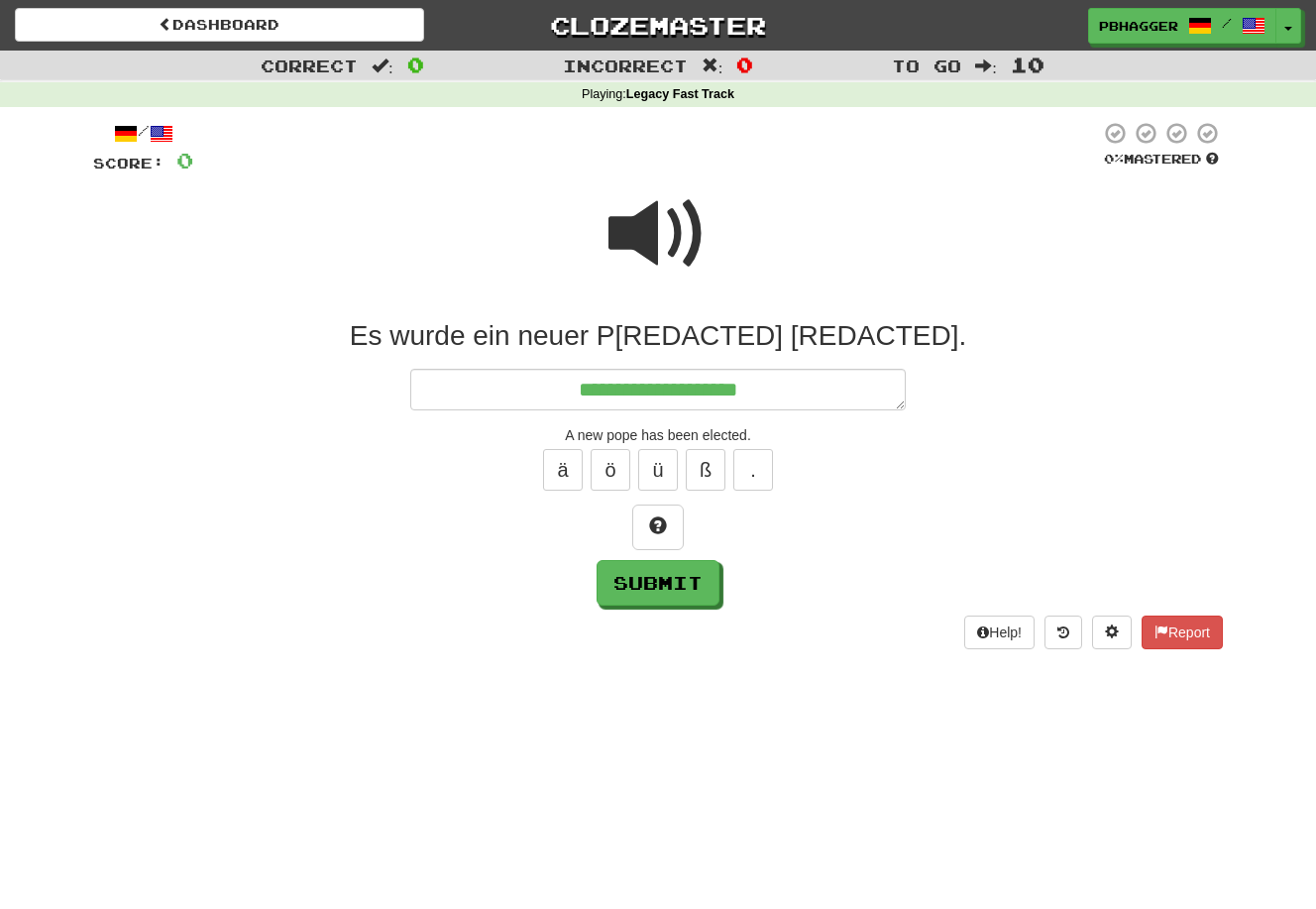 type on "*" 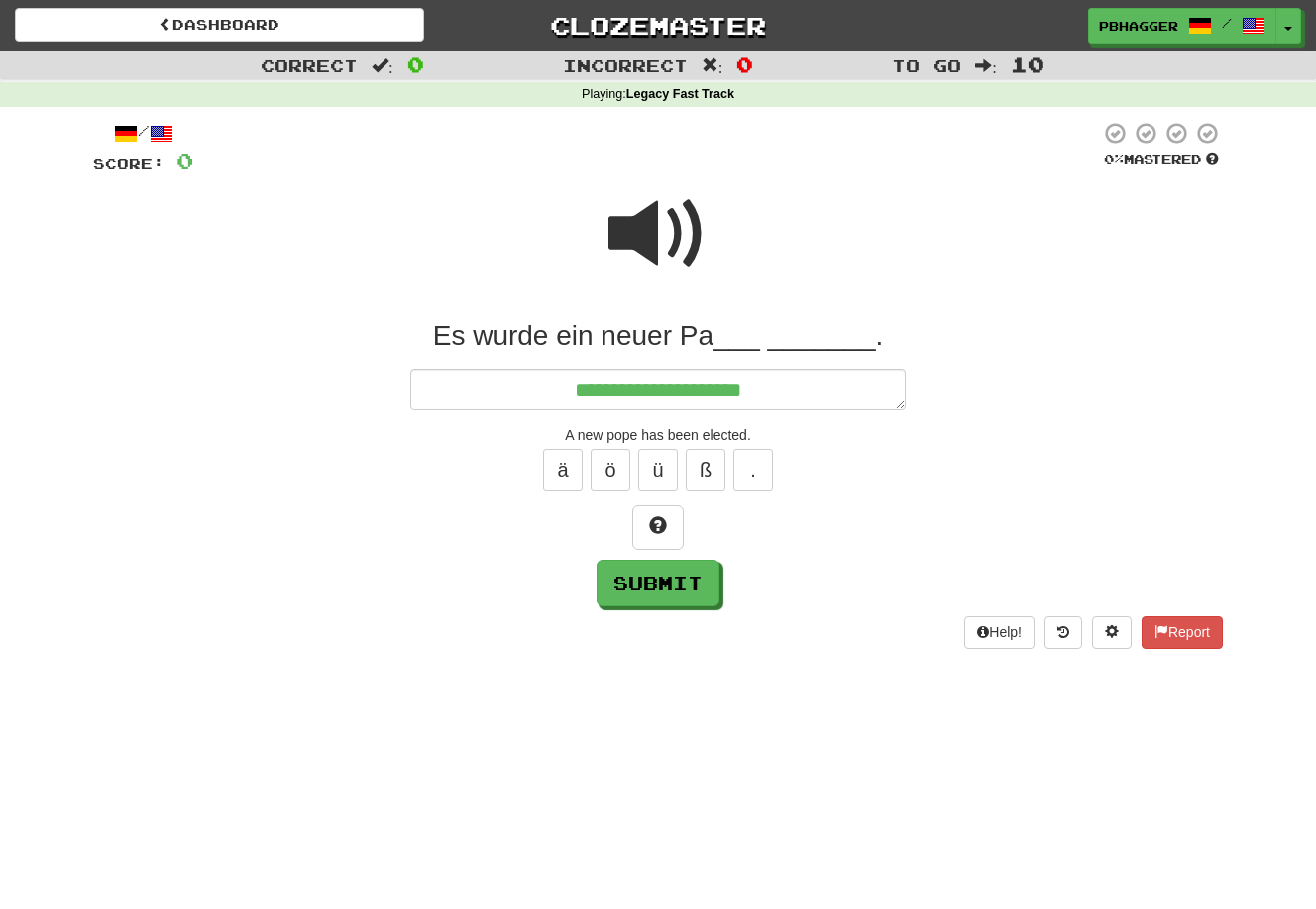 type on "*" 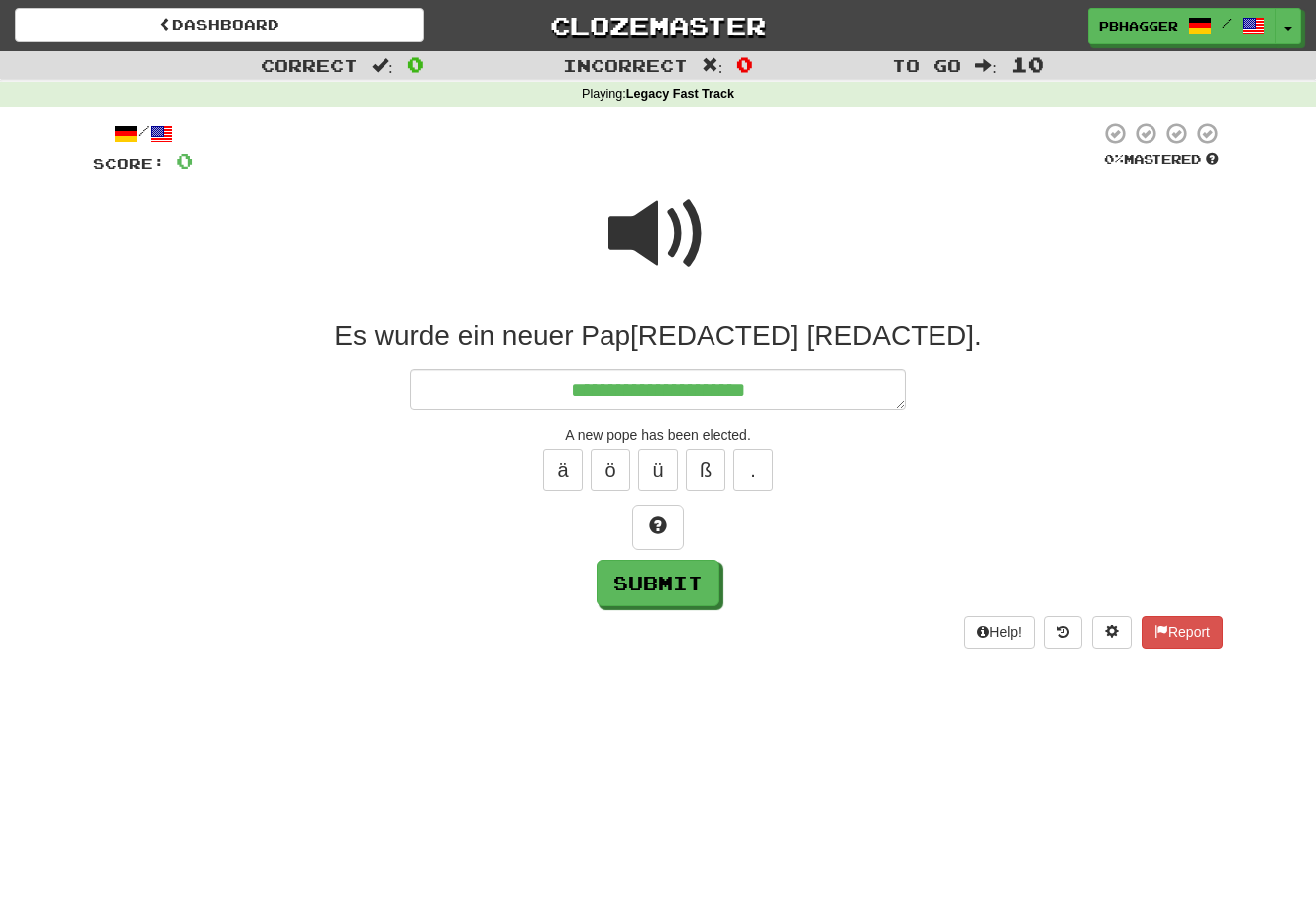 type on "*" 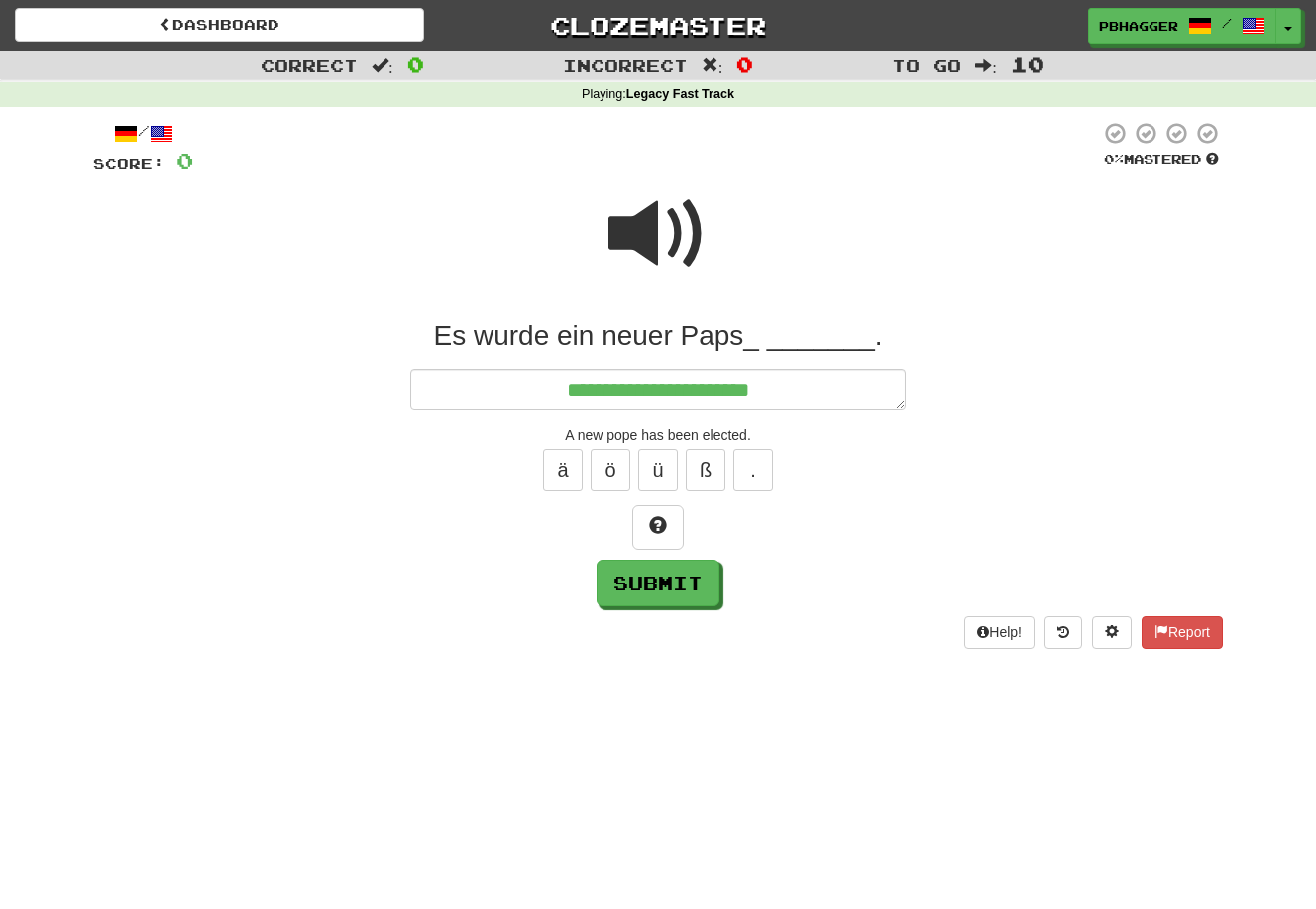 type on "*" 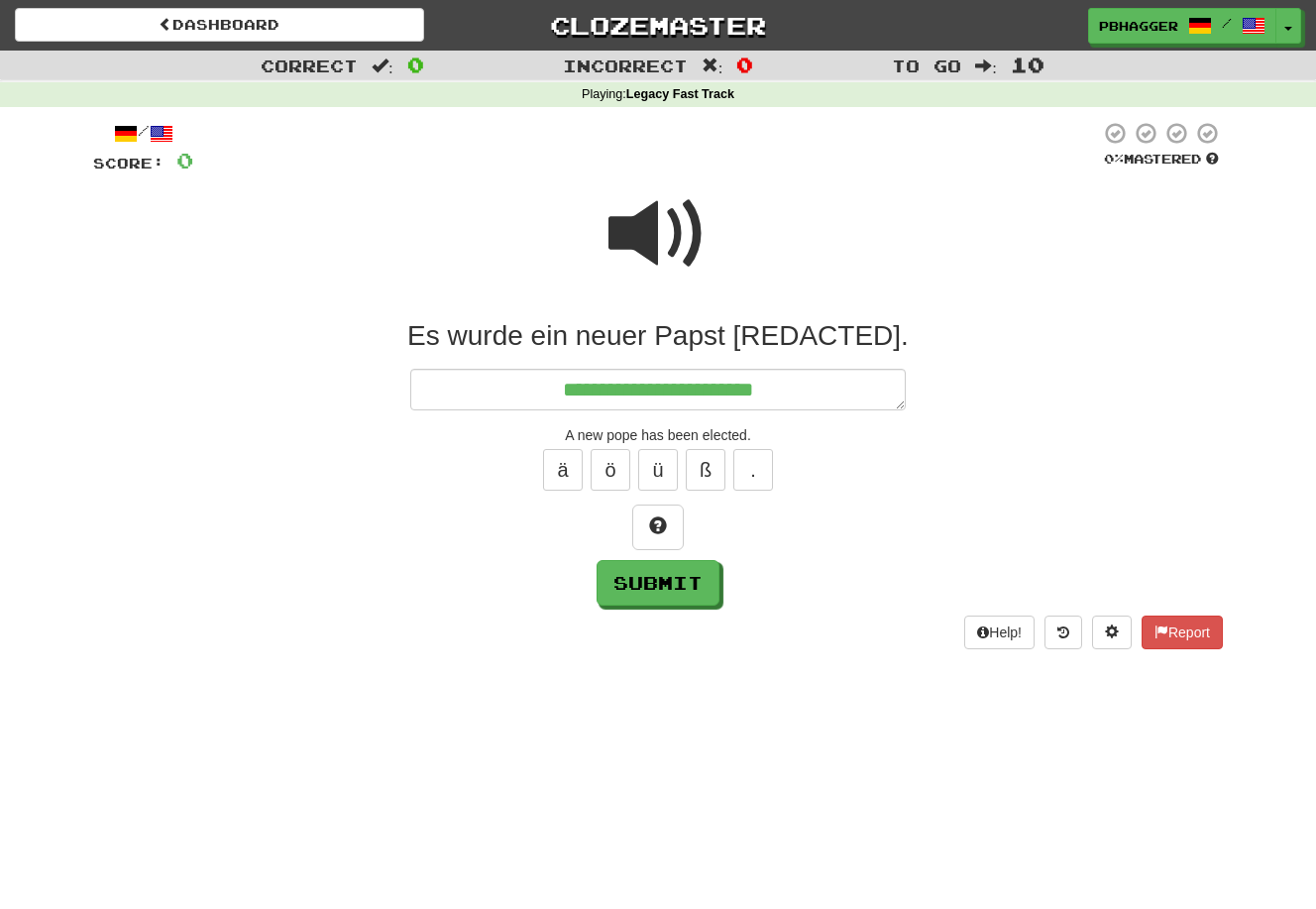 type on "*" 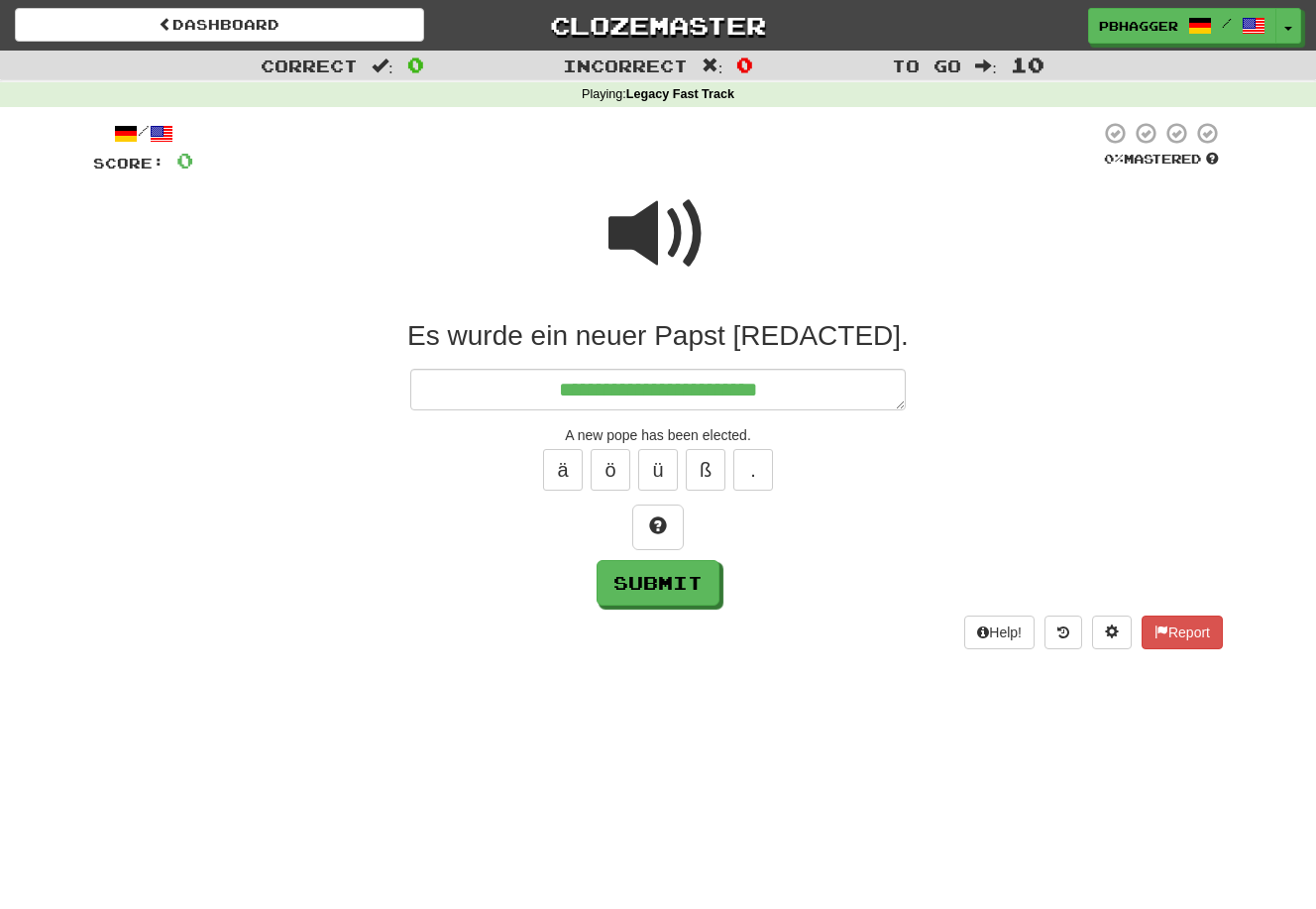 type on "*" 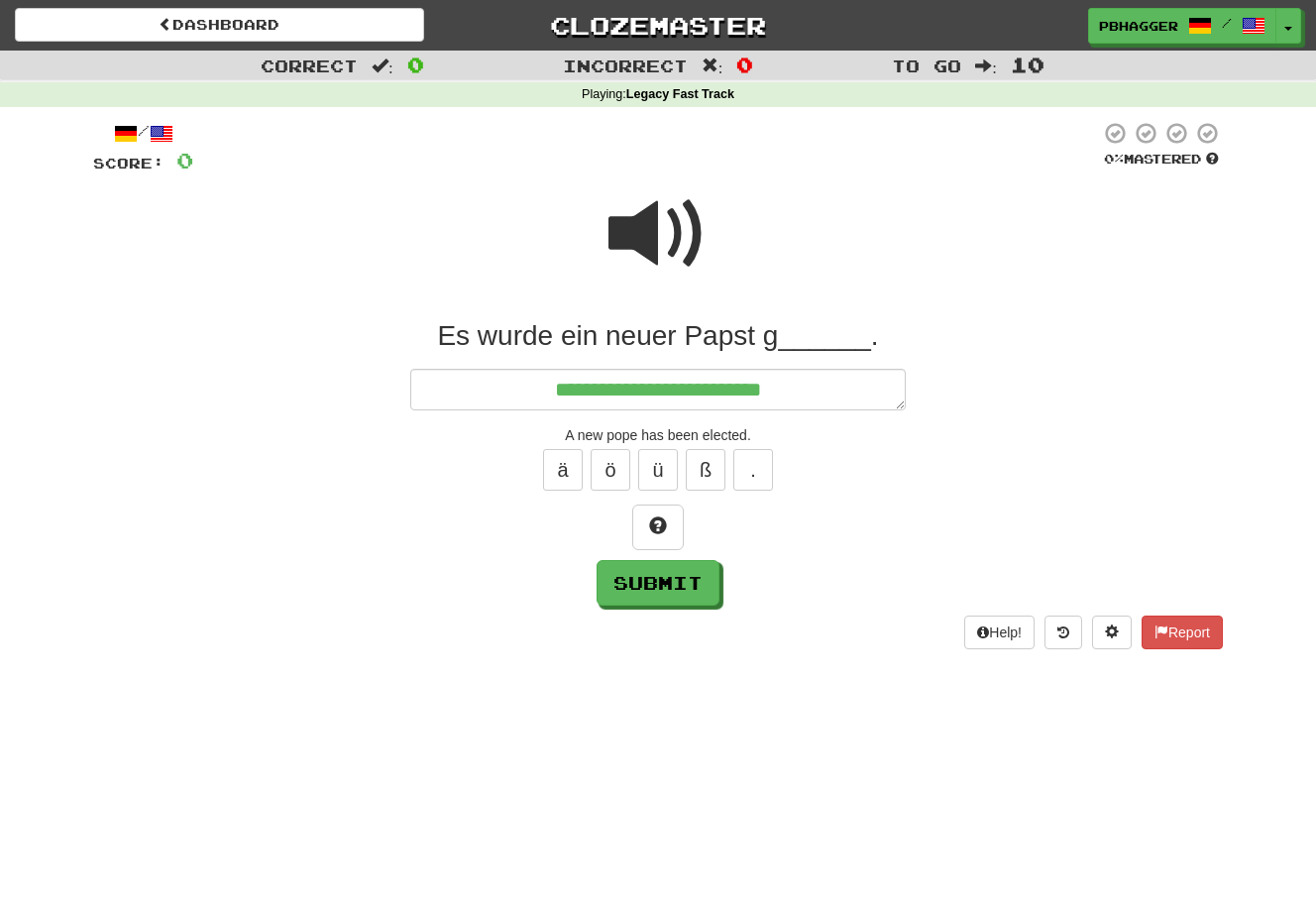 type on "*" 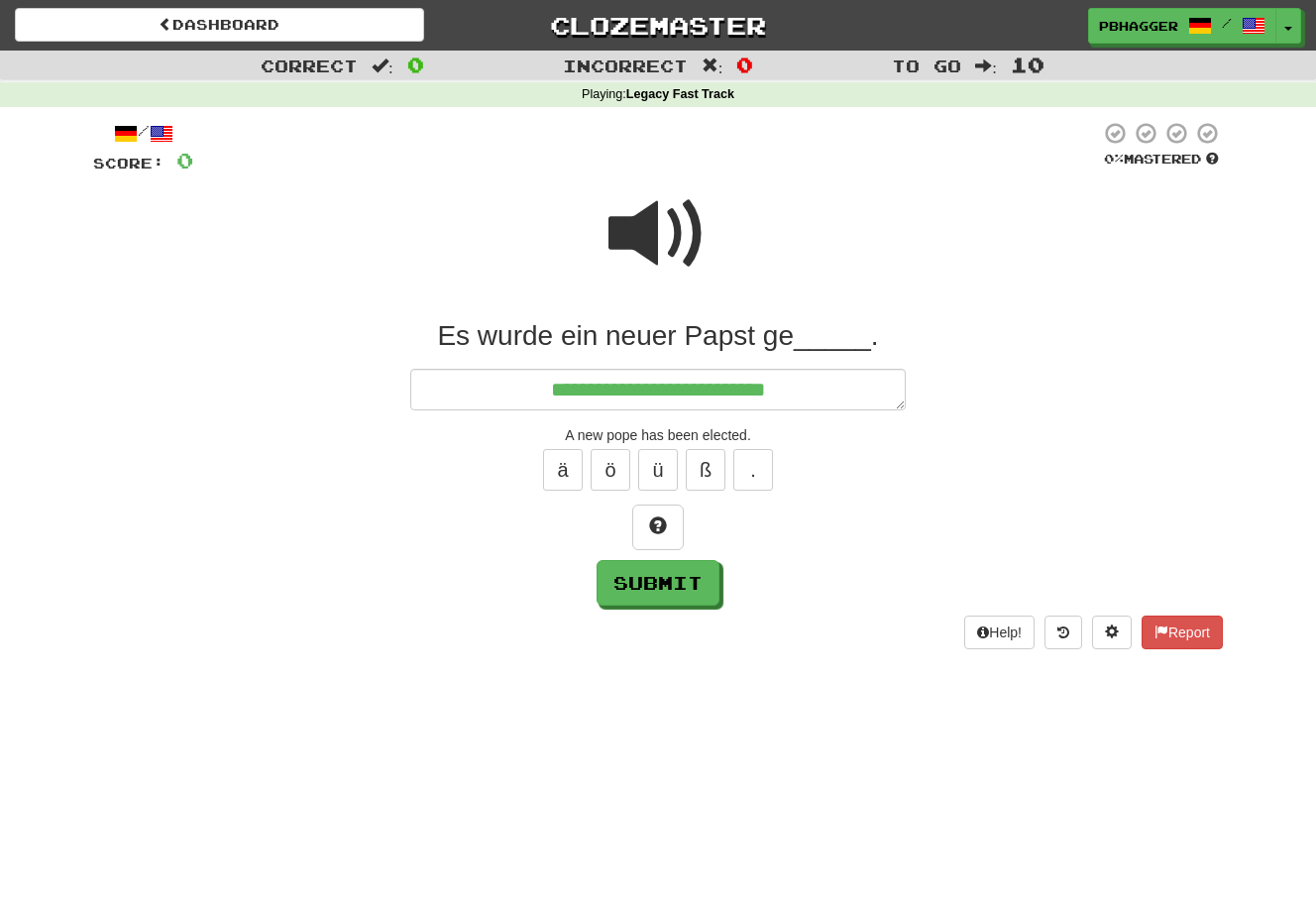 type on "*" 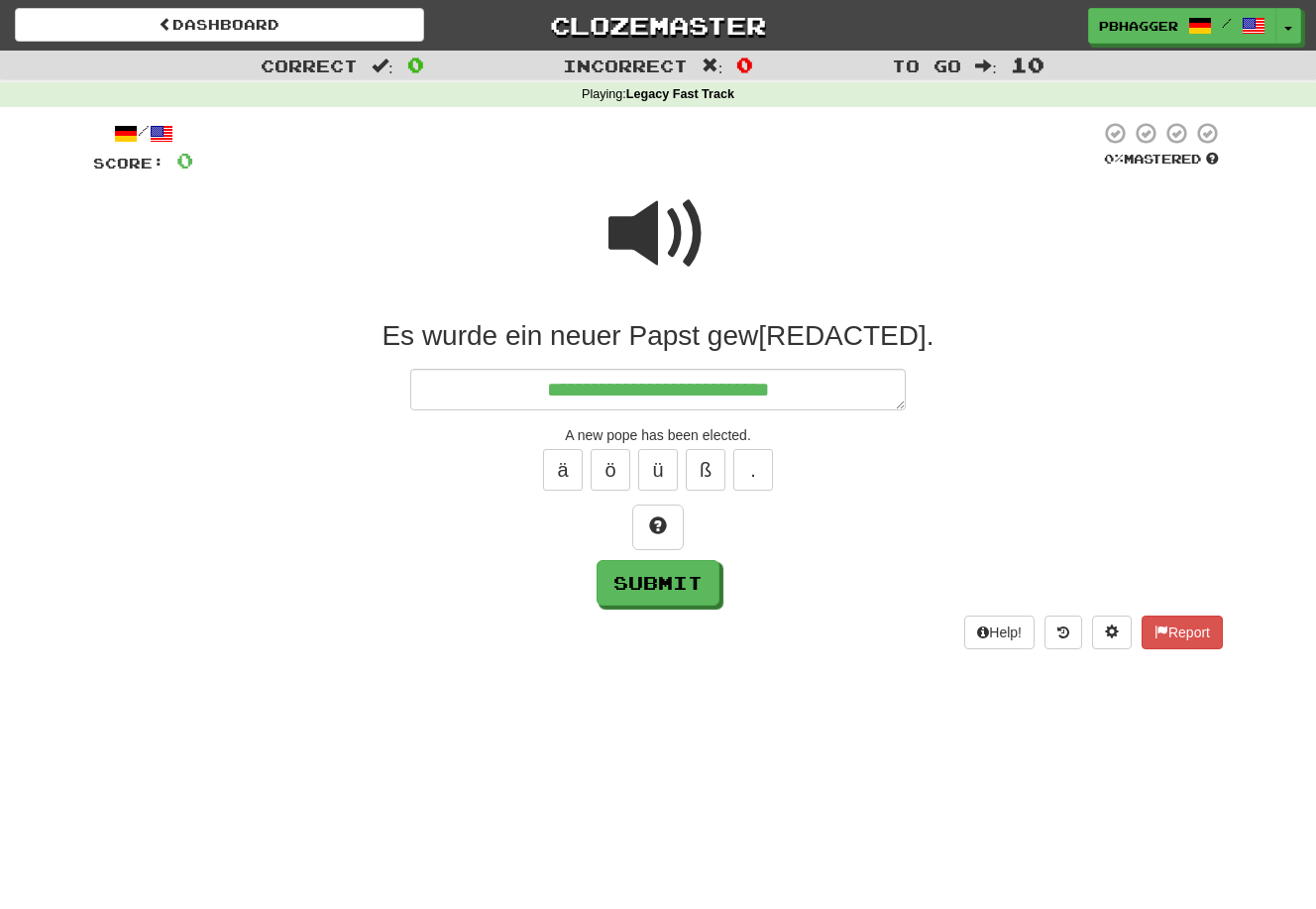 type on "*" 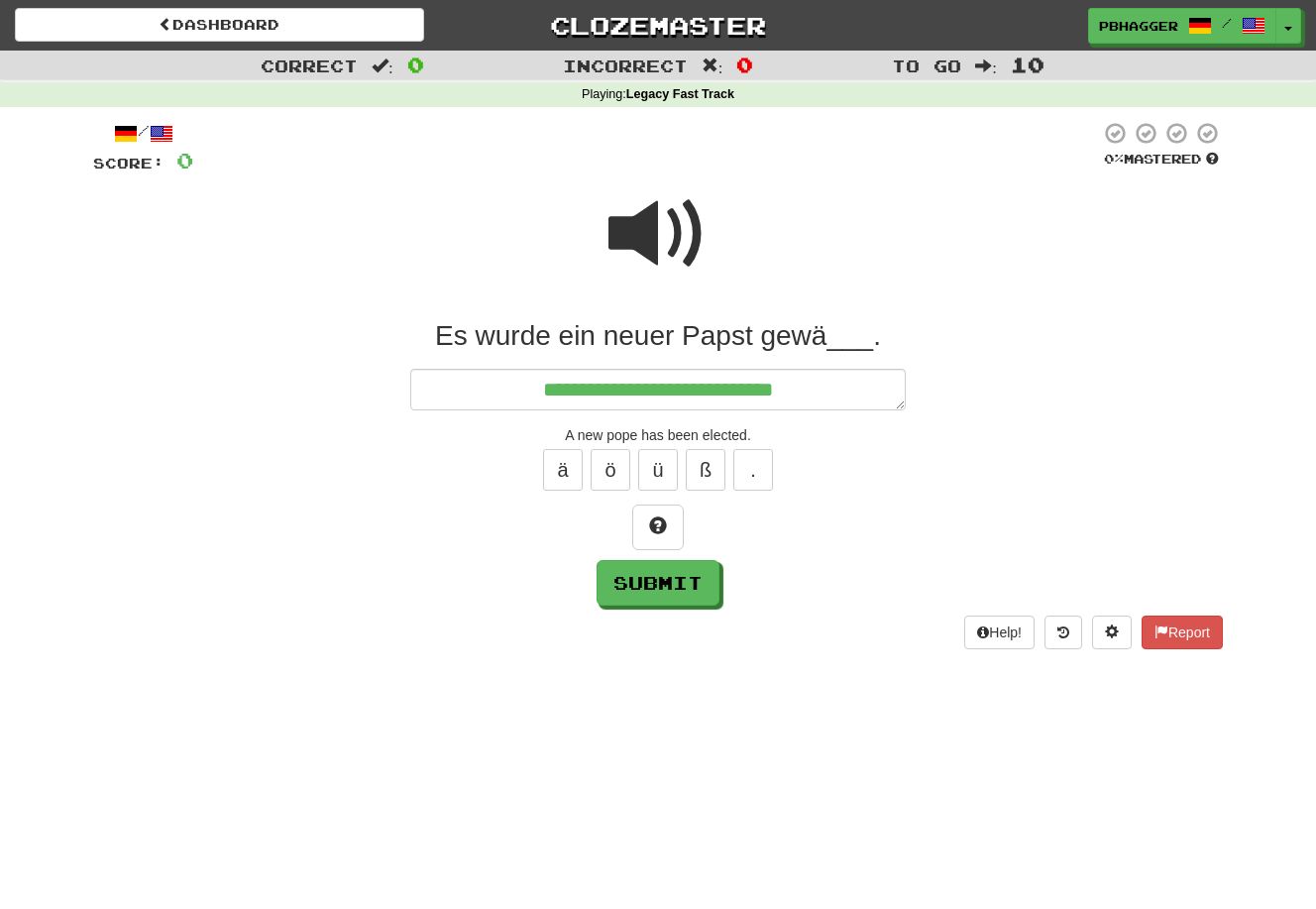 type on "*" 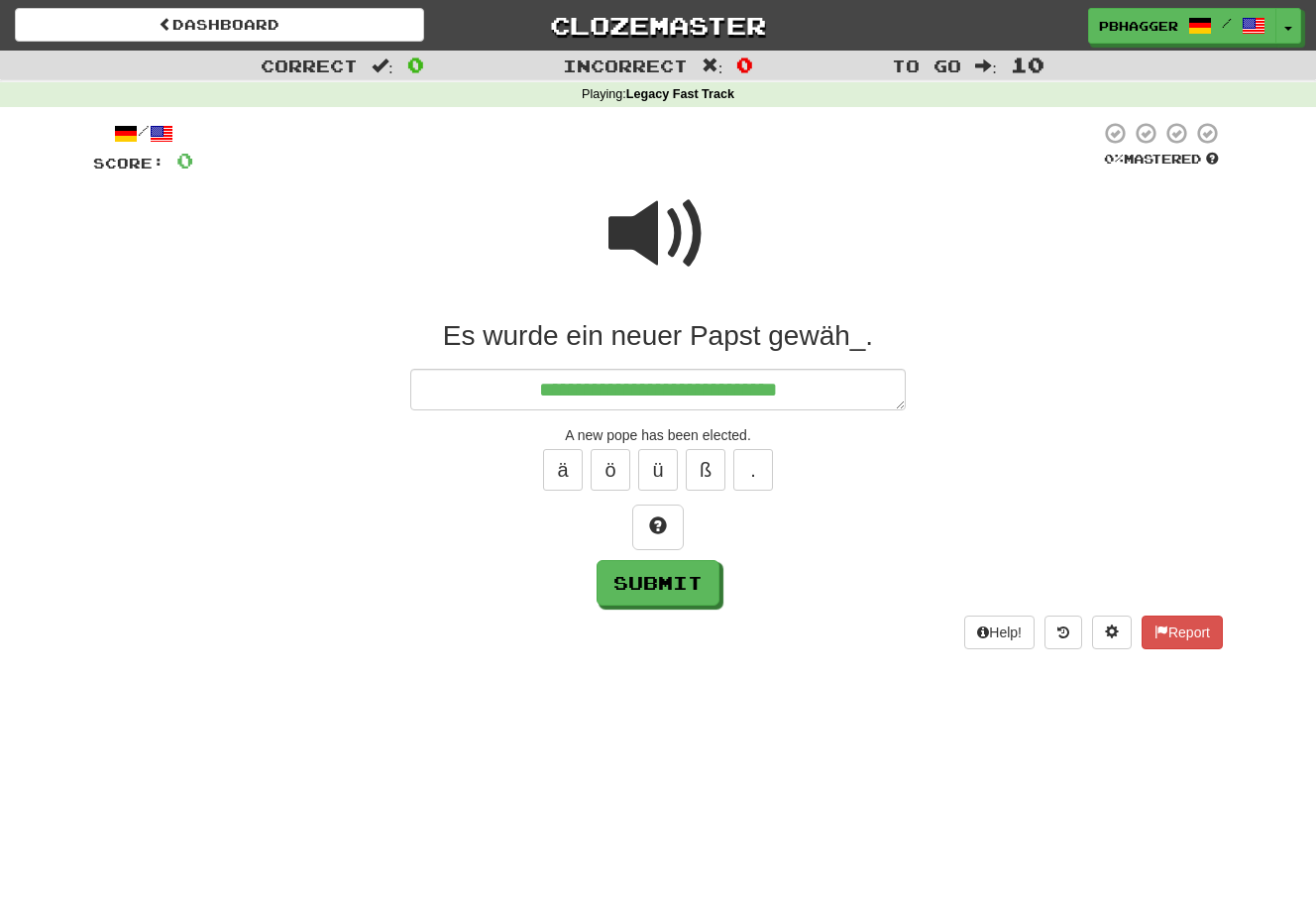 type on "*" 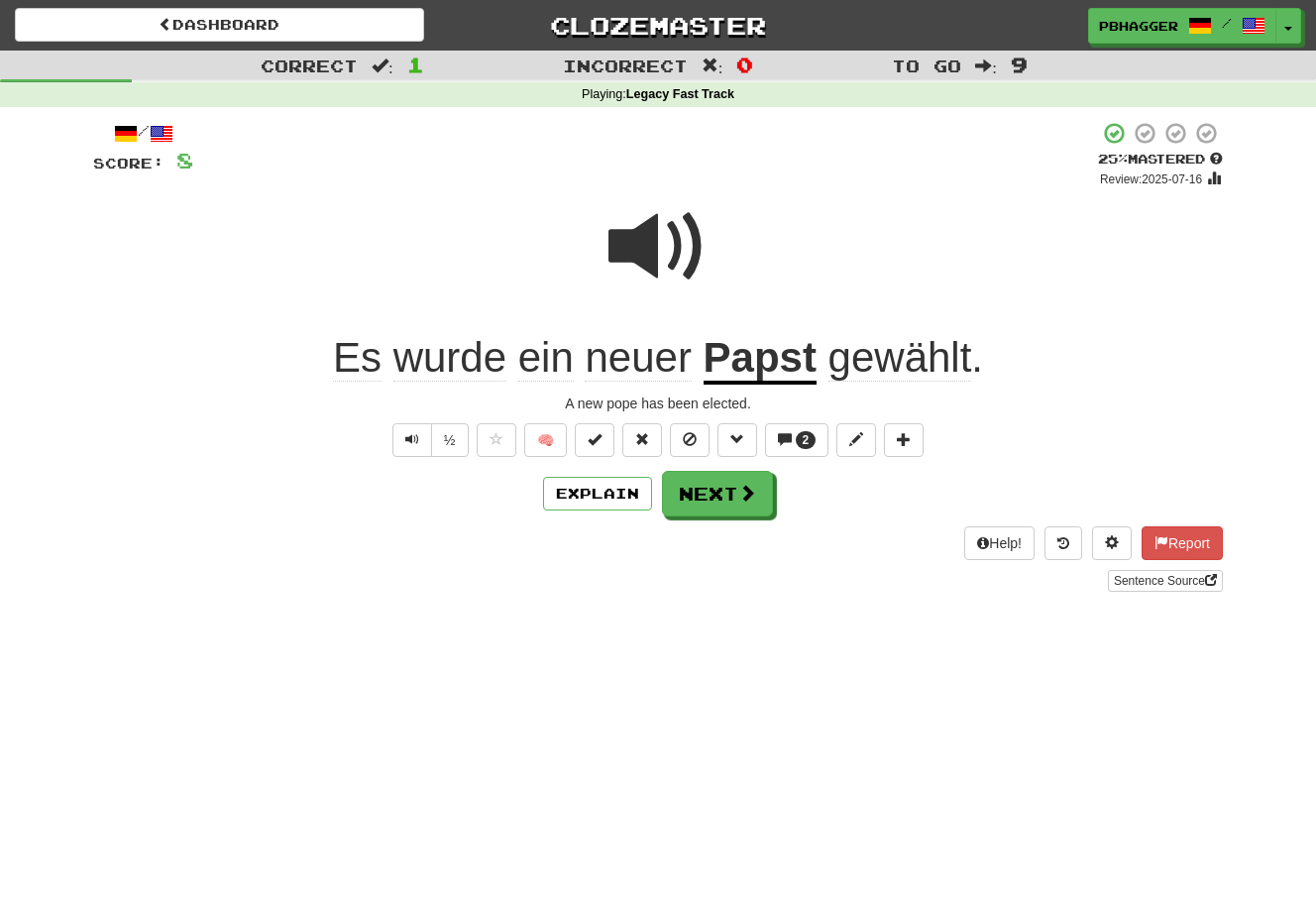 click at bounding box center [658, 247] 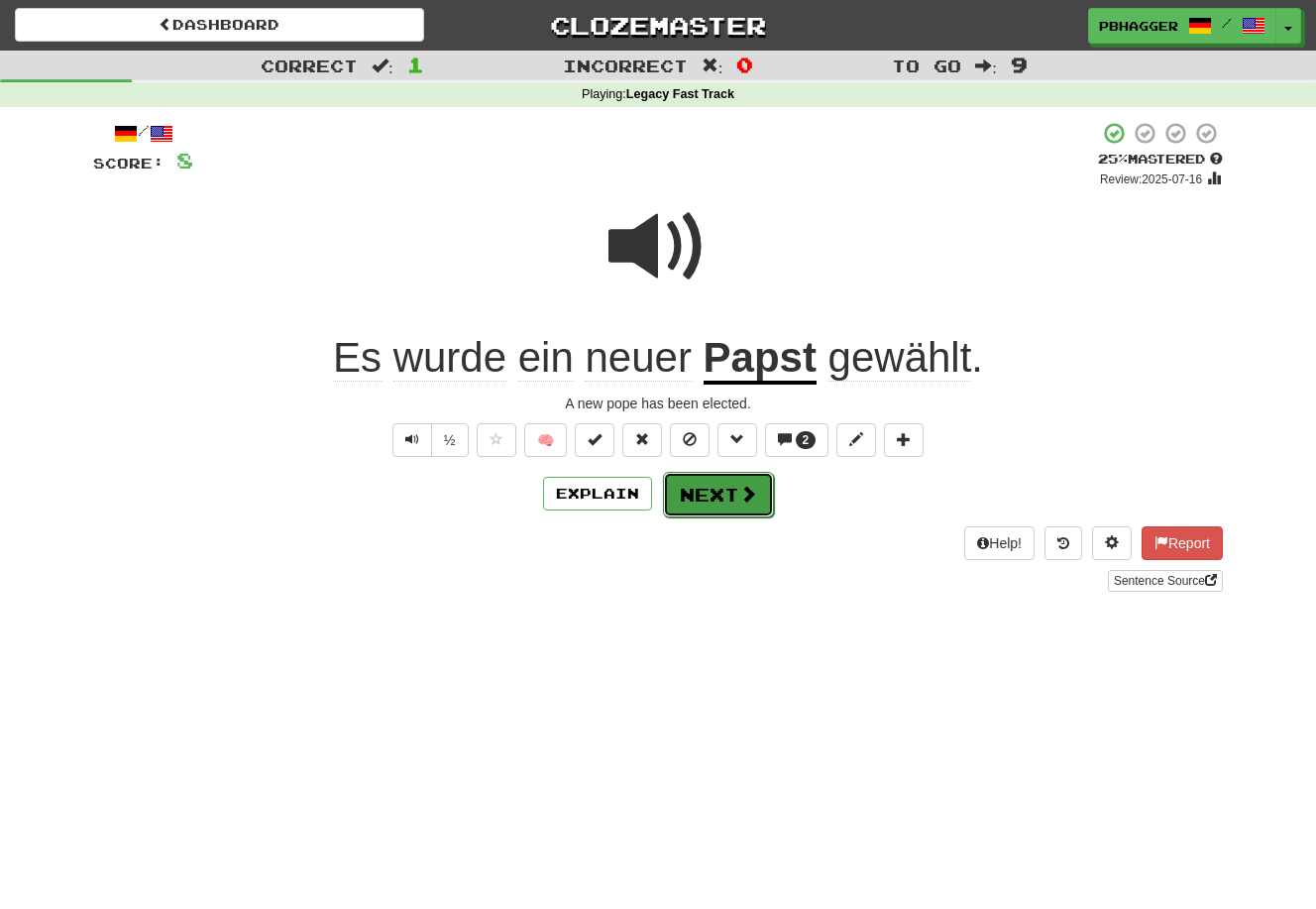 click on "Next" at bounding box center [718, 495] 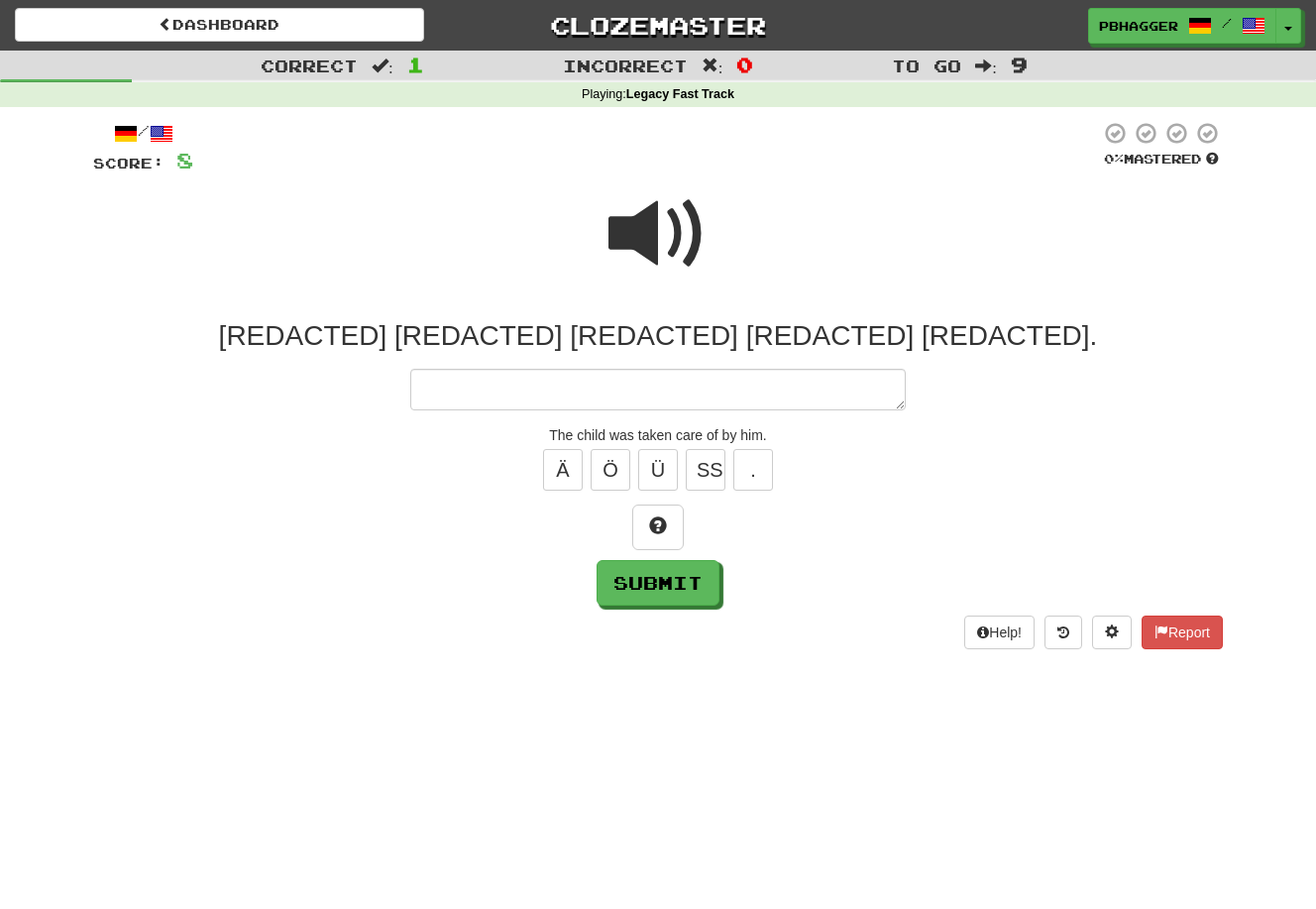 type on "*" 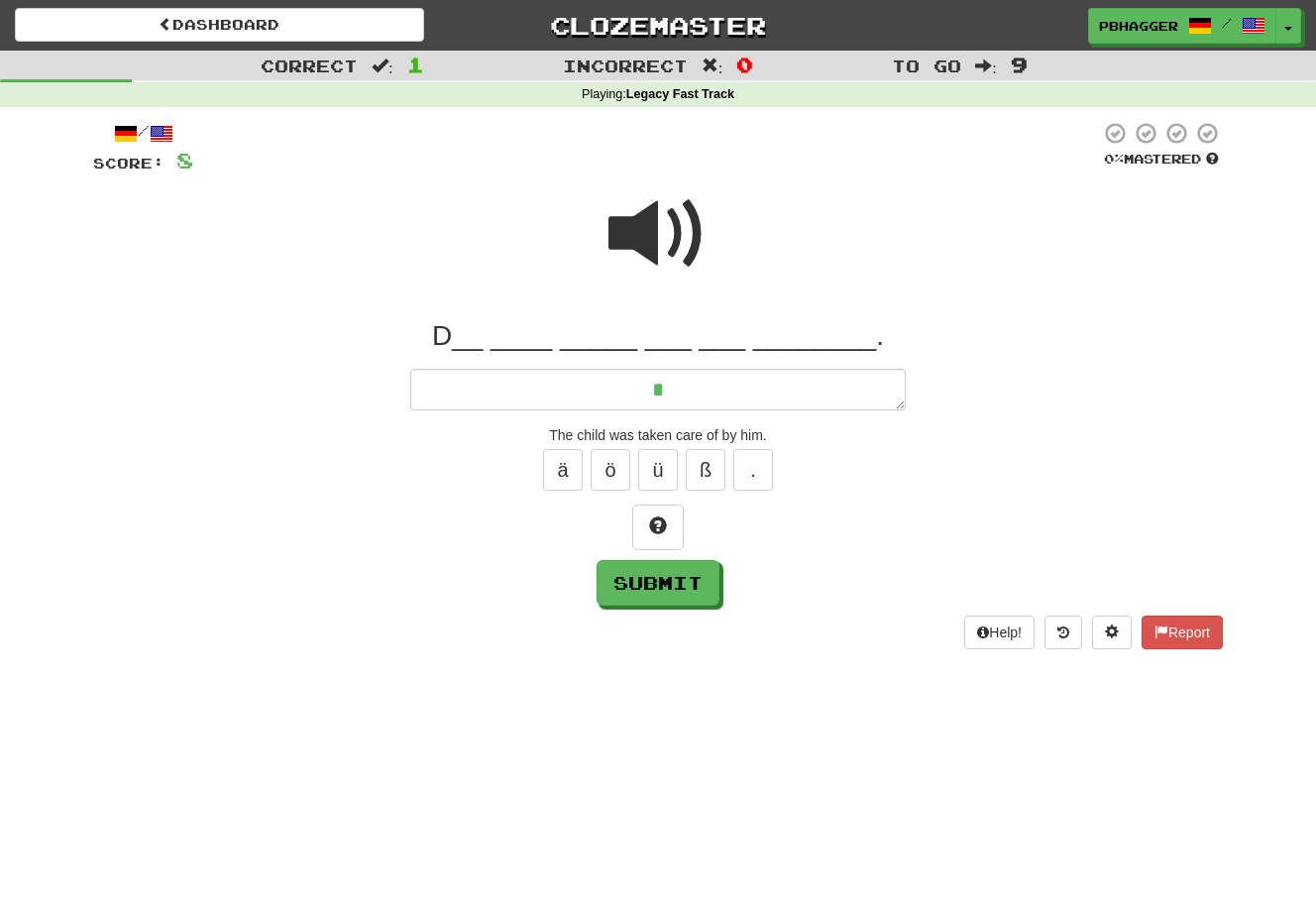 type on "*" 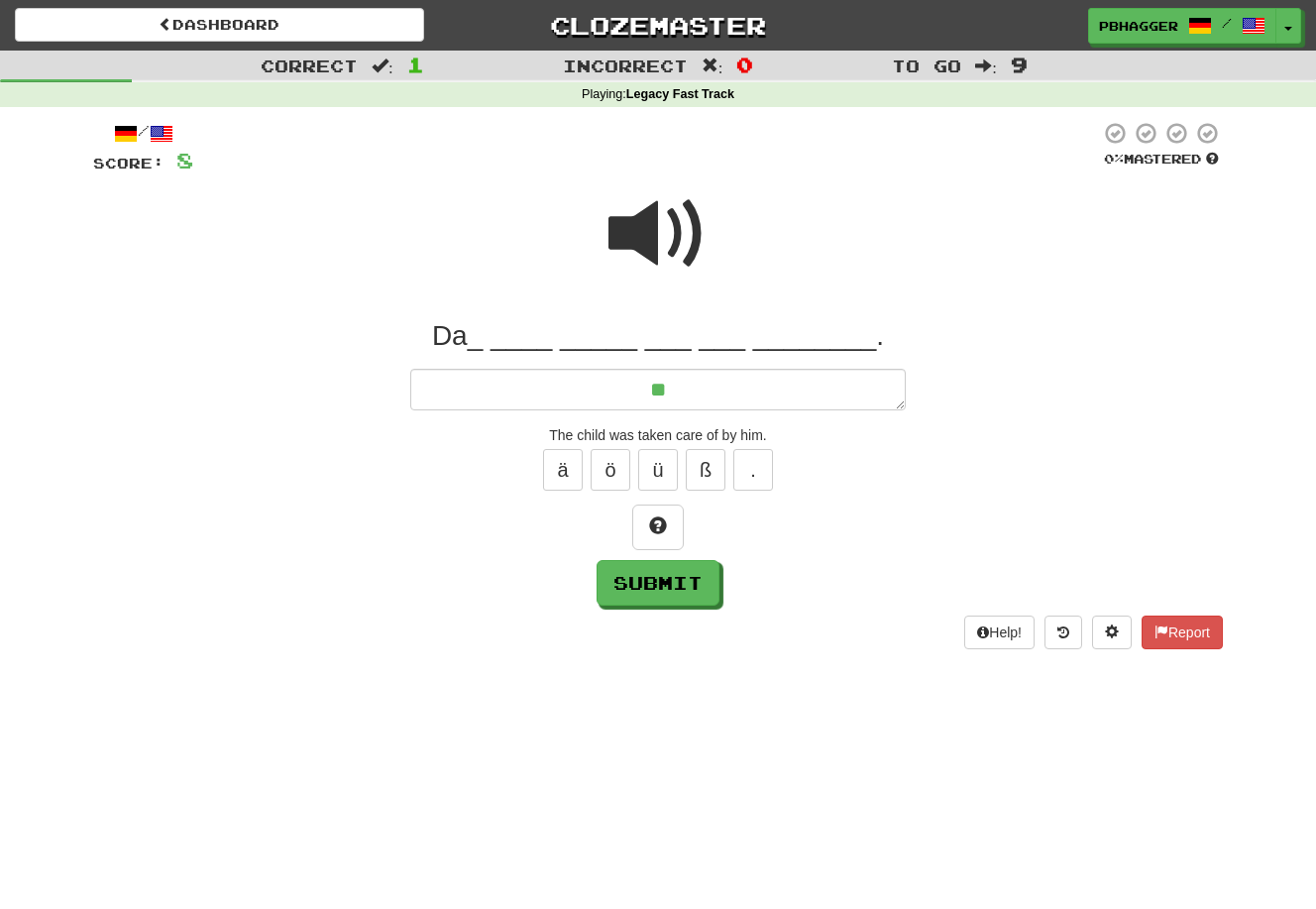type on "*" 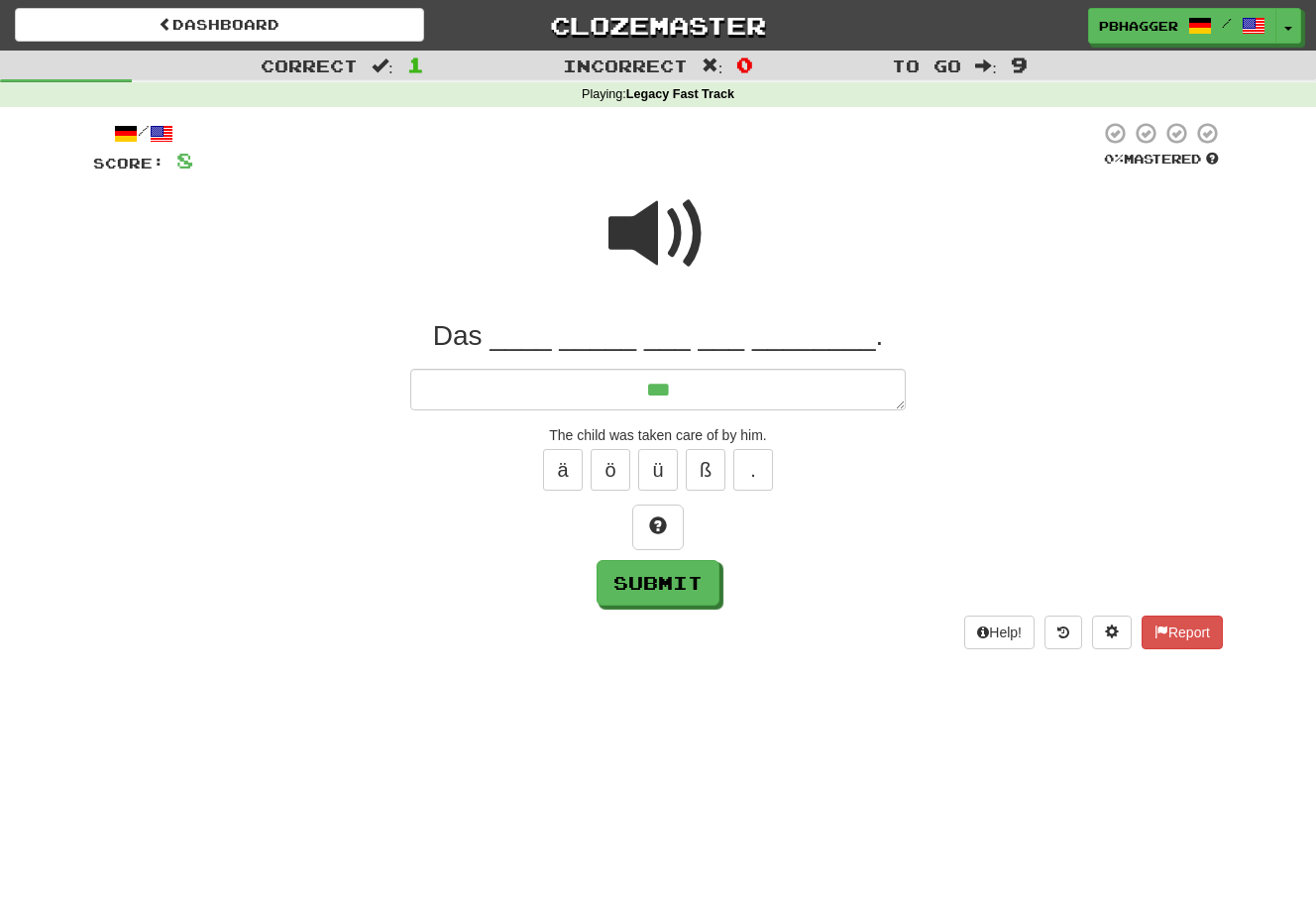 type on "*" 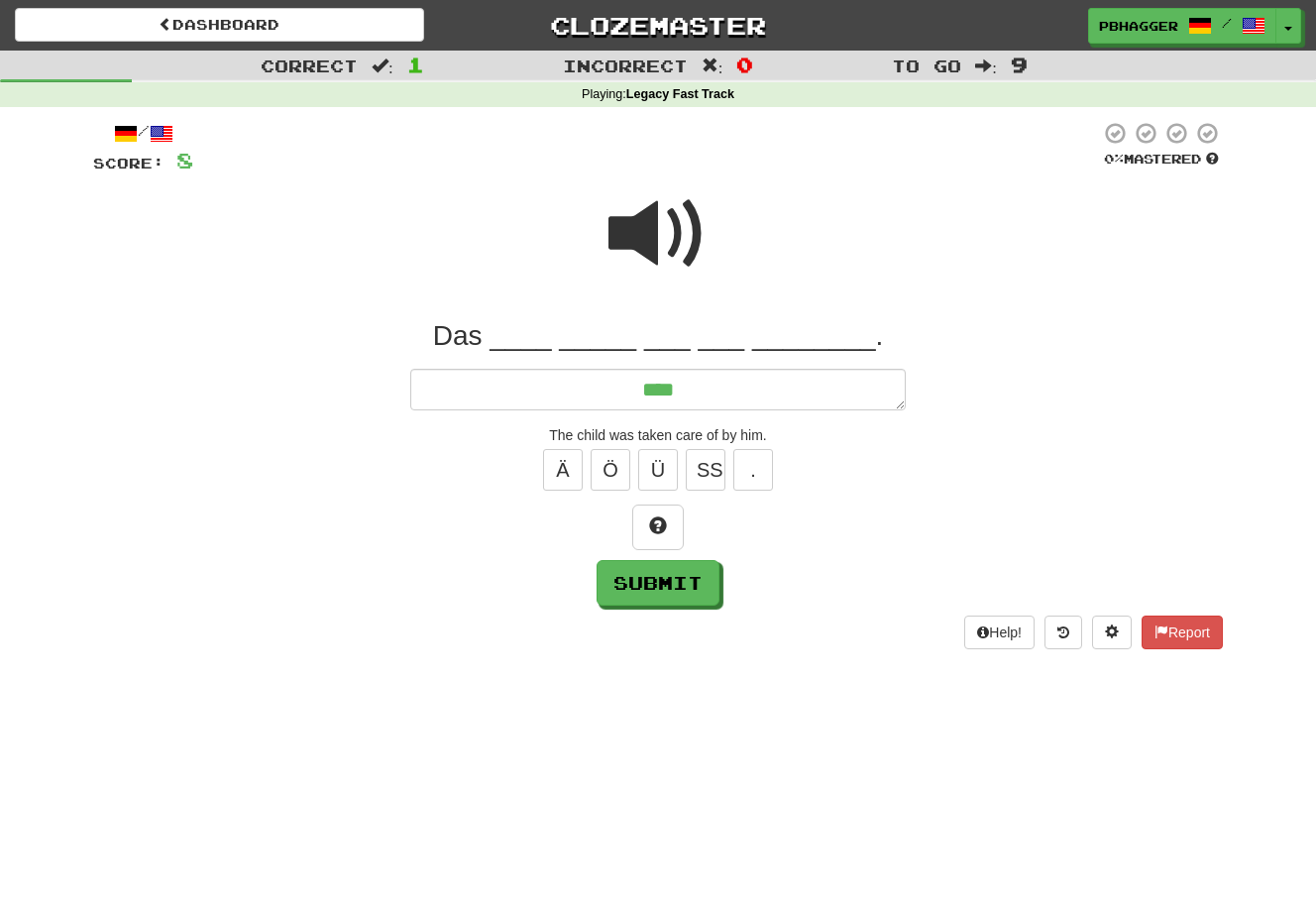 type on "*" 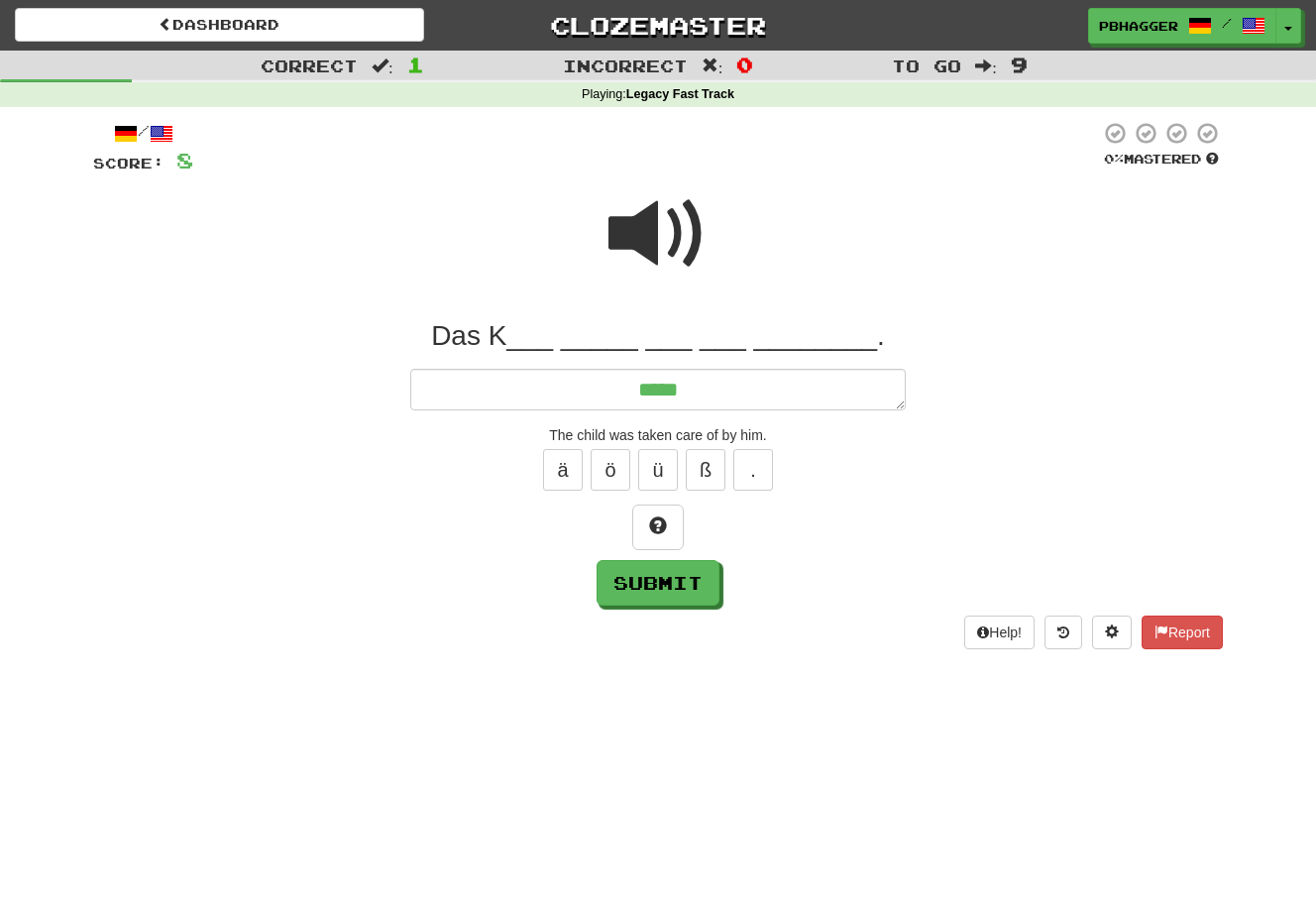 type on "*" 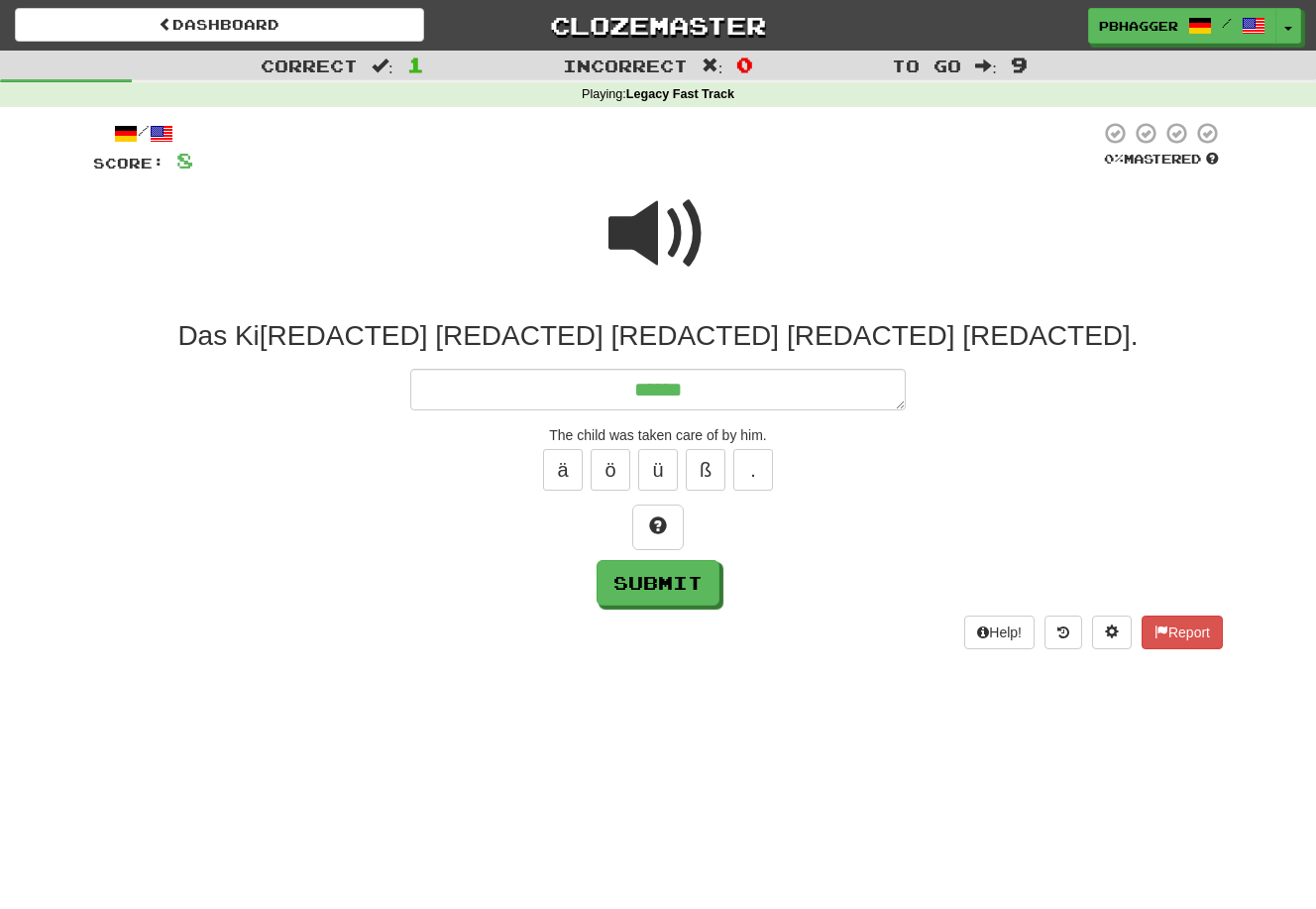 type on "*" 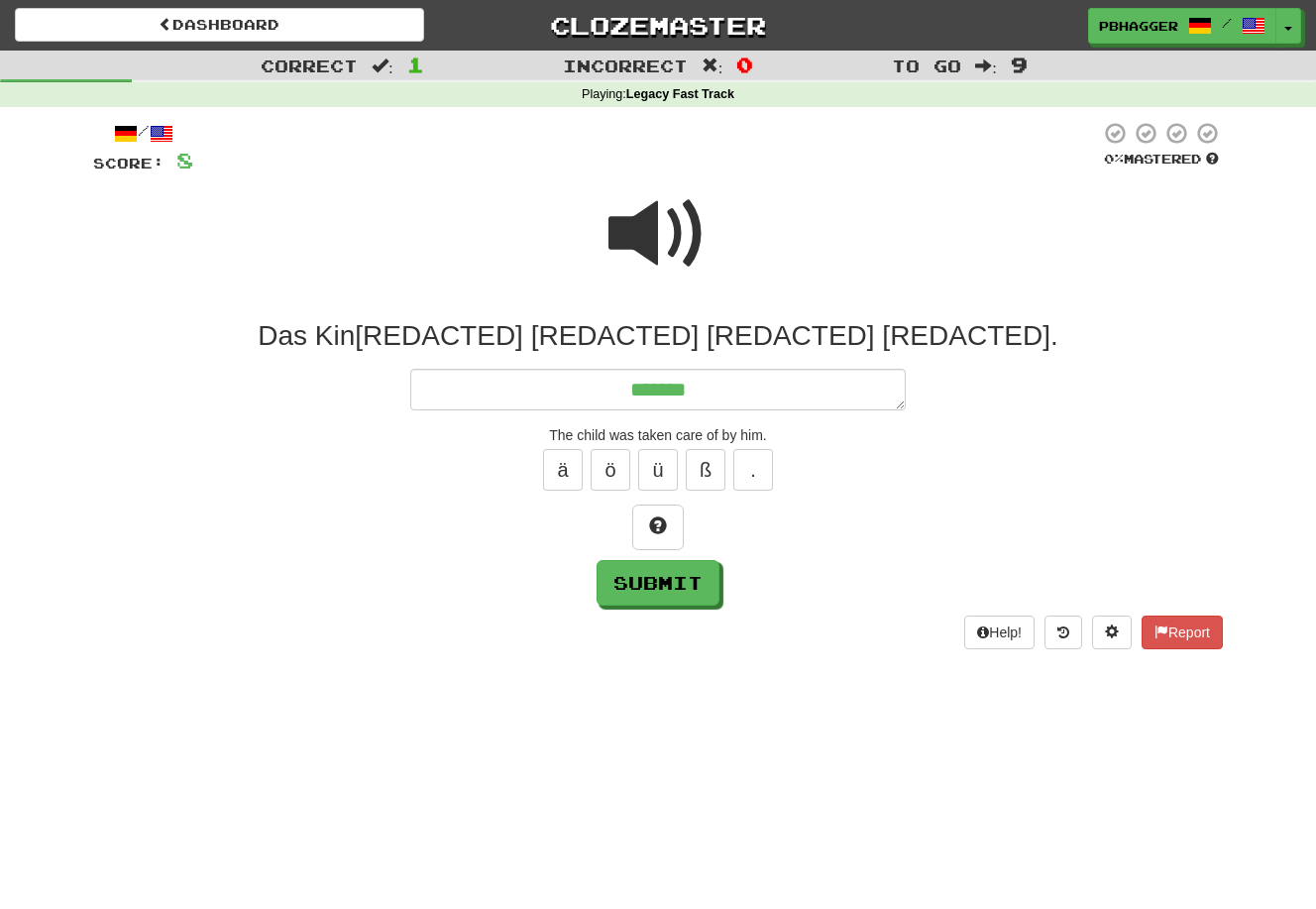 type on "*" 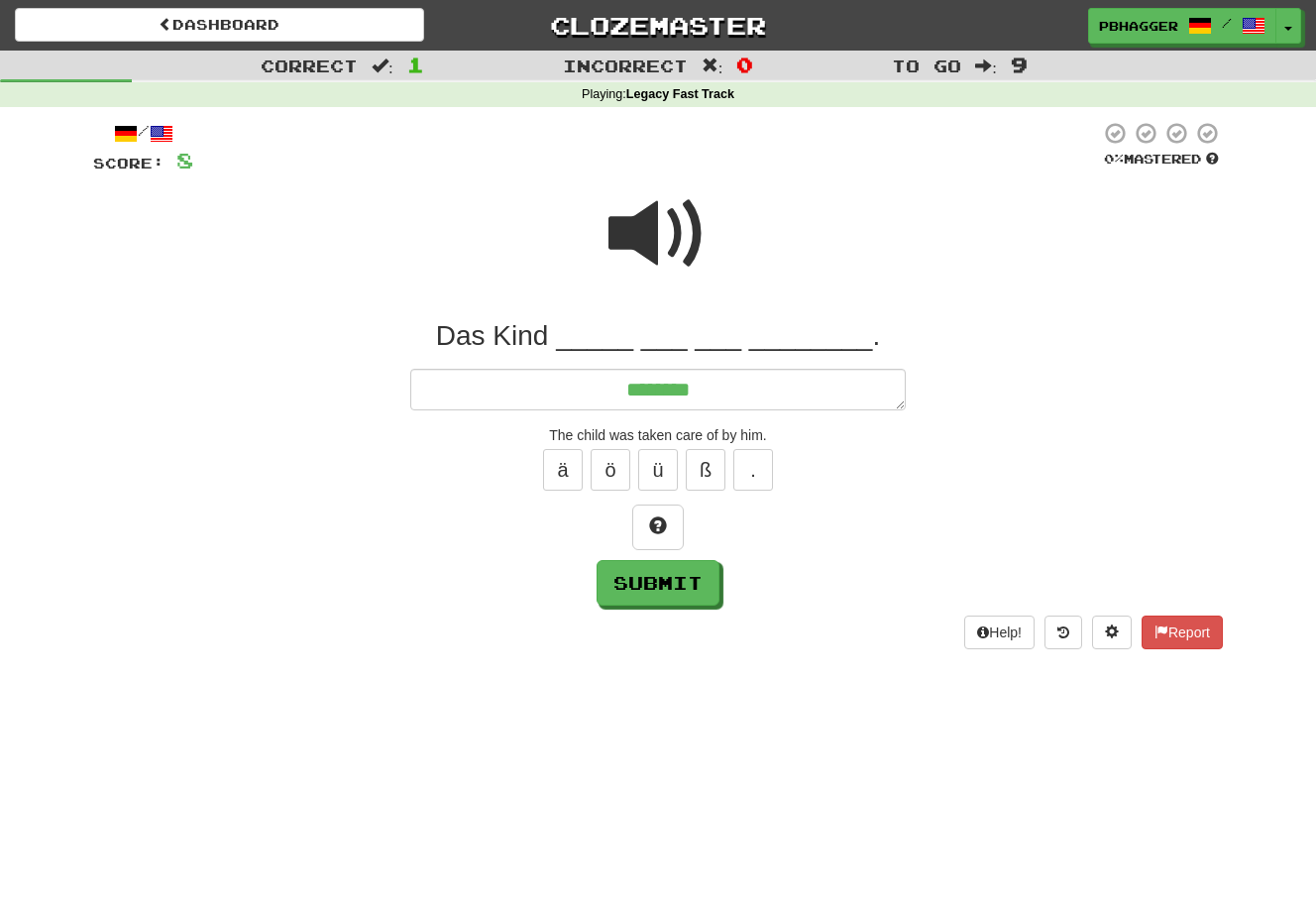 type on "*" 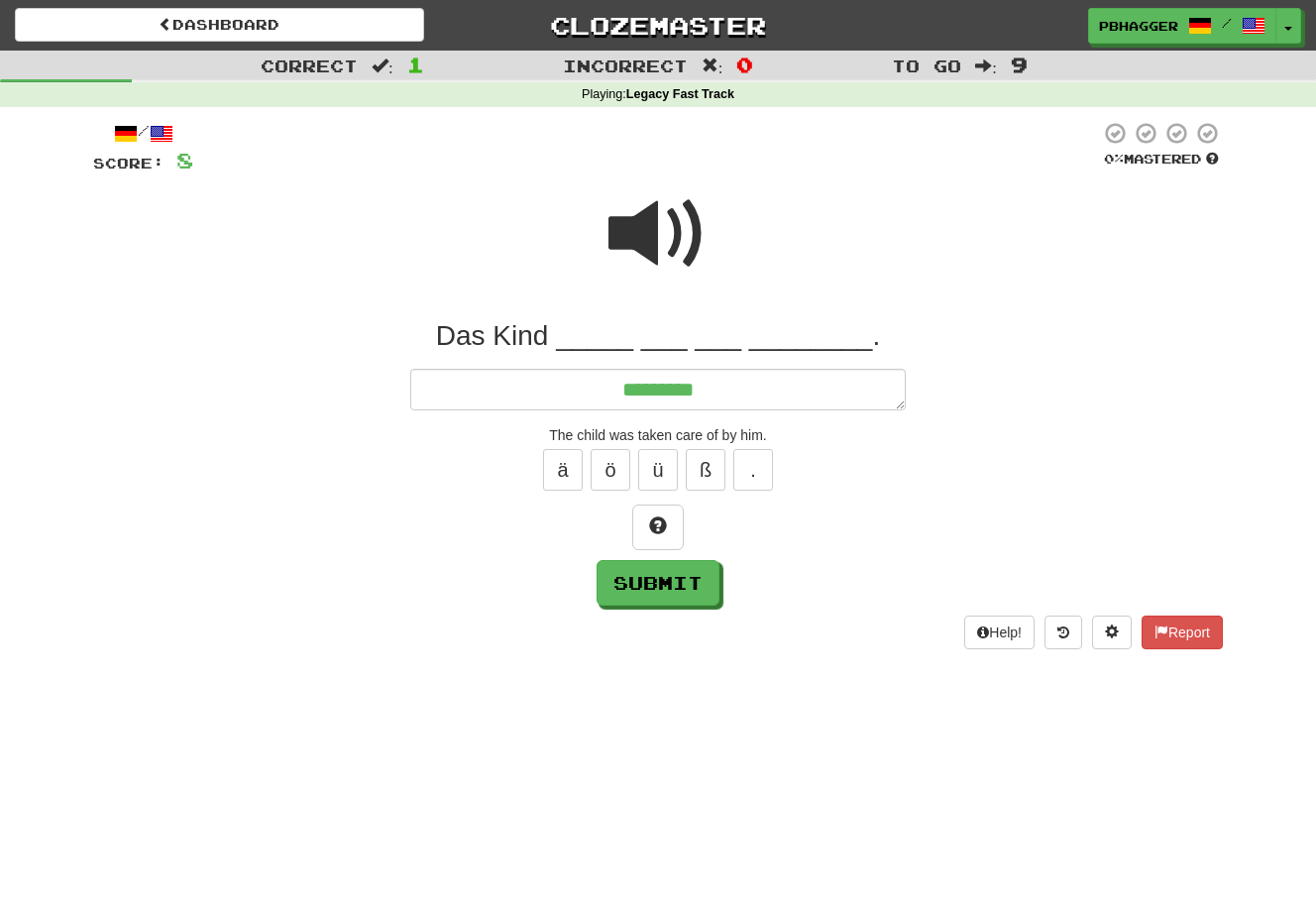 type on "*" 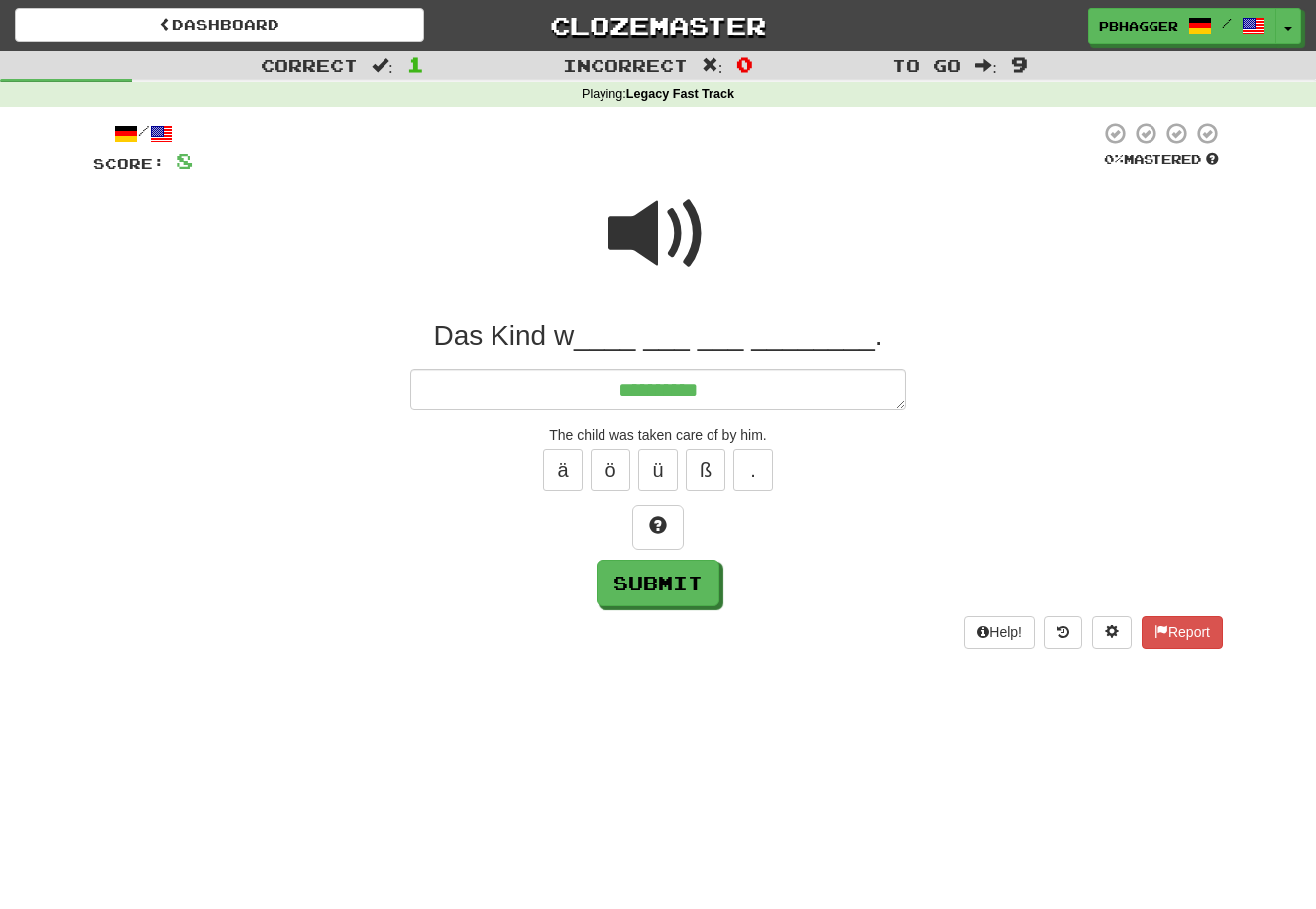 type on "*" 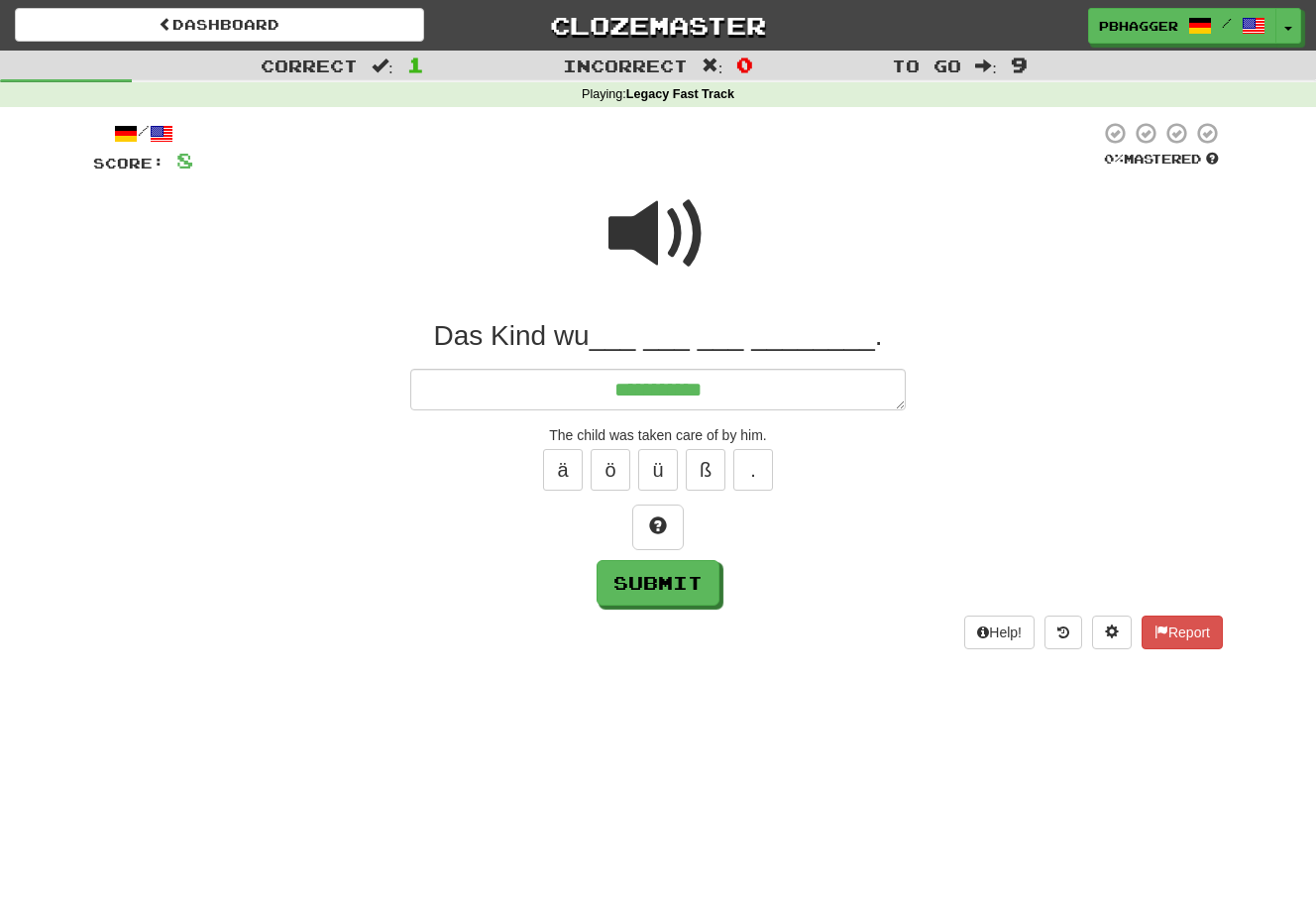 type on "*" 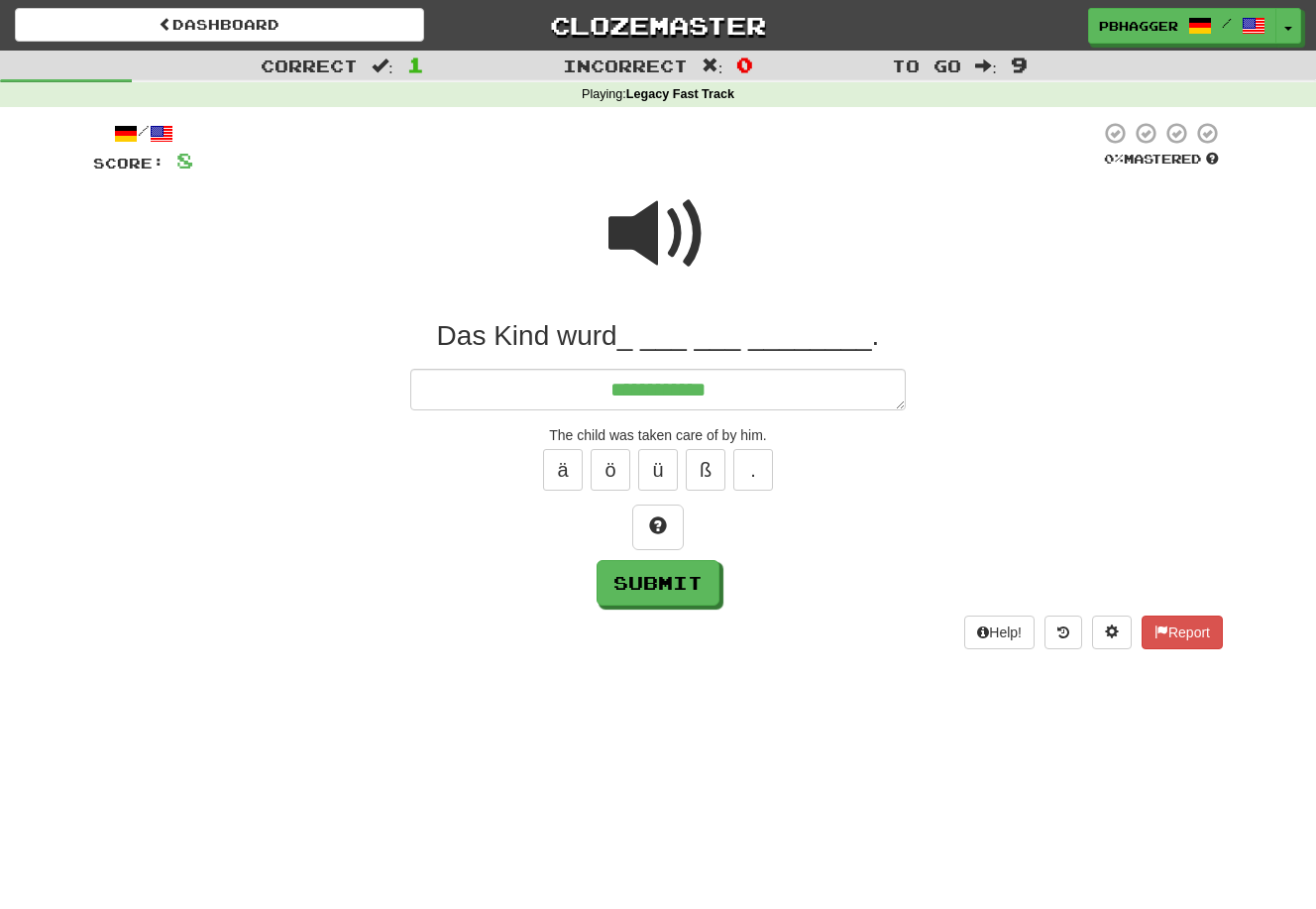 type on "*" 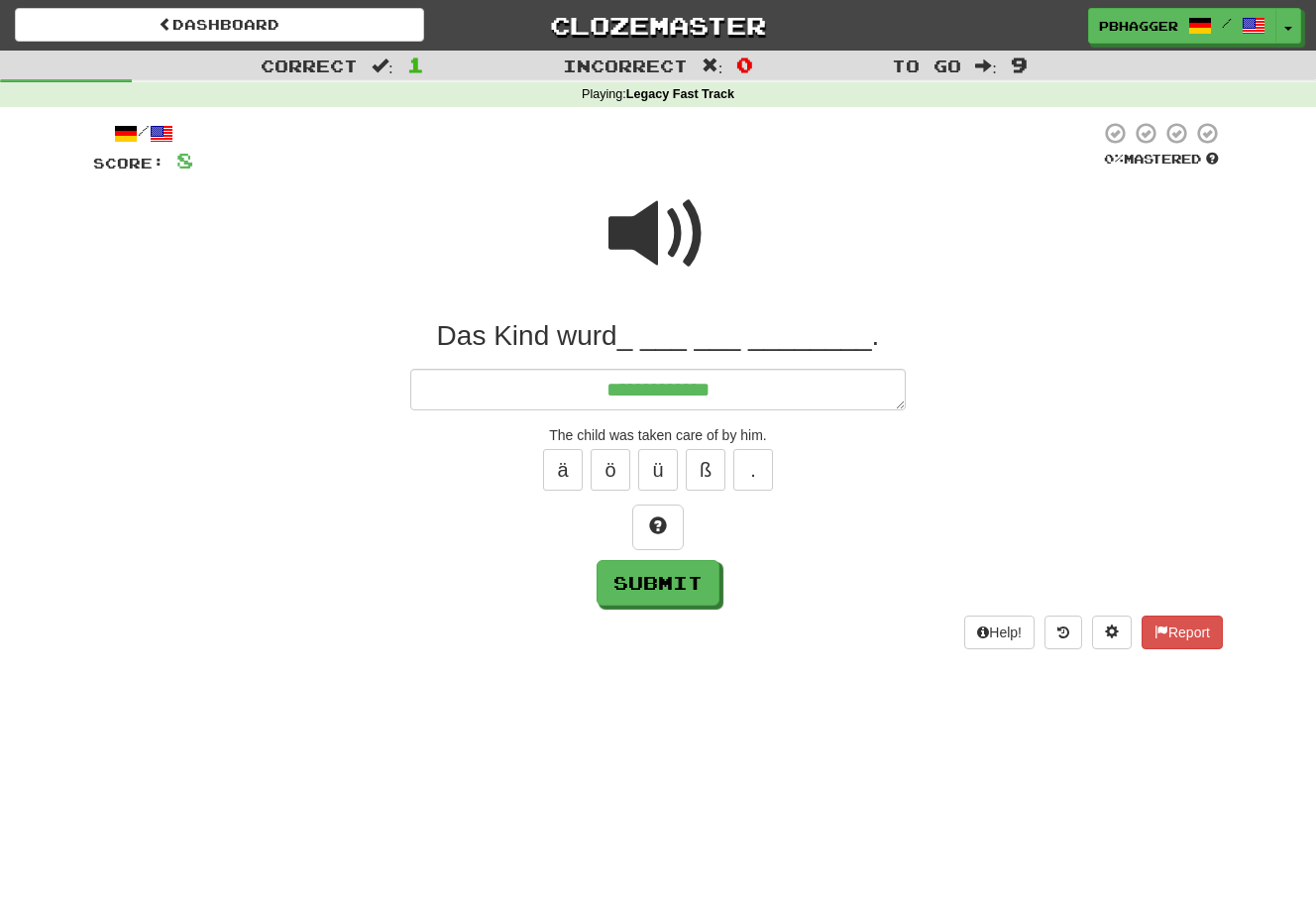 type on "*" 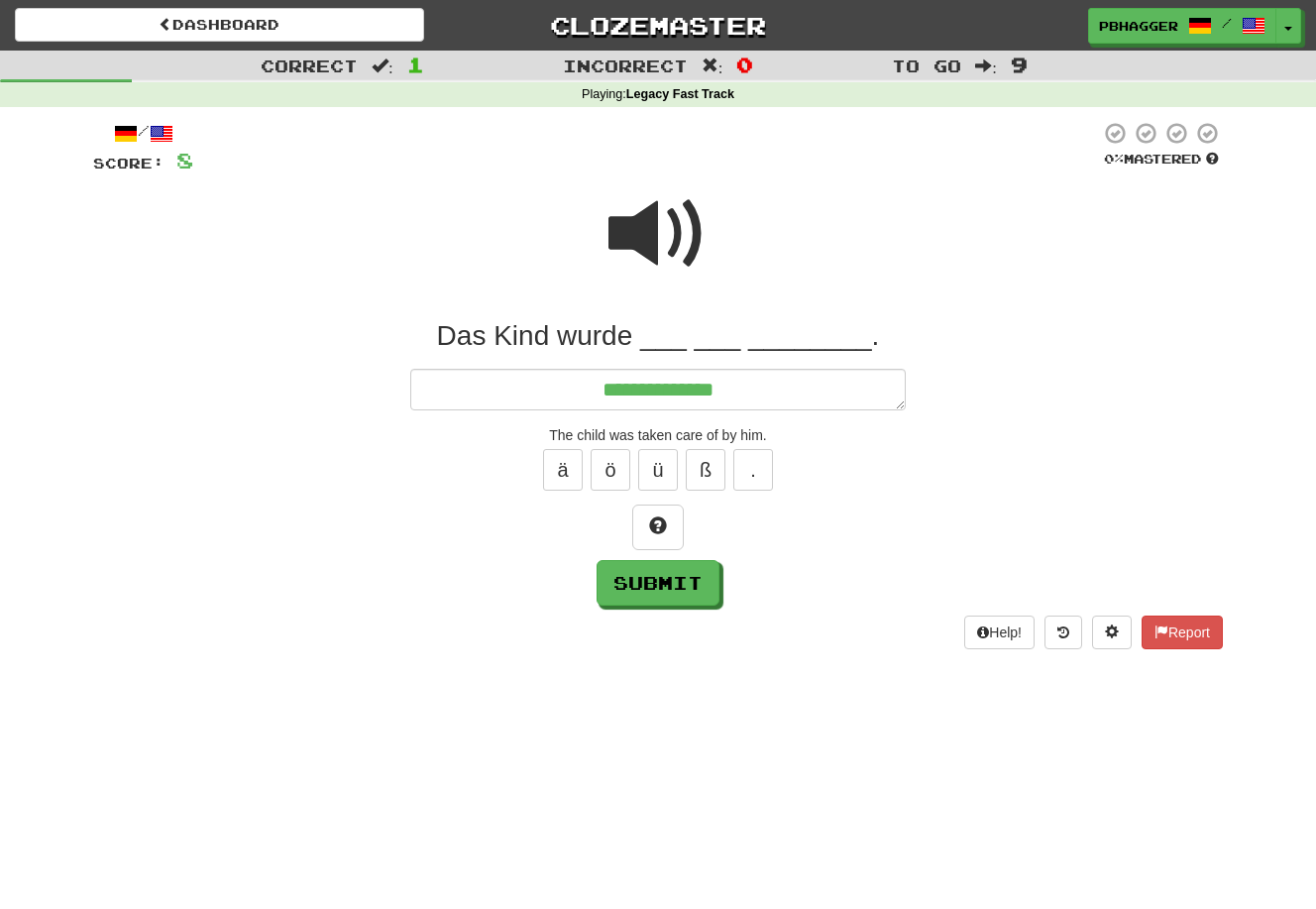 type on "*" 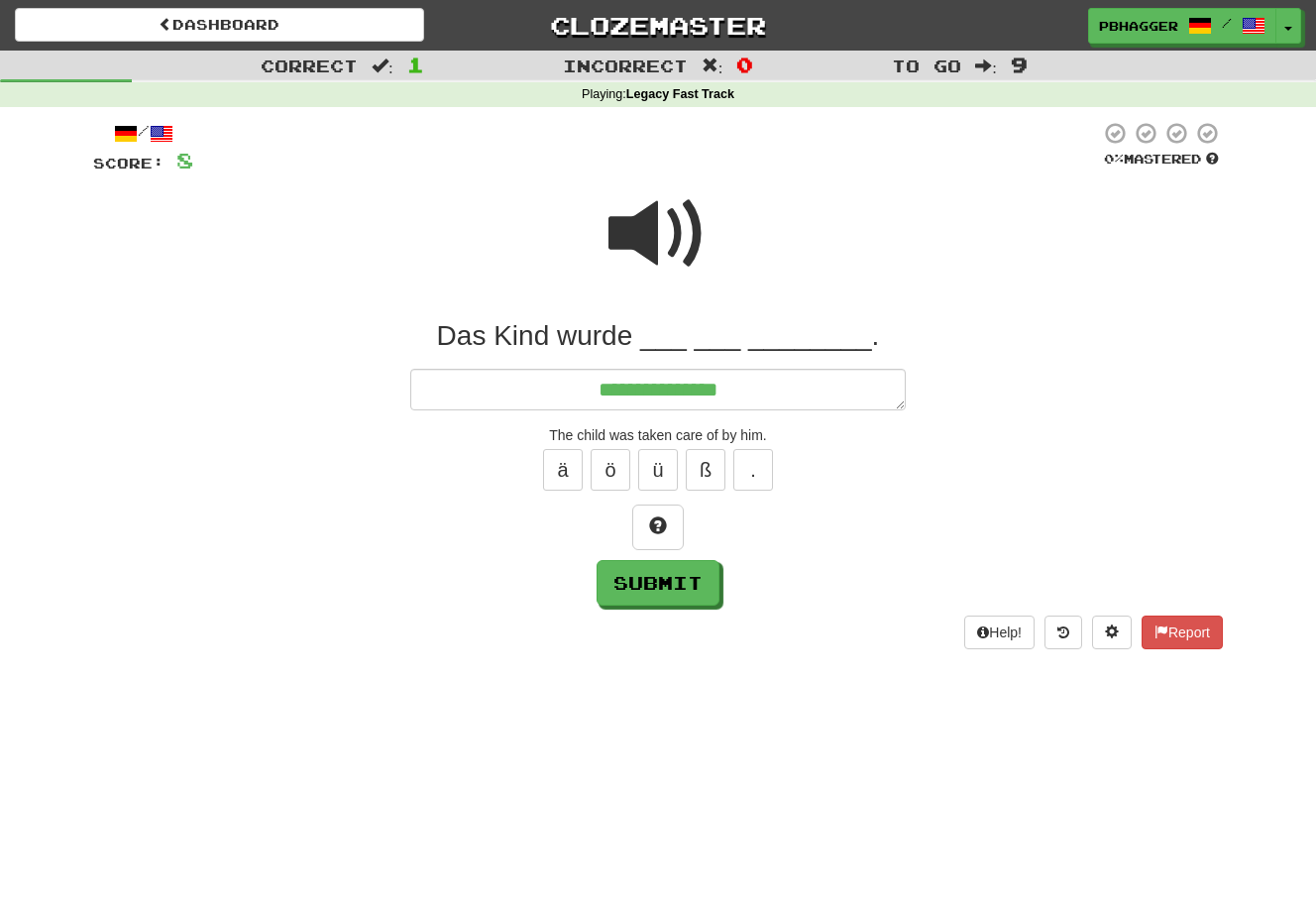 type on "*" 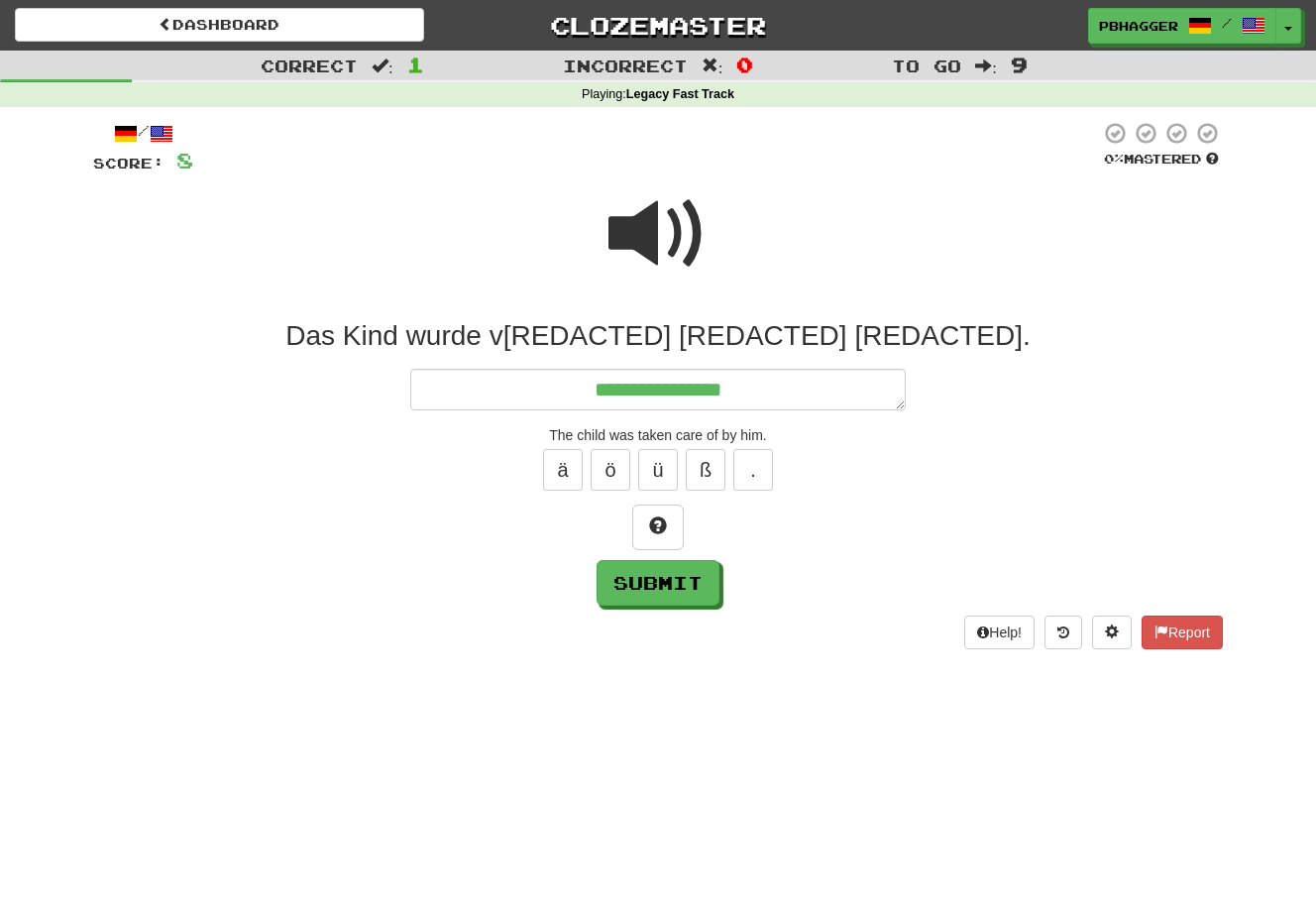 type on "*" 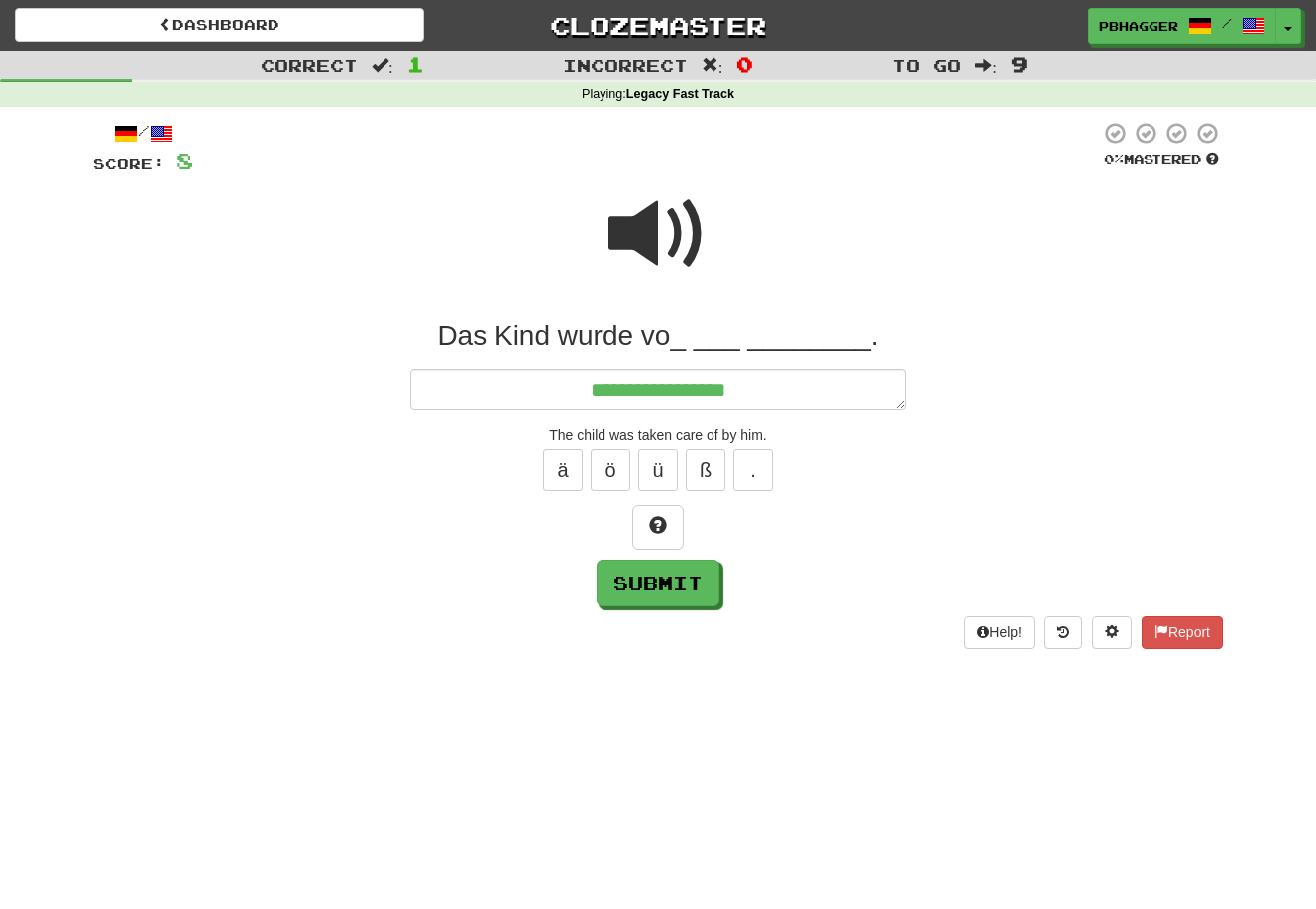 type on "*" 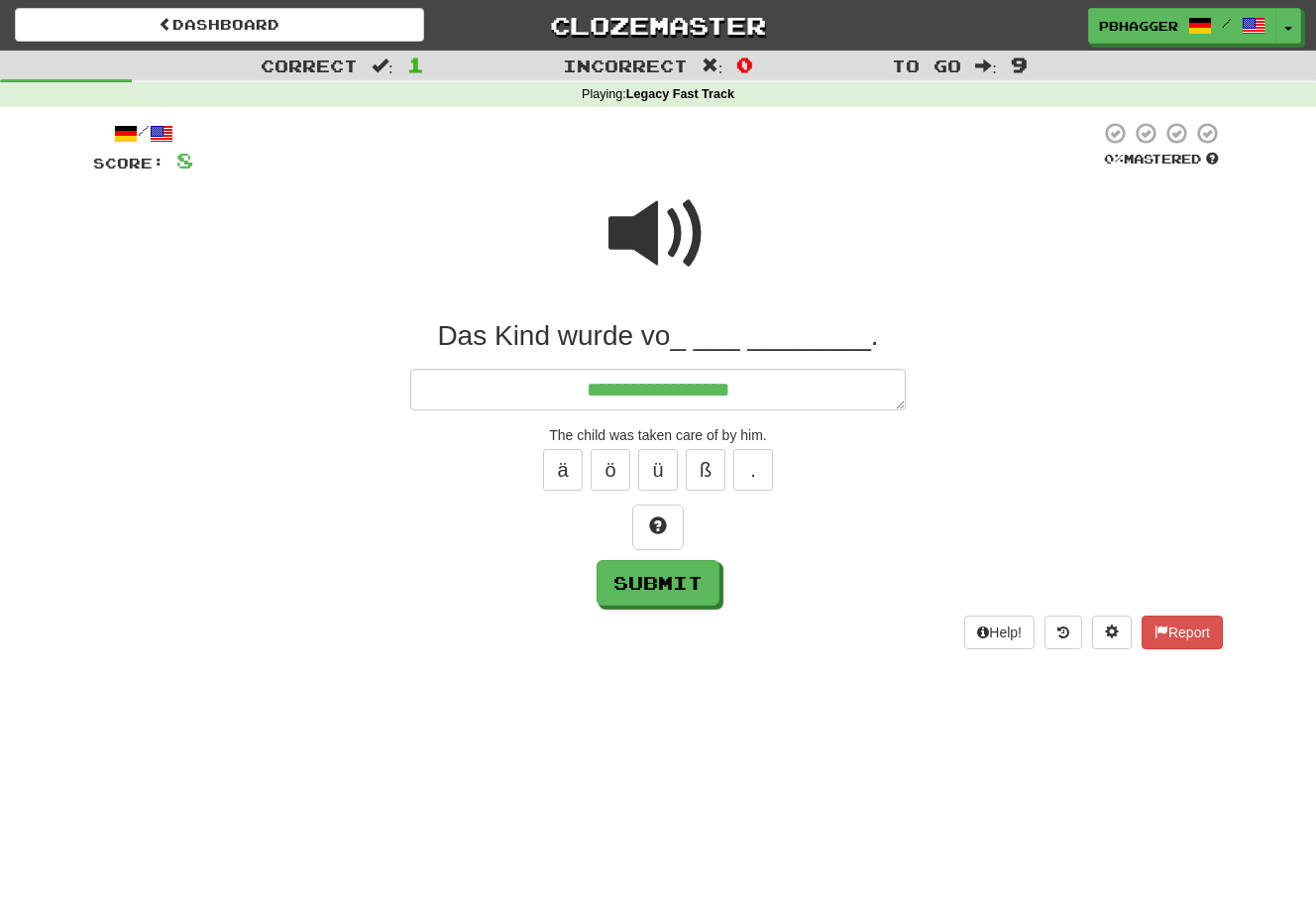 type on "*" 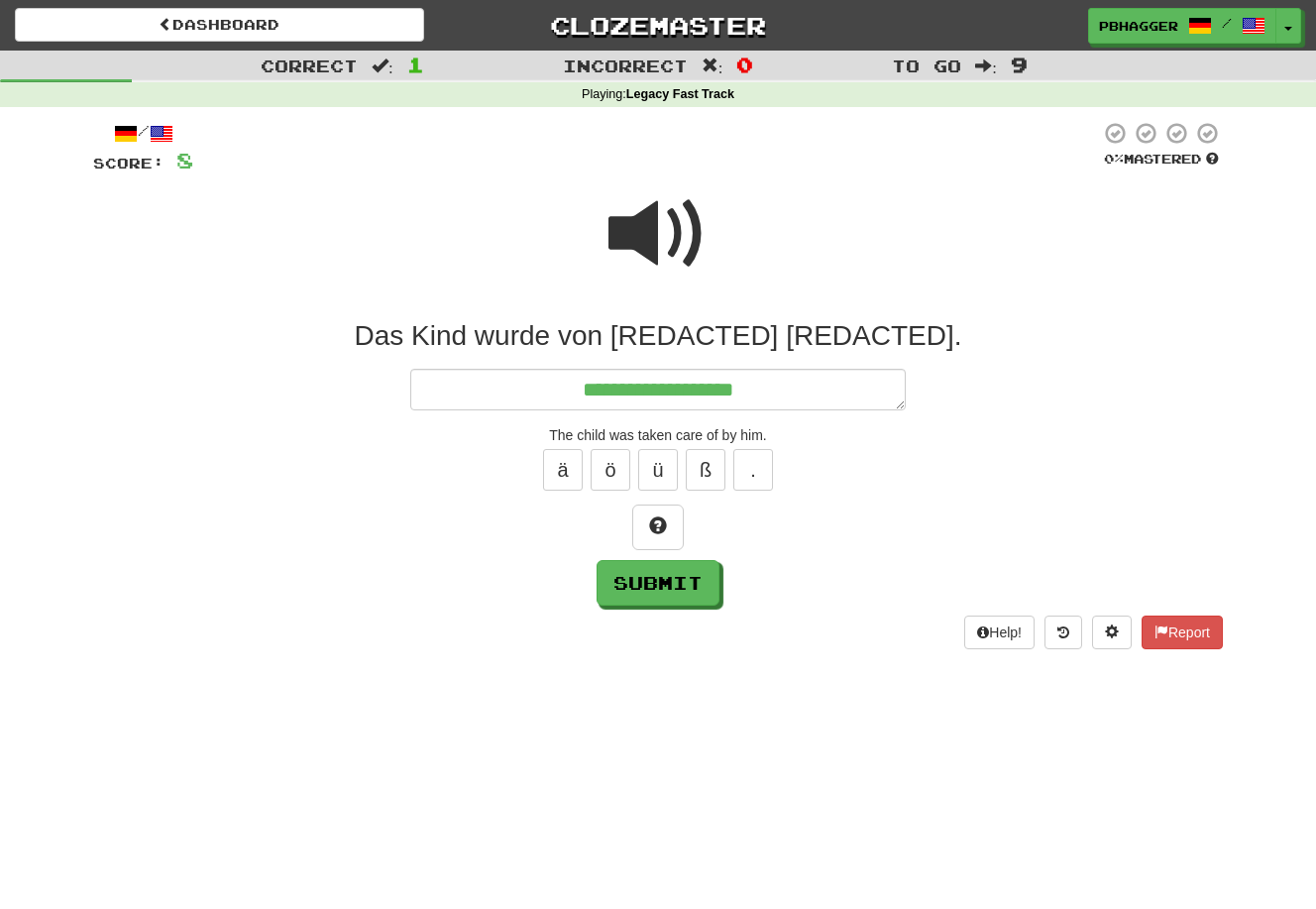 type on "*" 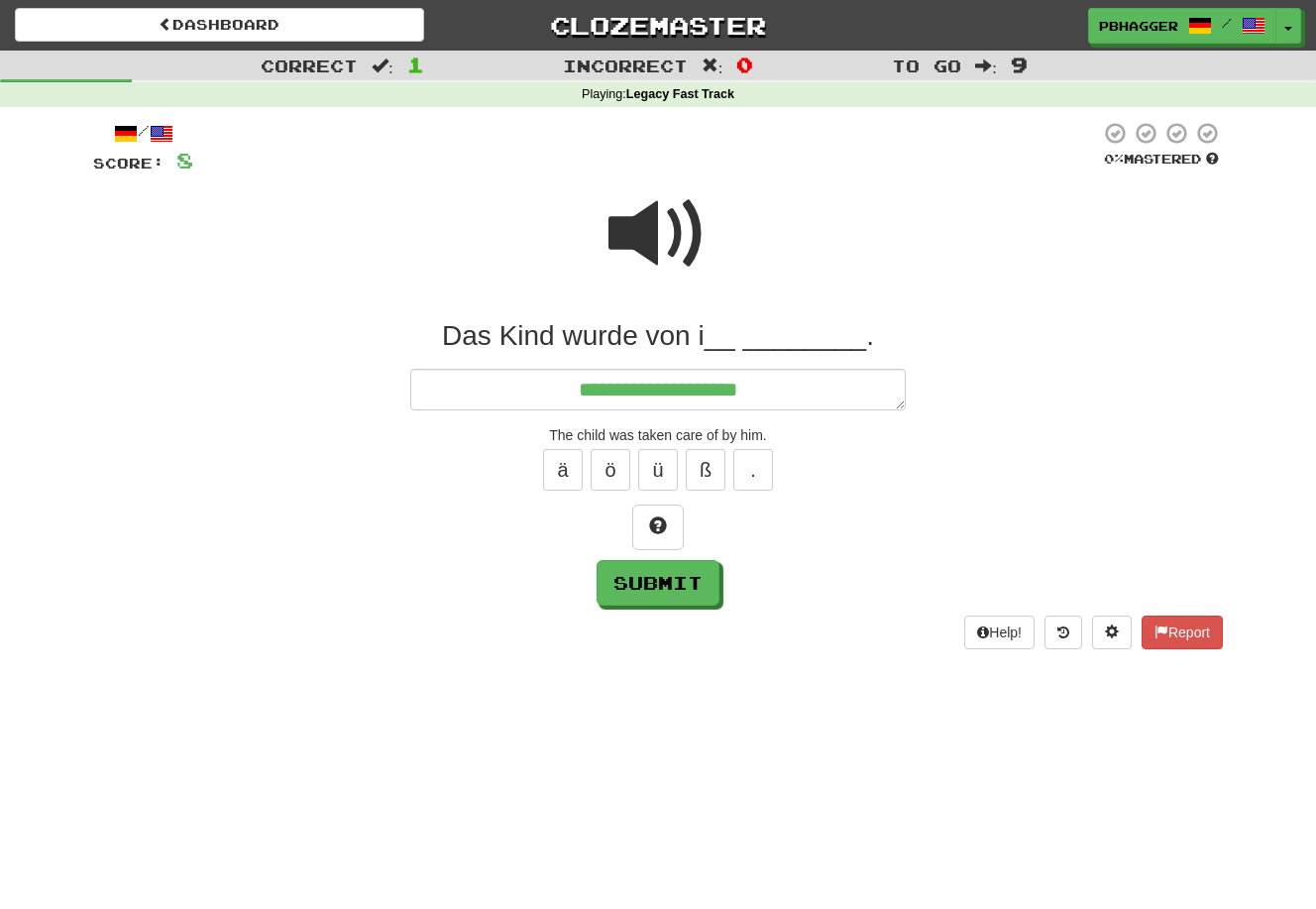 type on "*" 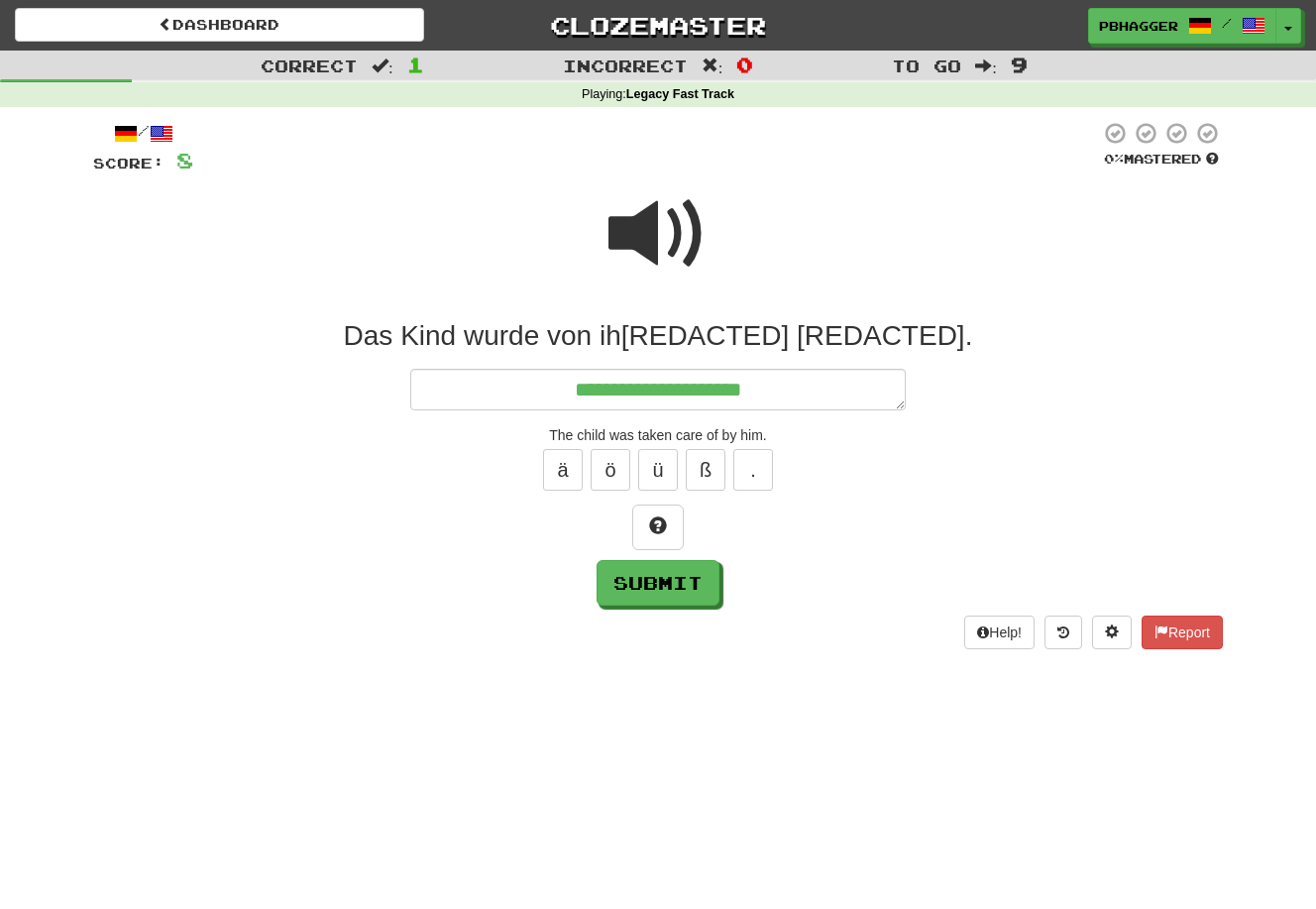 type on "*" 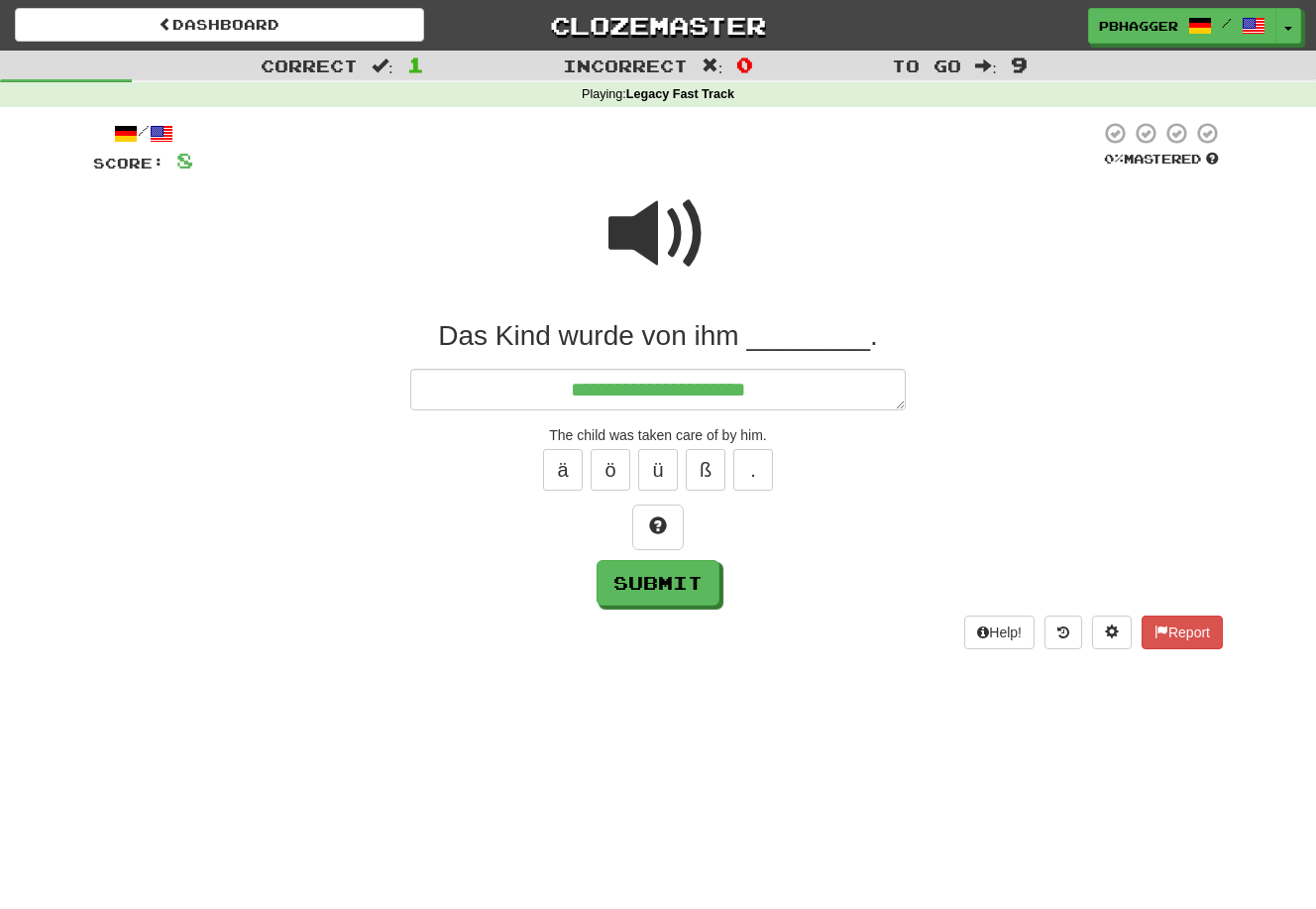 type on "*" 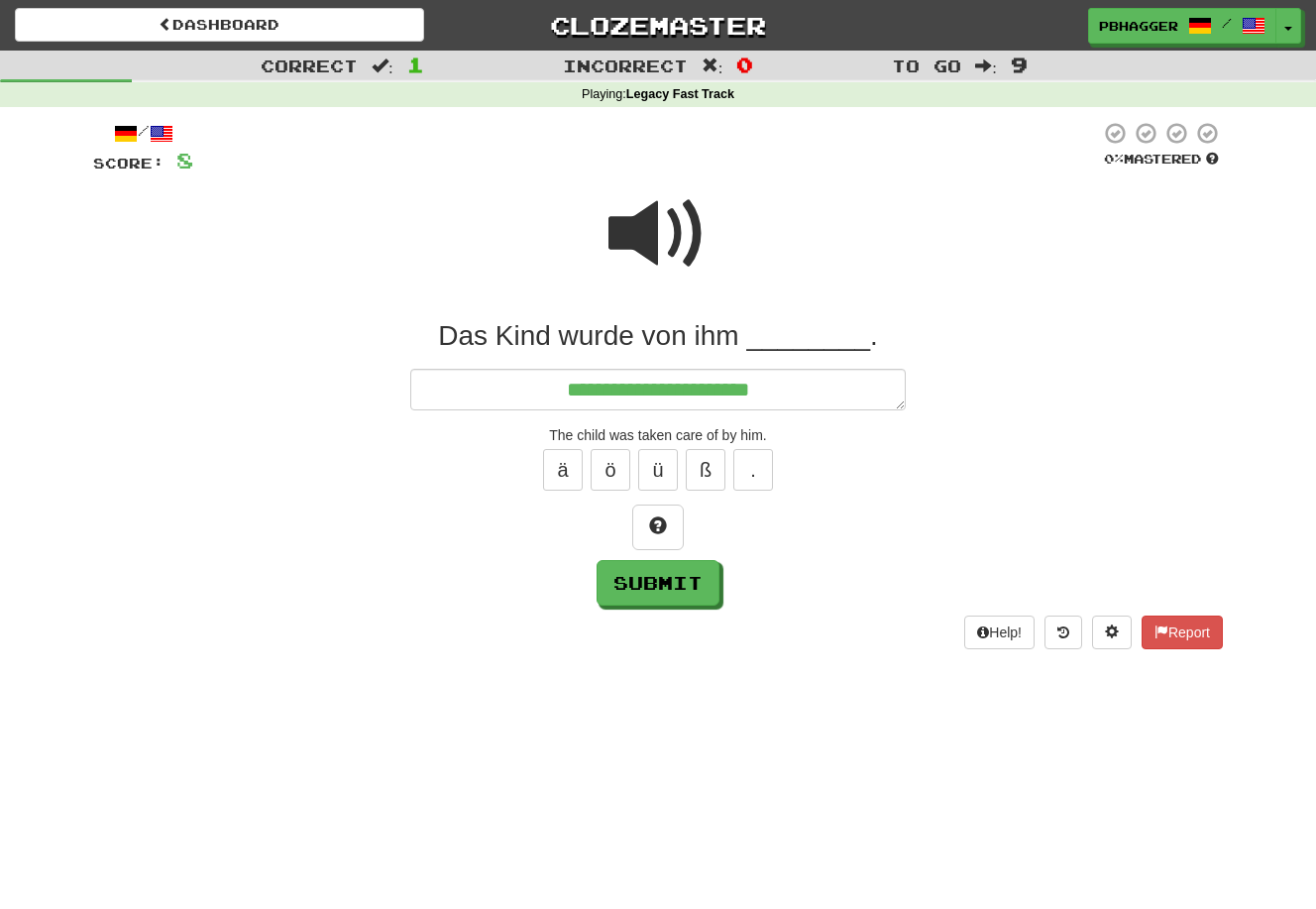 type on "*" 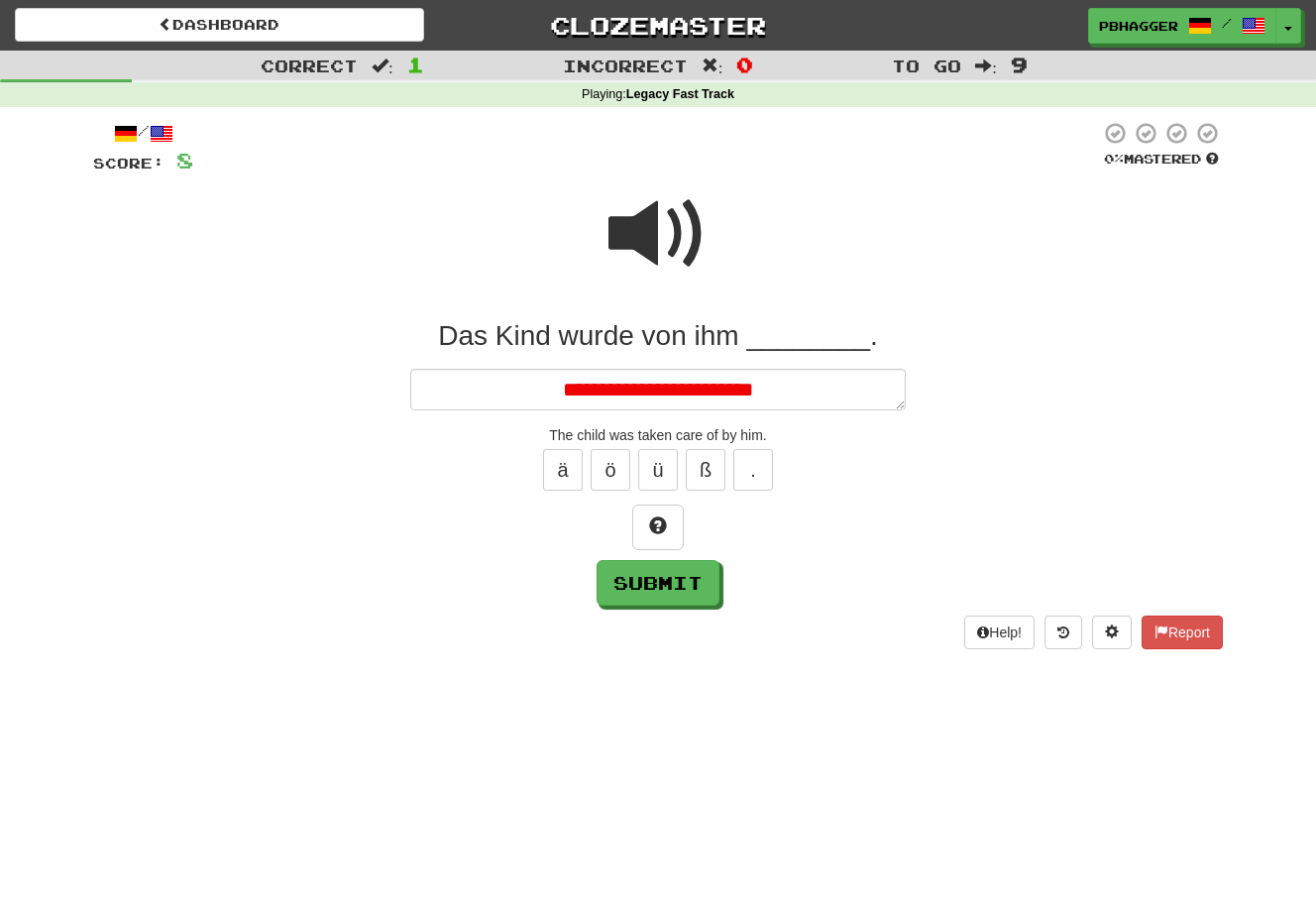 type on "*" 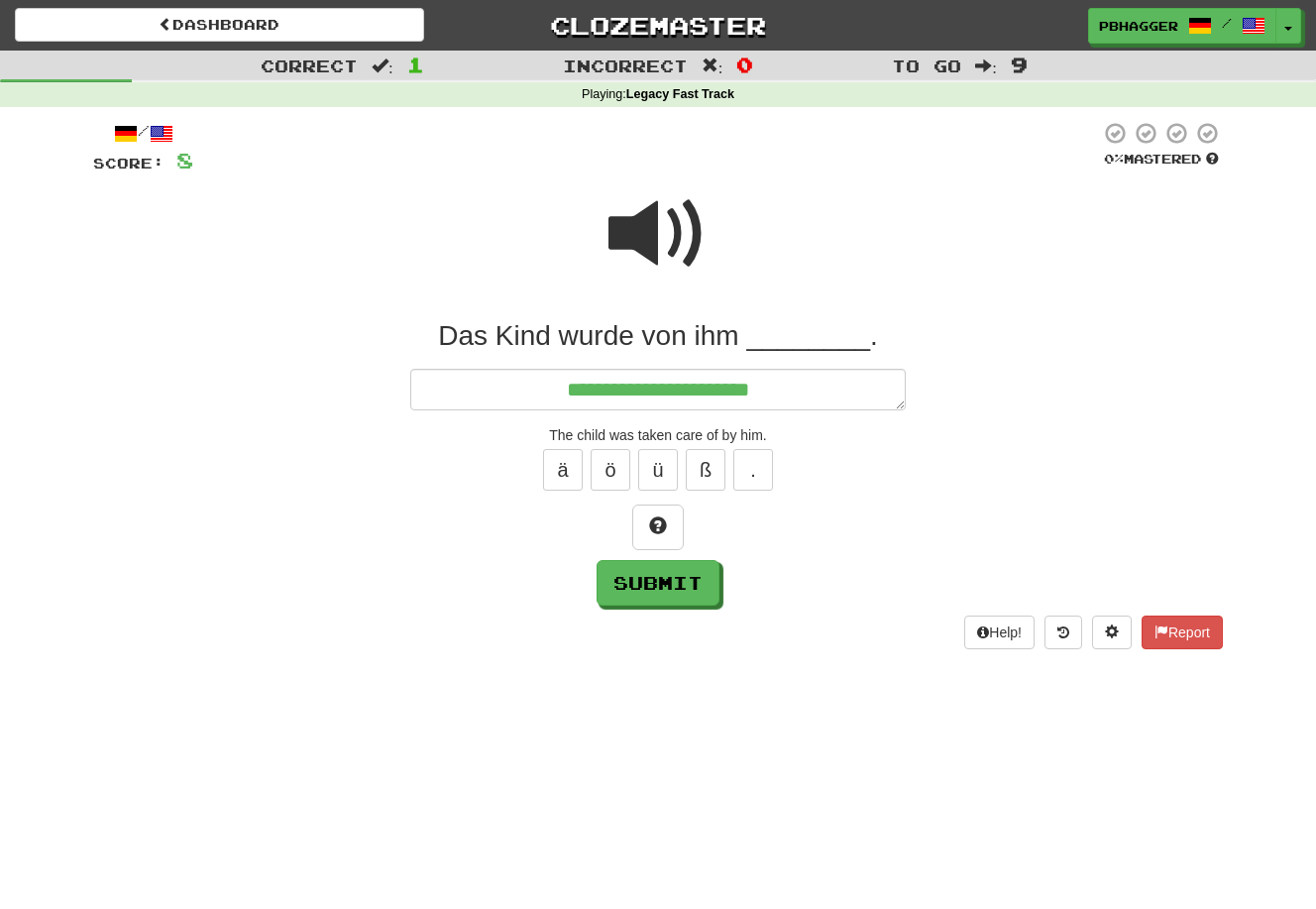type on "*" 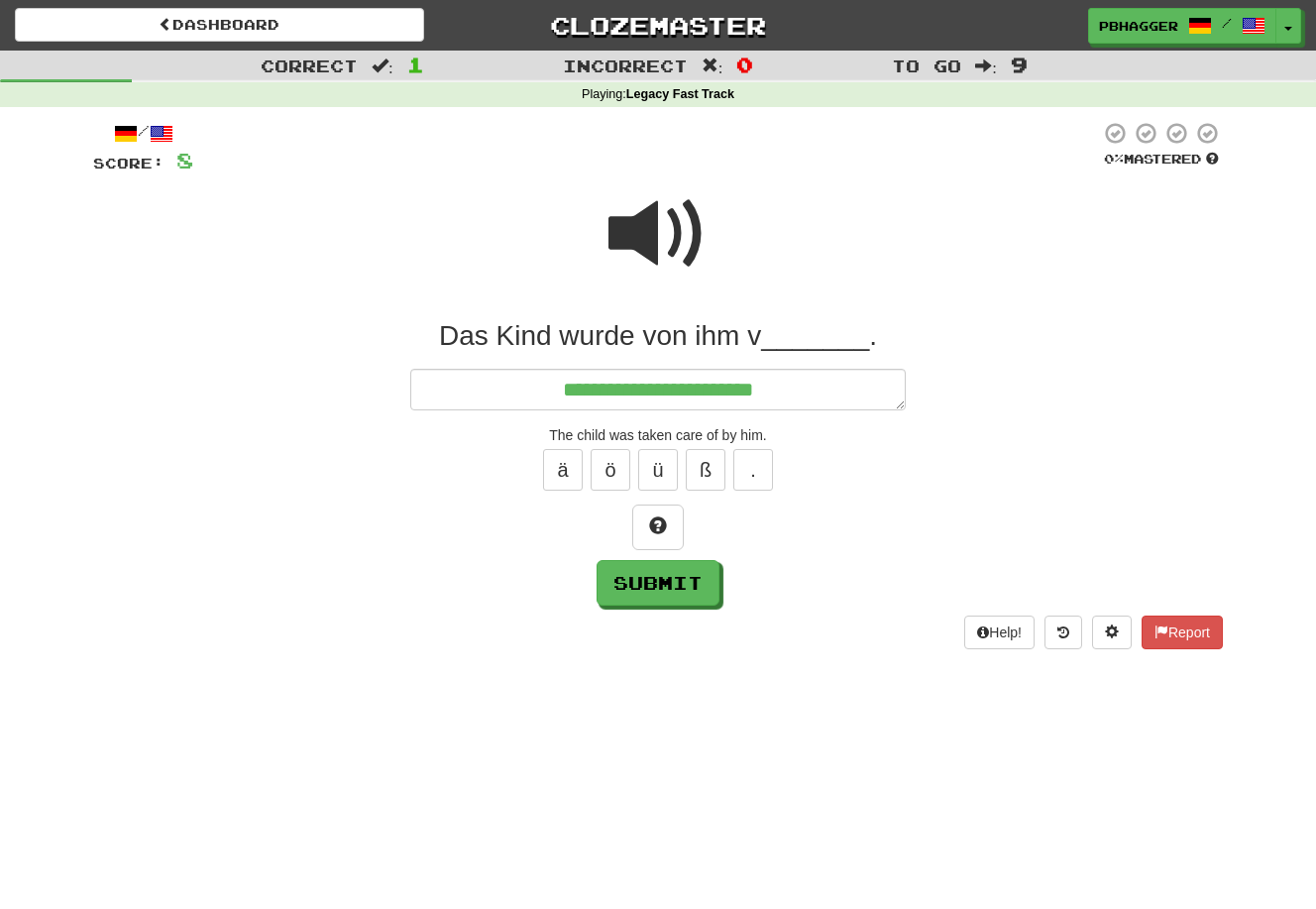 type on "*" 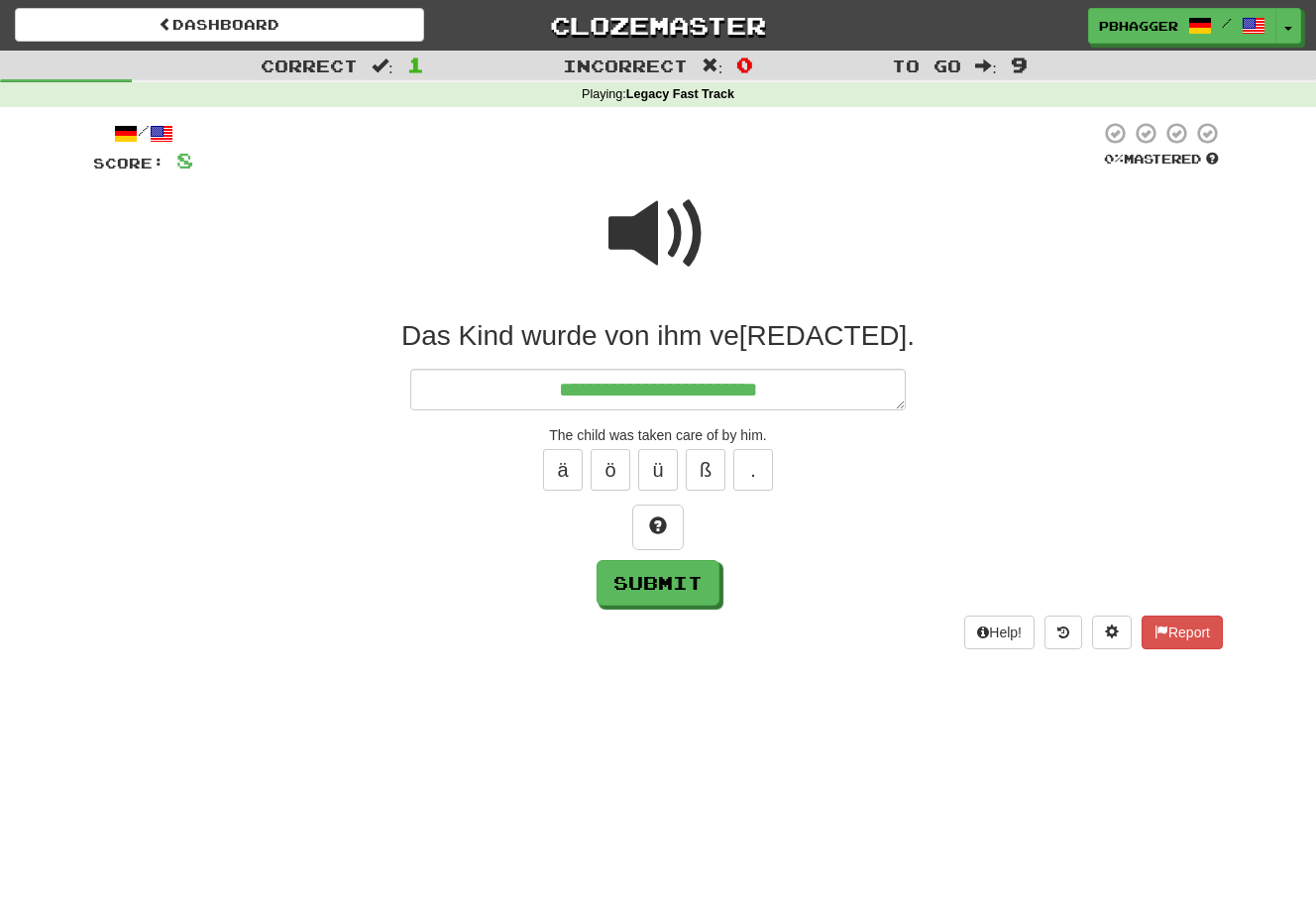 type on "*" 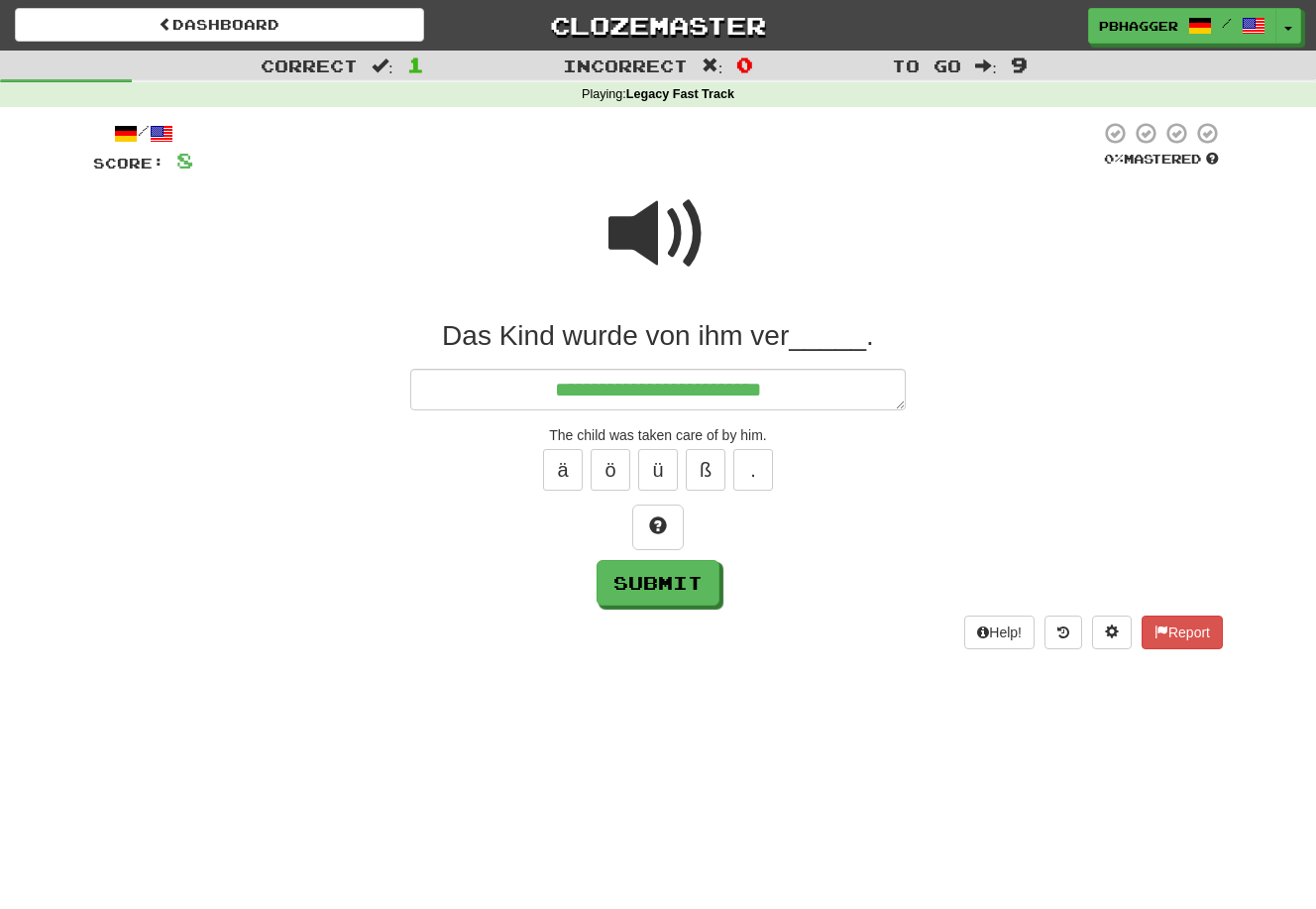 type on "*" 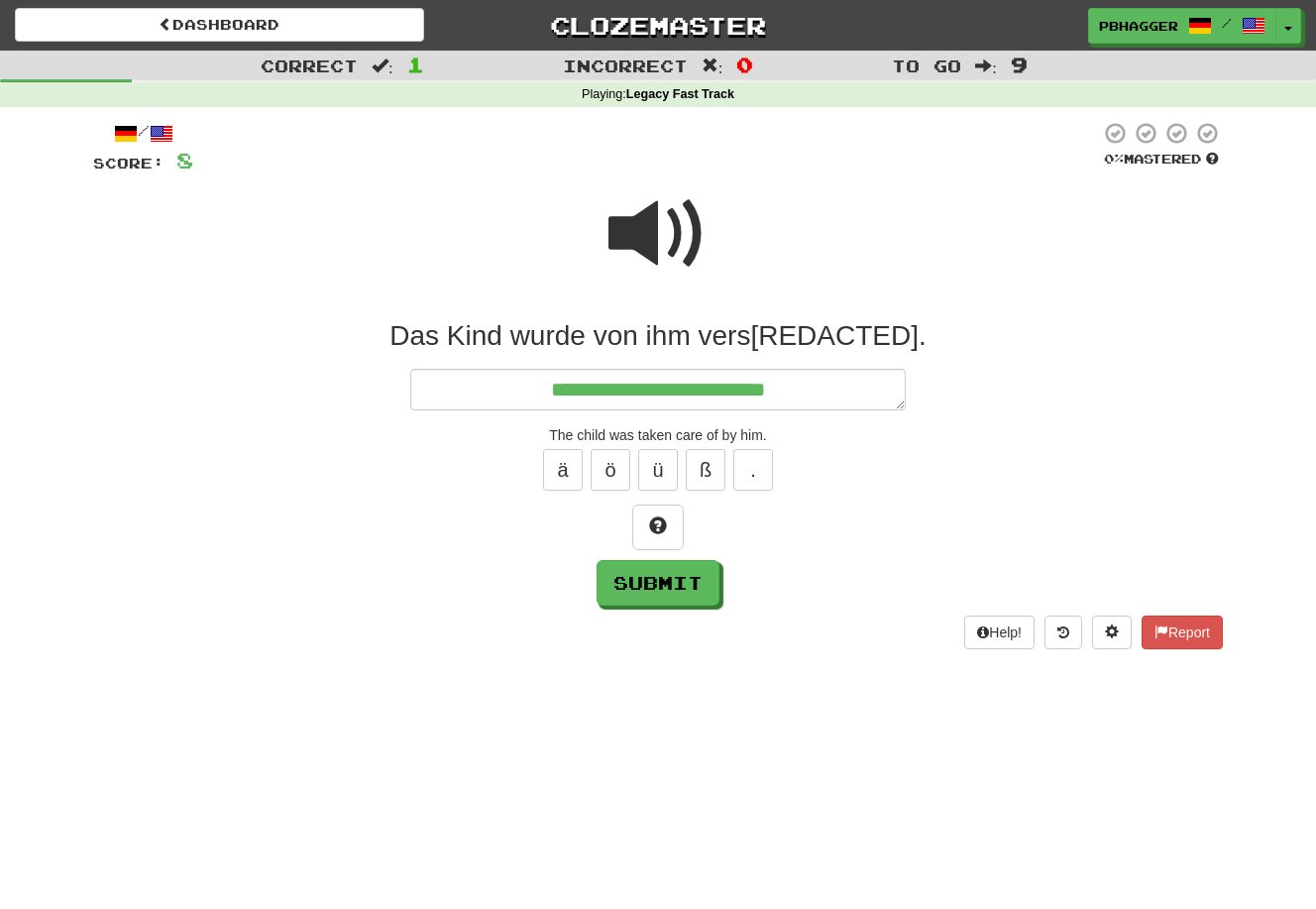 type on "*" 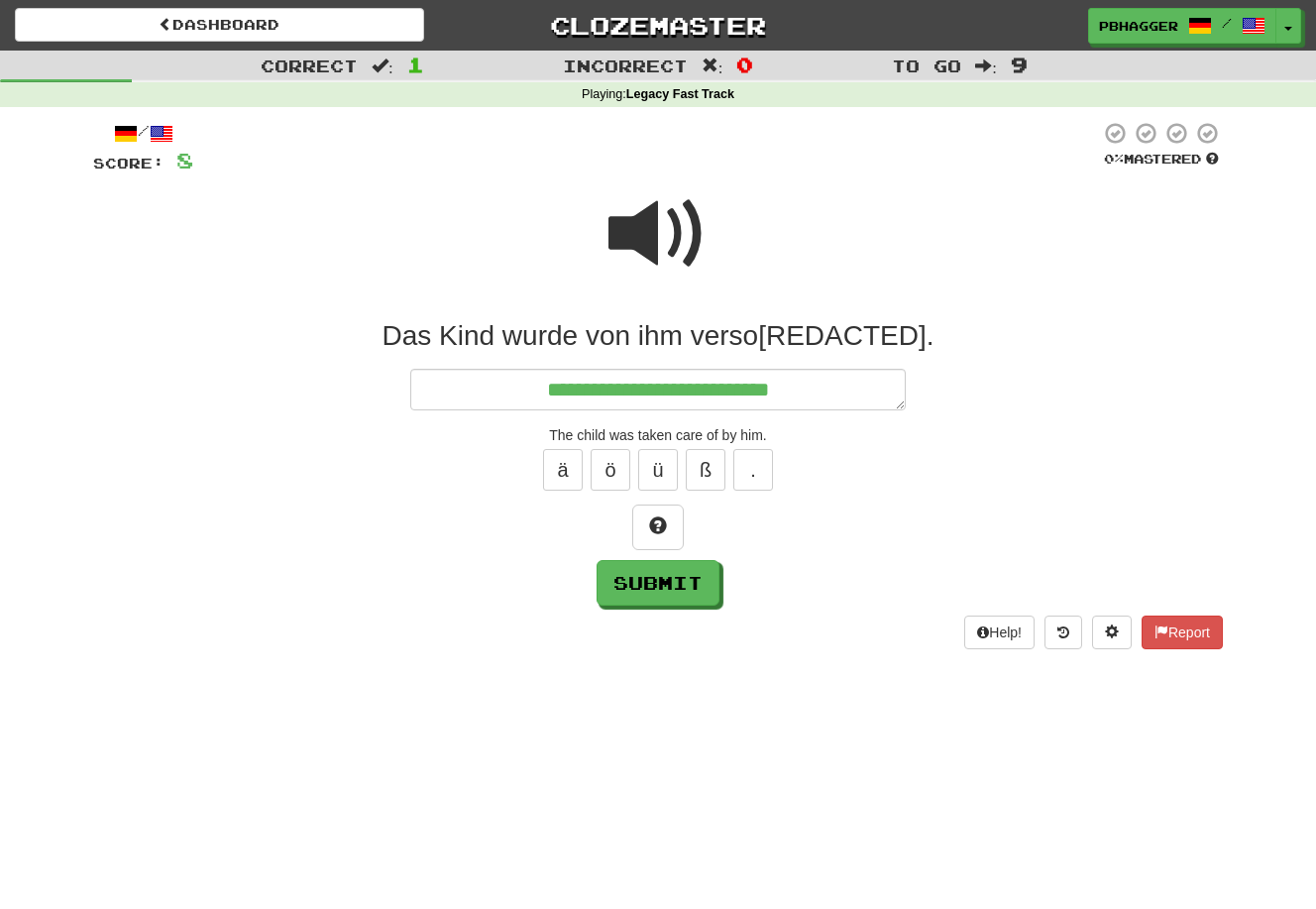type on "*" 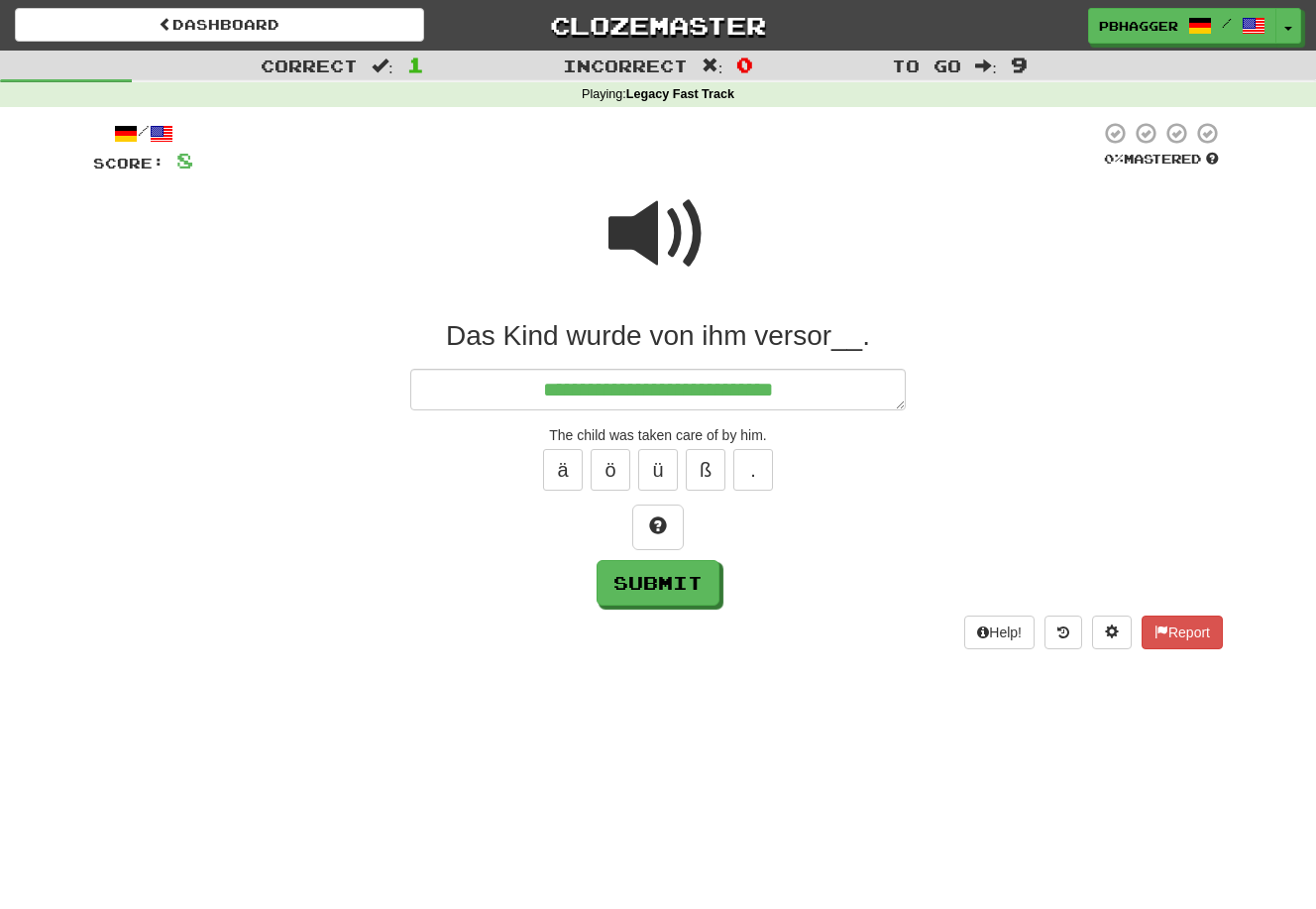 type on "*" 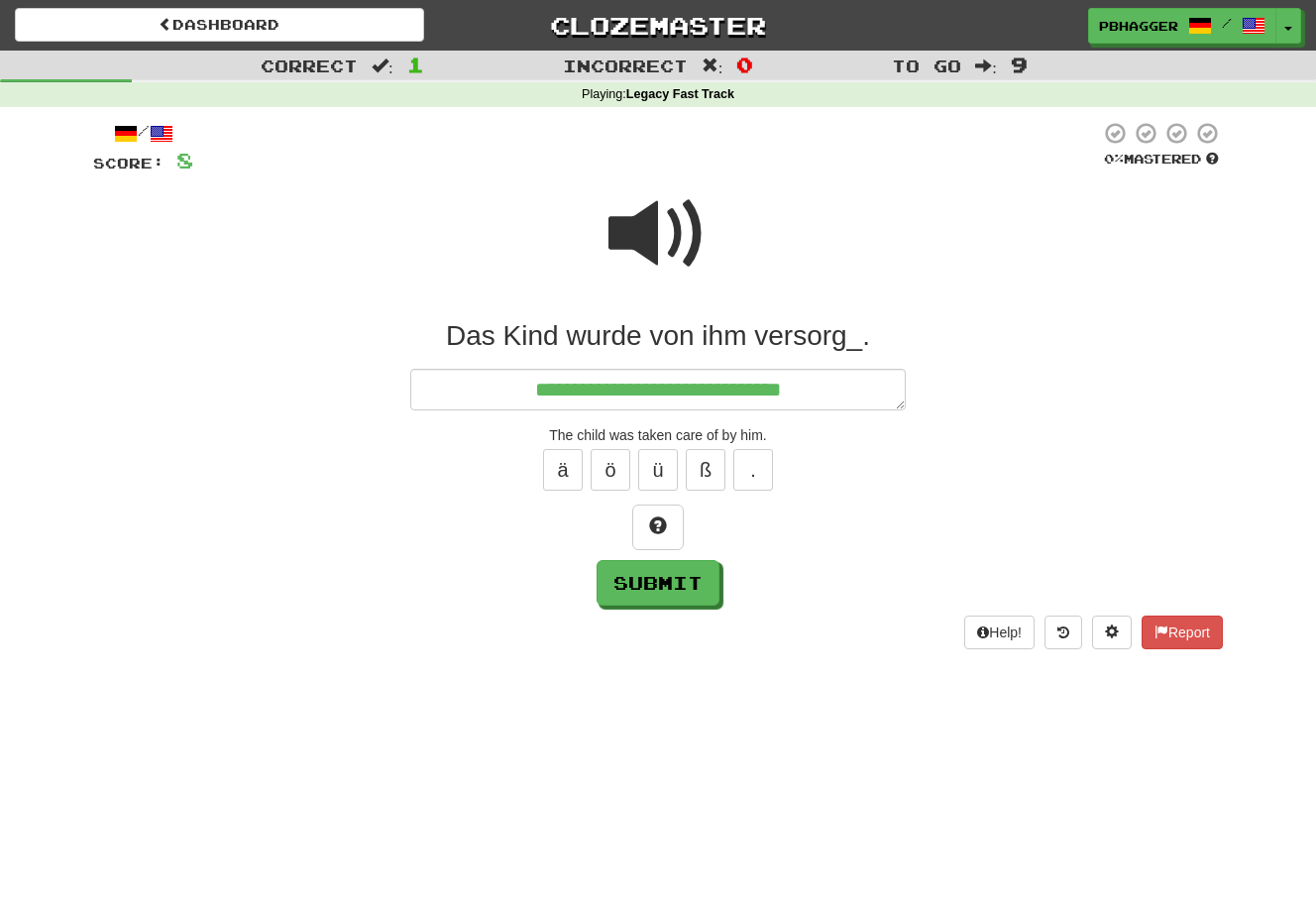 type on "*" 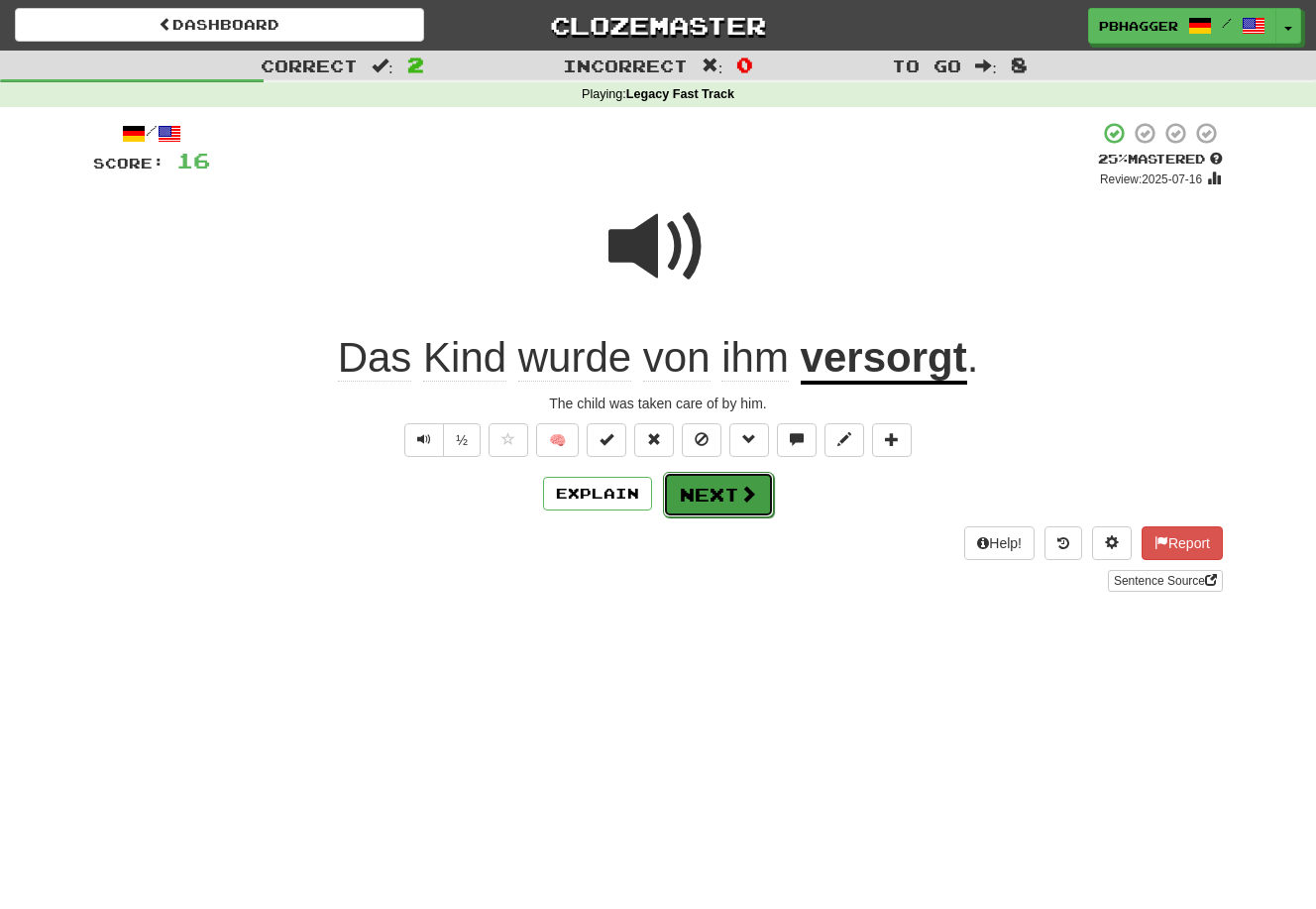 click on "Next" at bounding box center (718, 495) 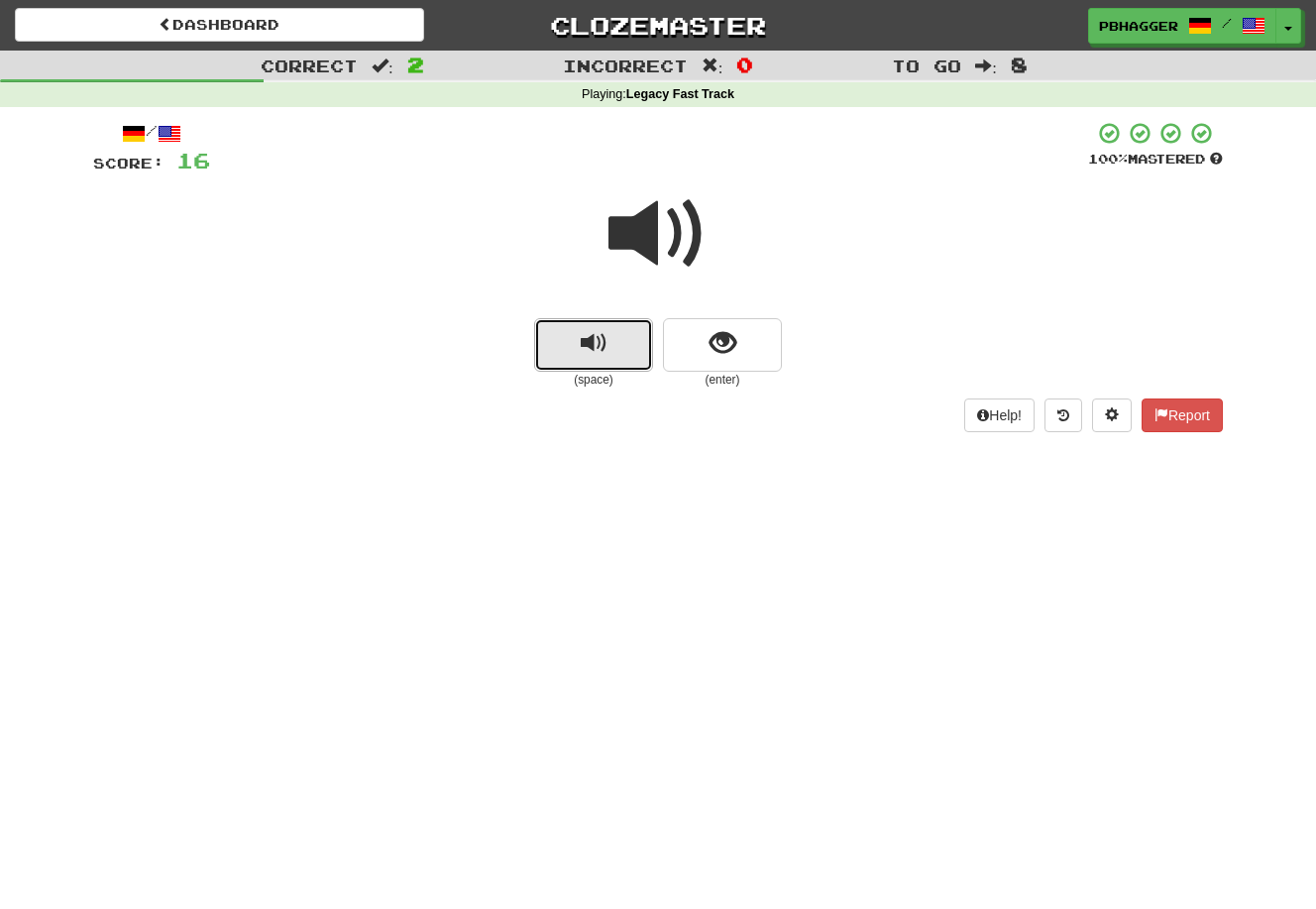 click at bounding box center [594, 343] 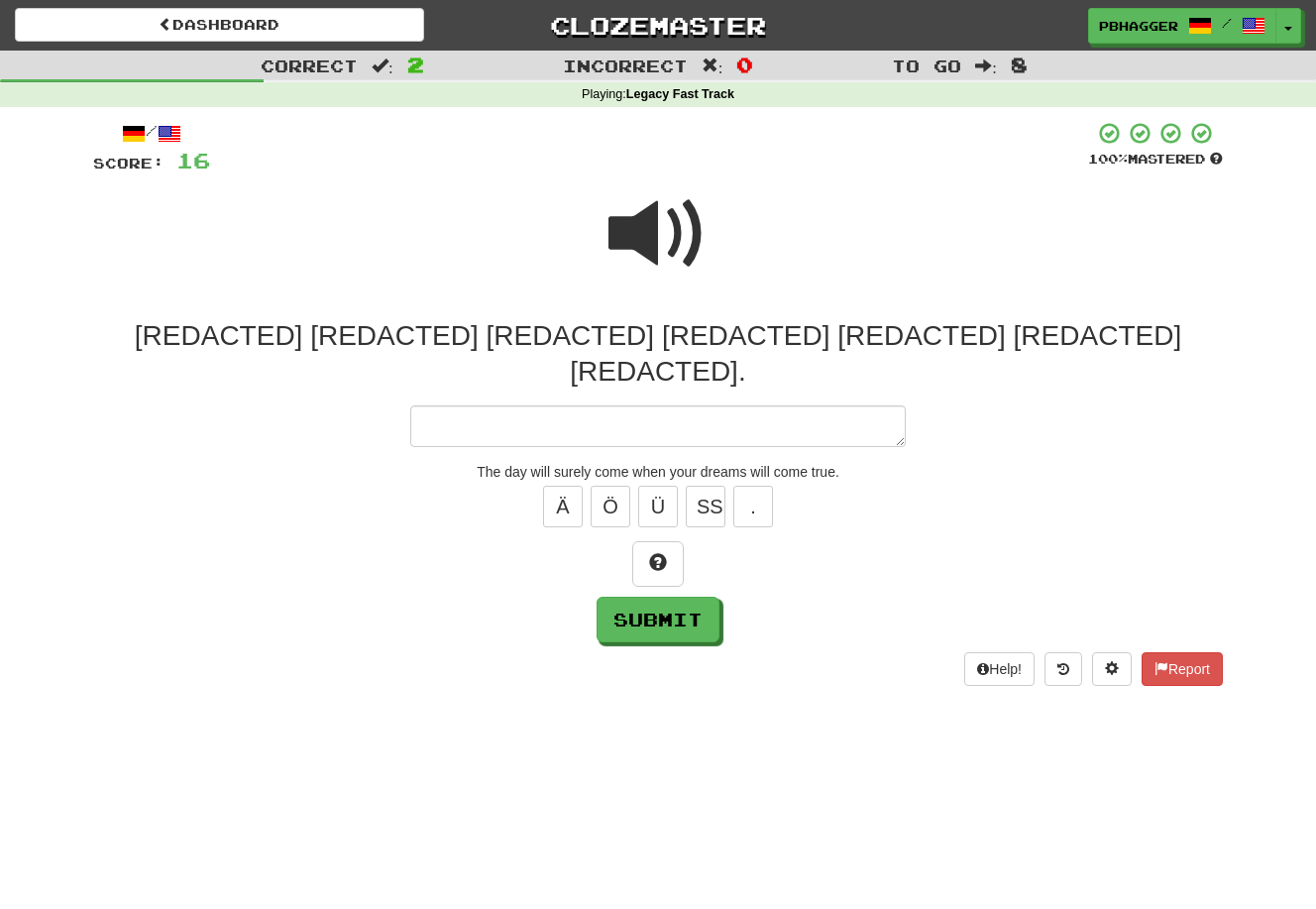 type on "*" 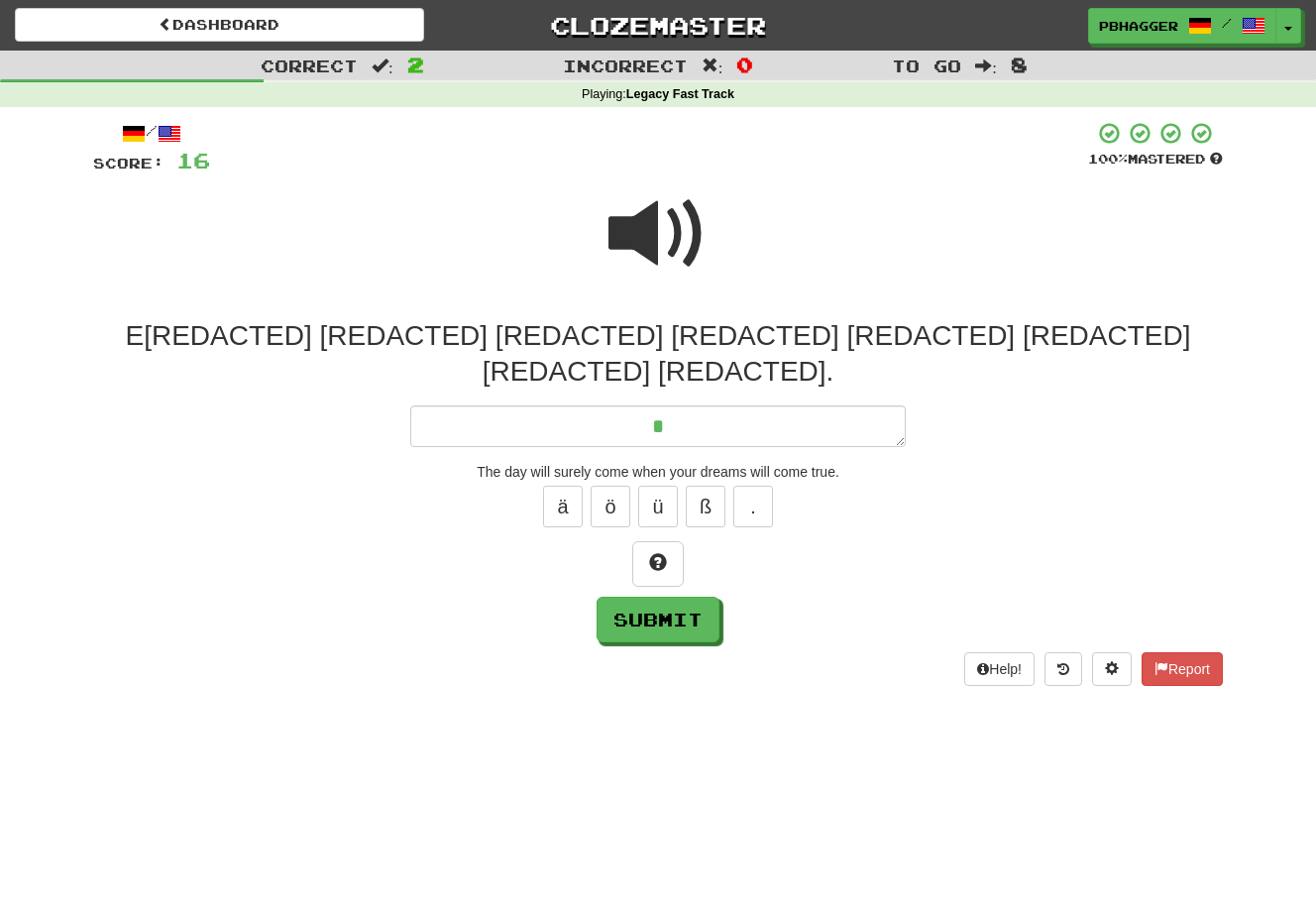 type on "*" 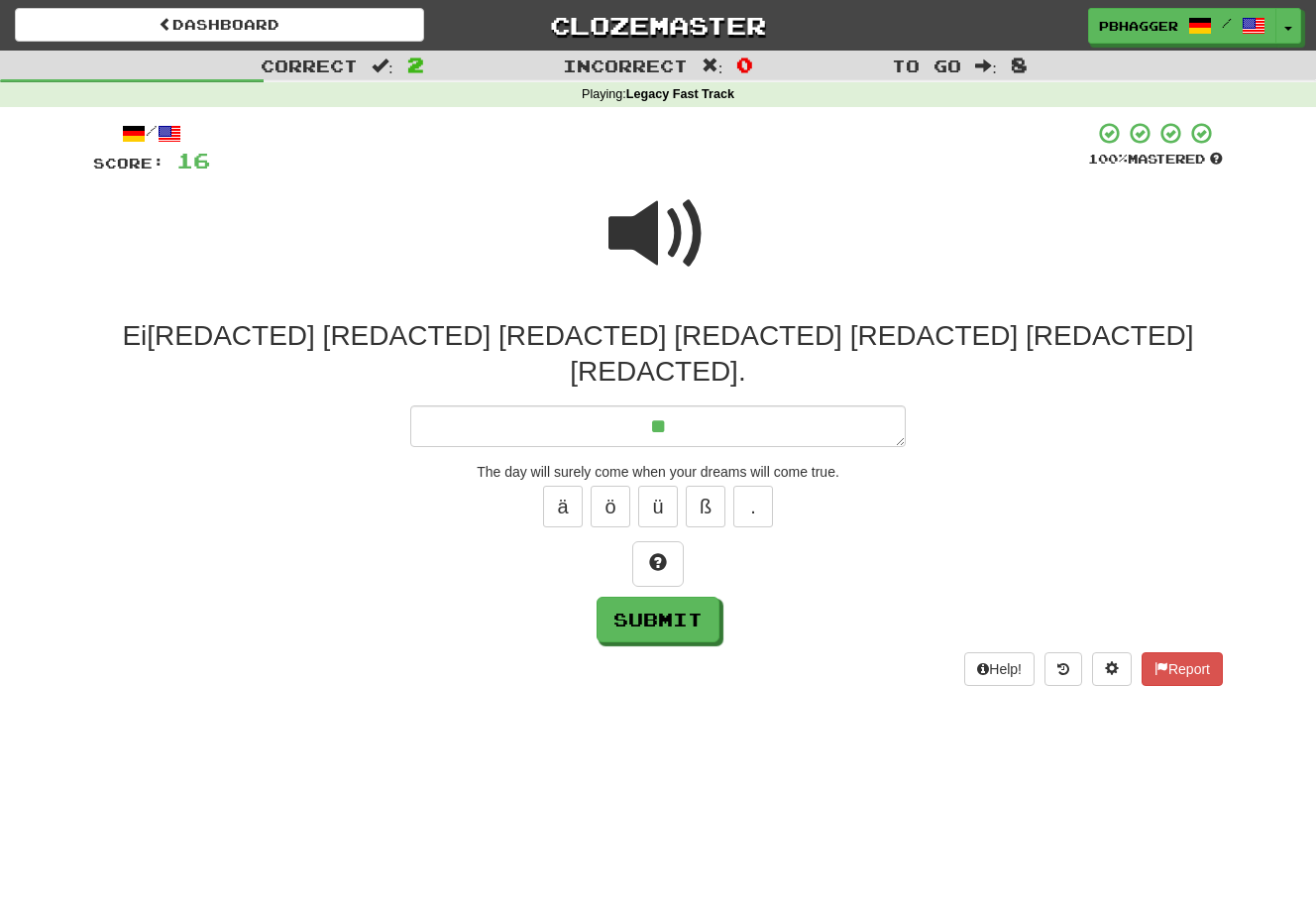 type on "*" 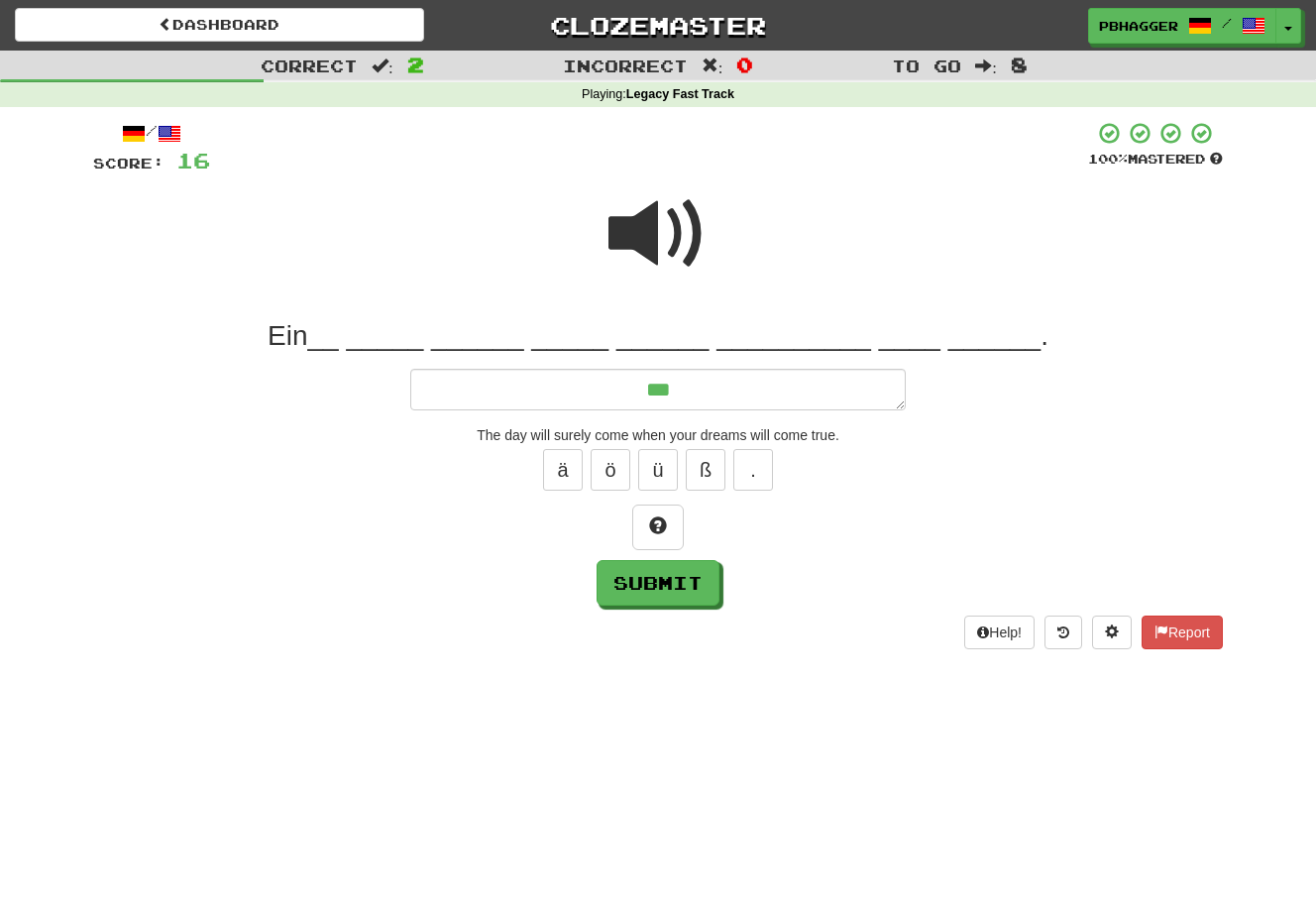 type on "*" 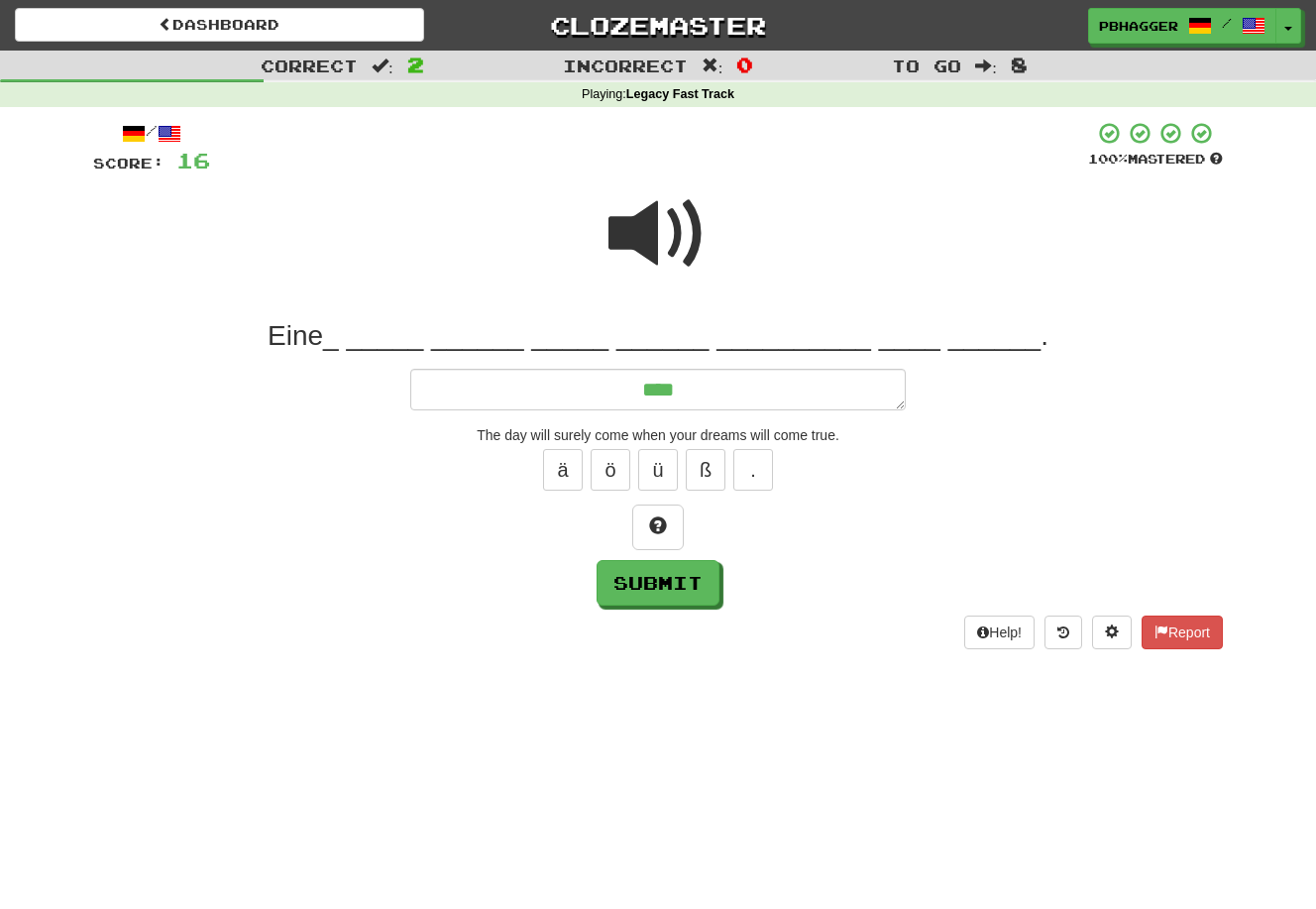 type on "*" 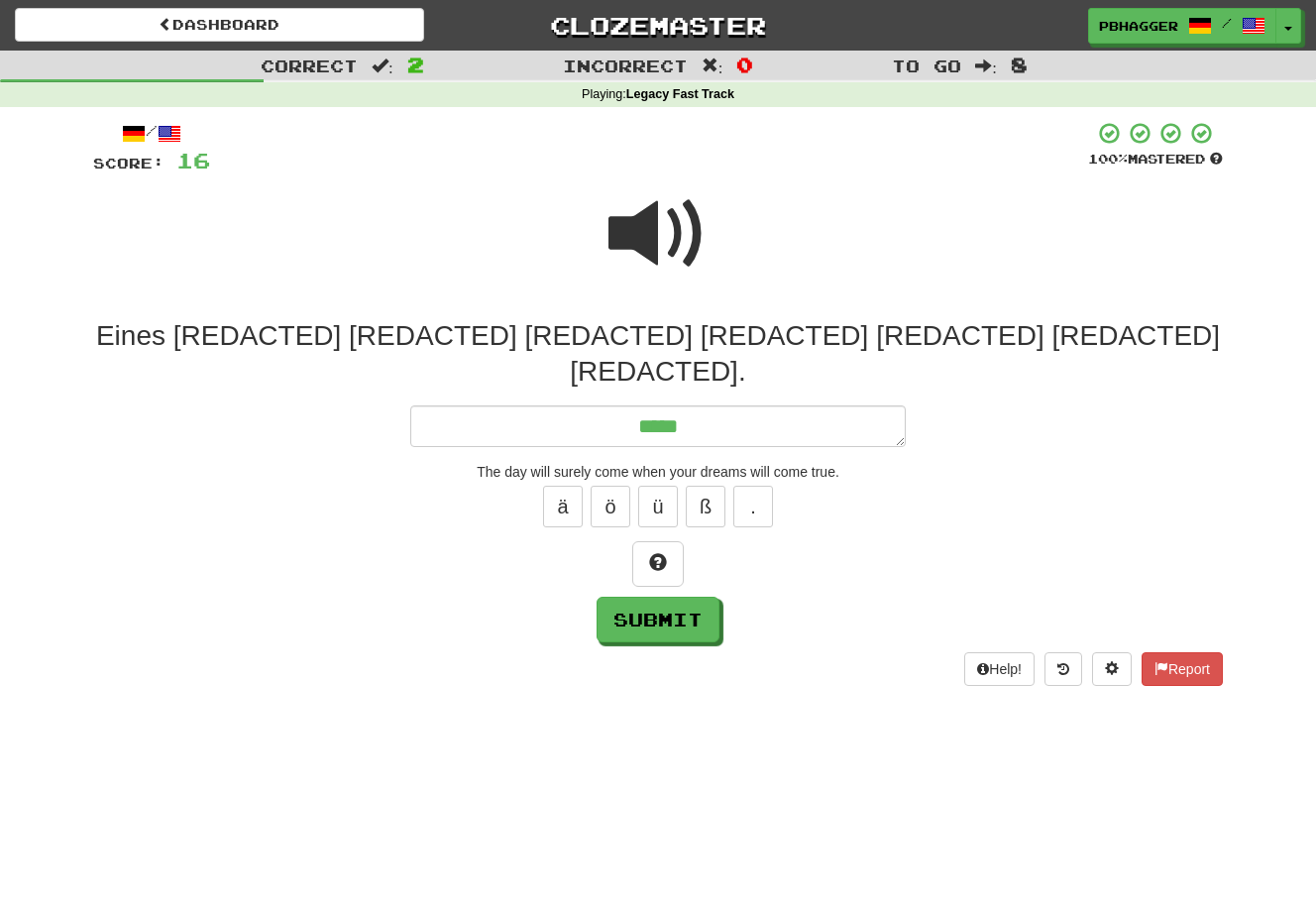 type on "*" 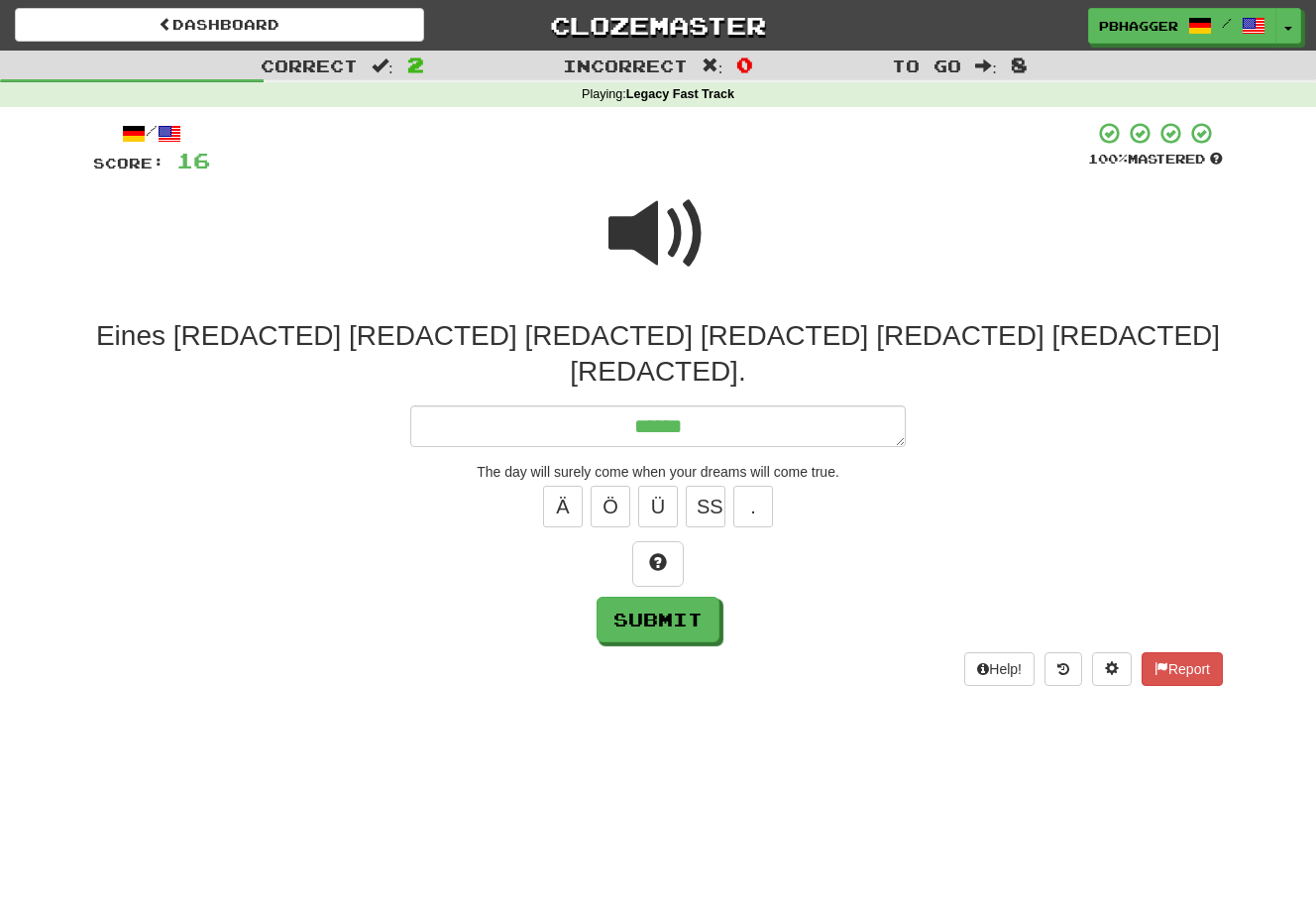 type on "*******" 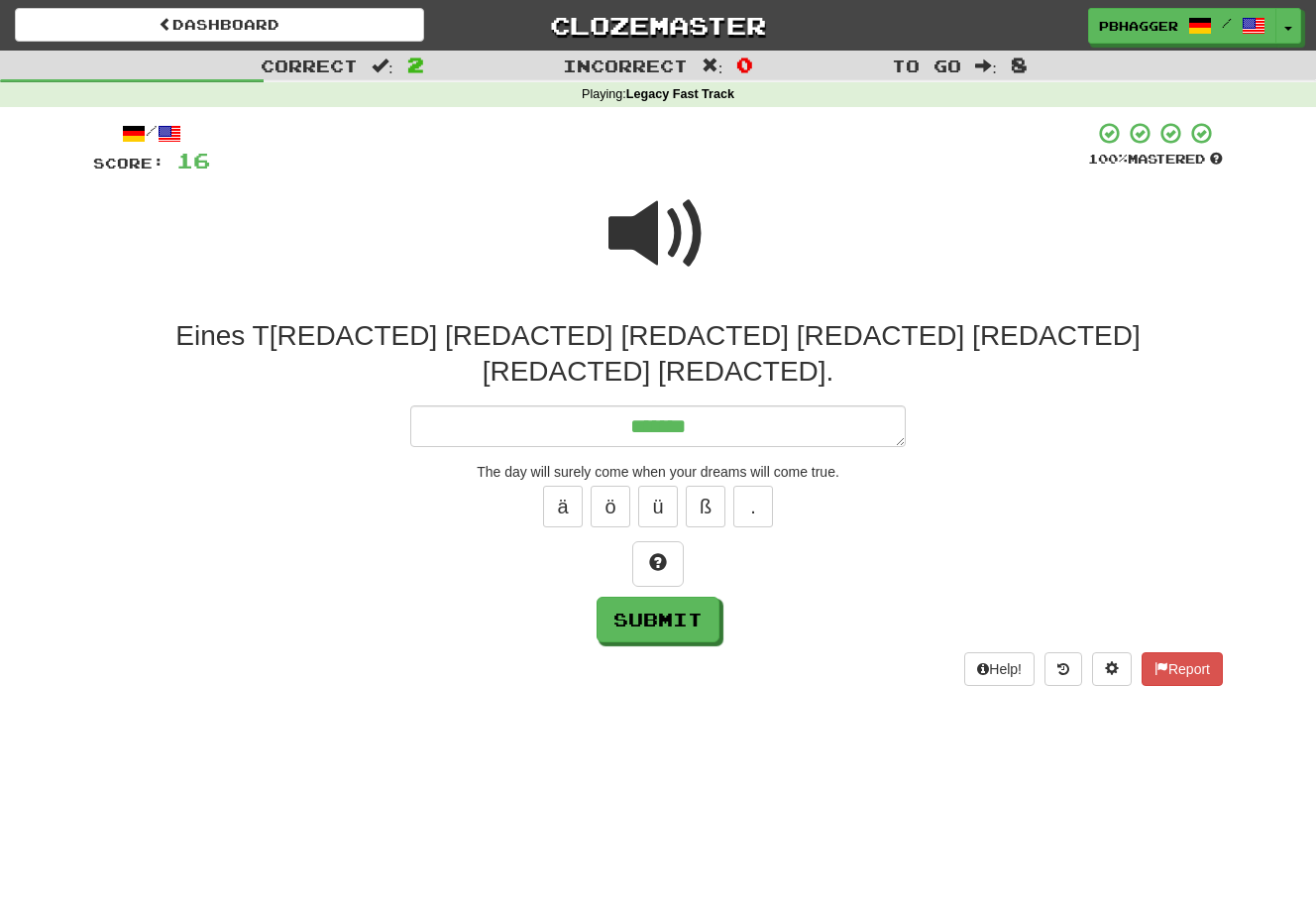 type on "*" 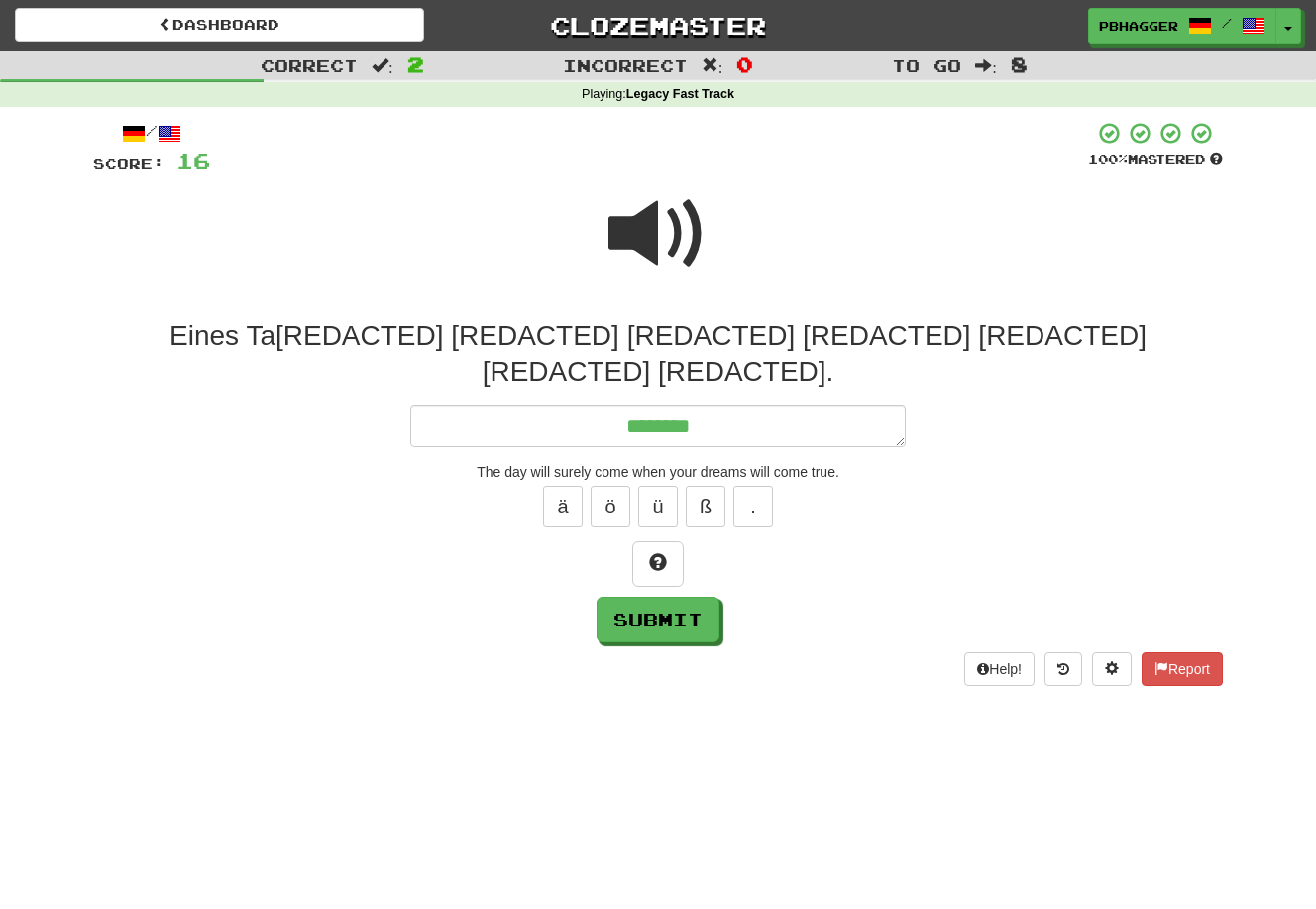 type on "*" 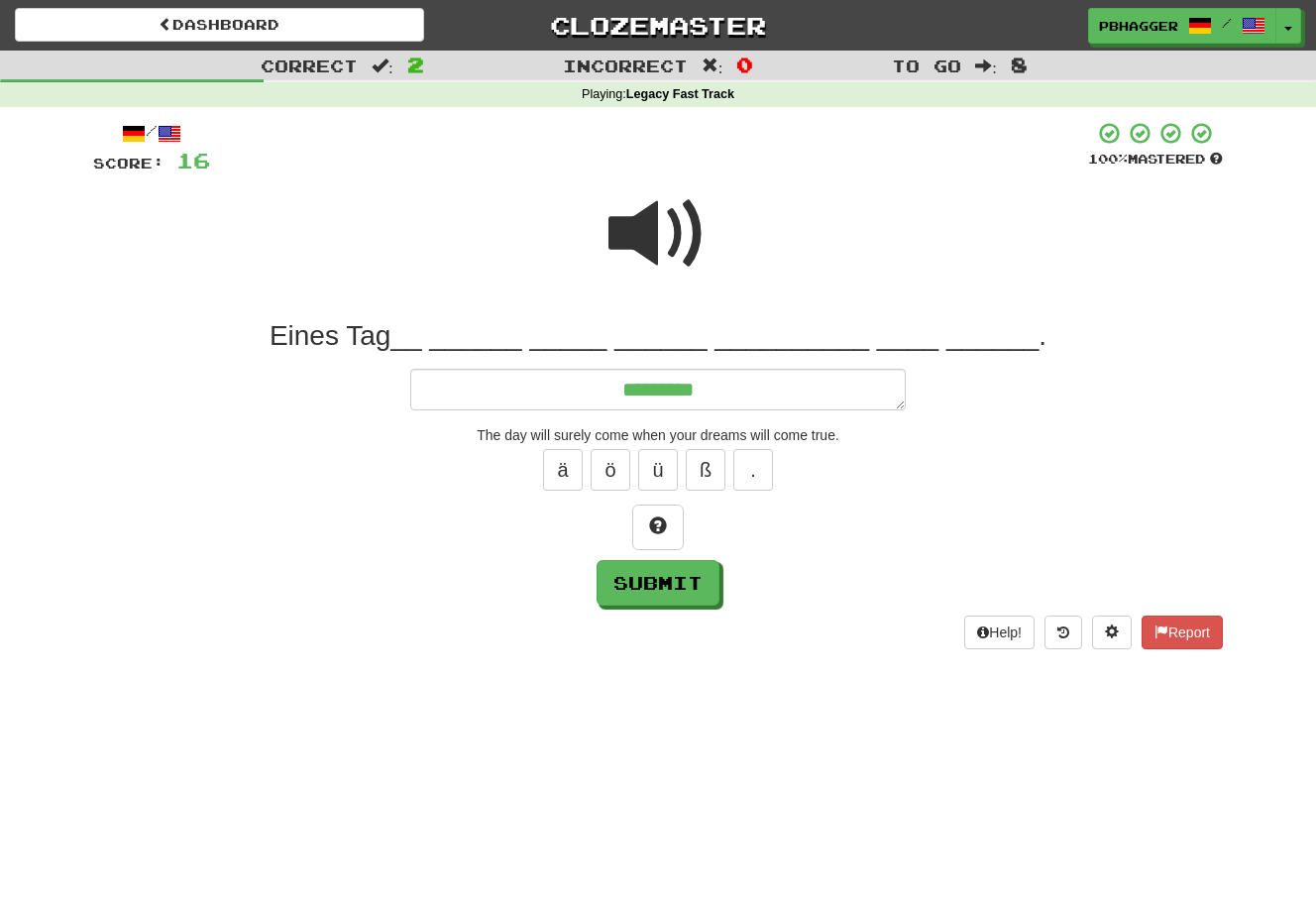 type on "*" 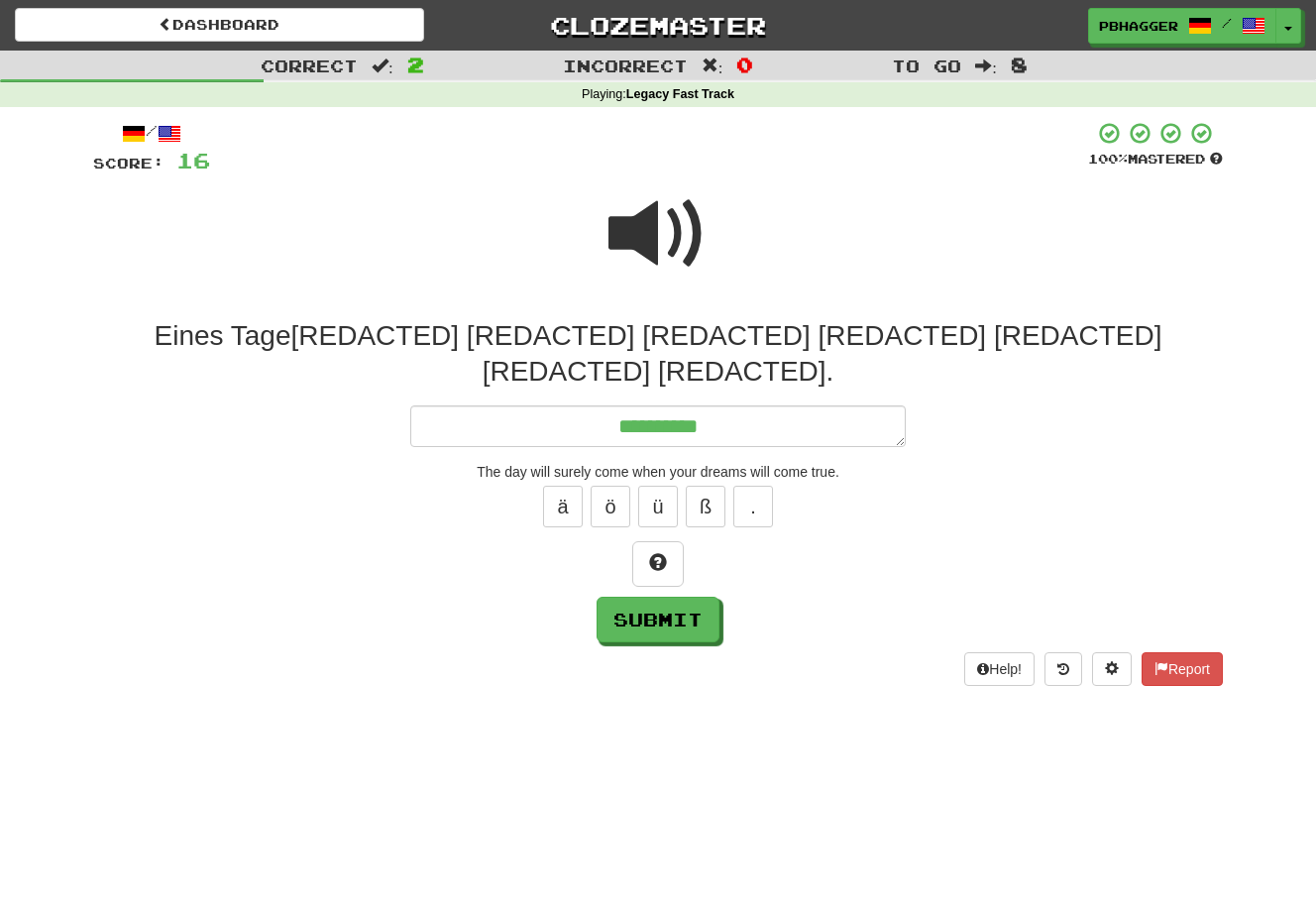type on "*" 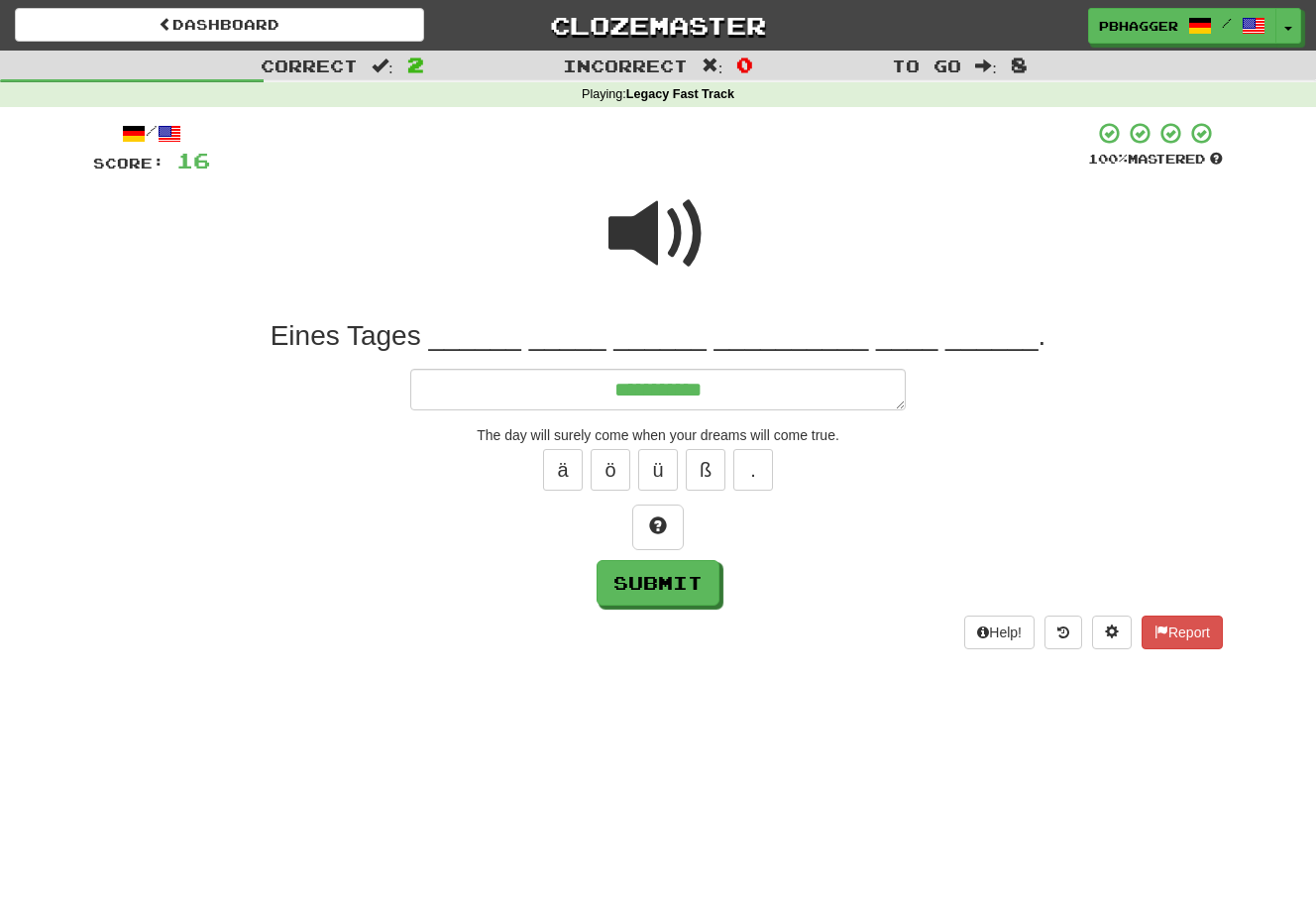 type on "*" 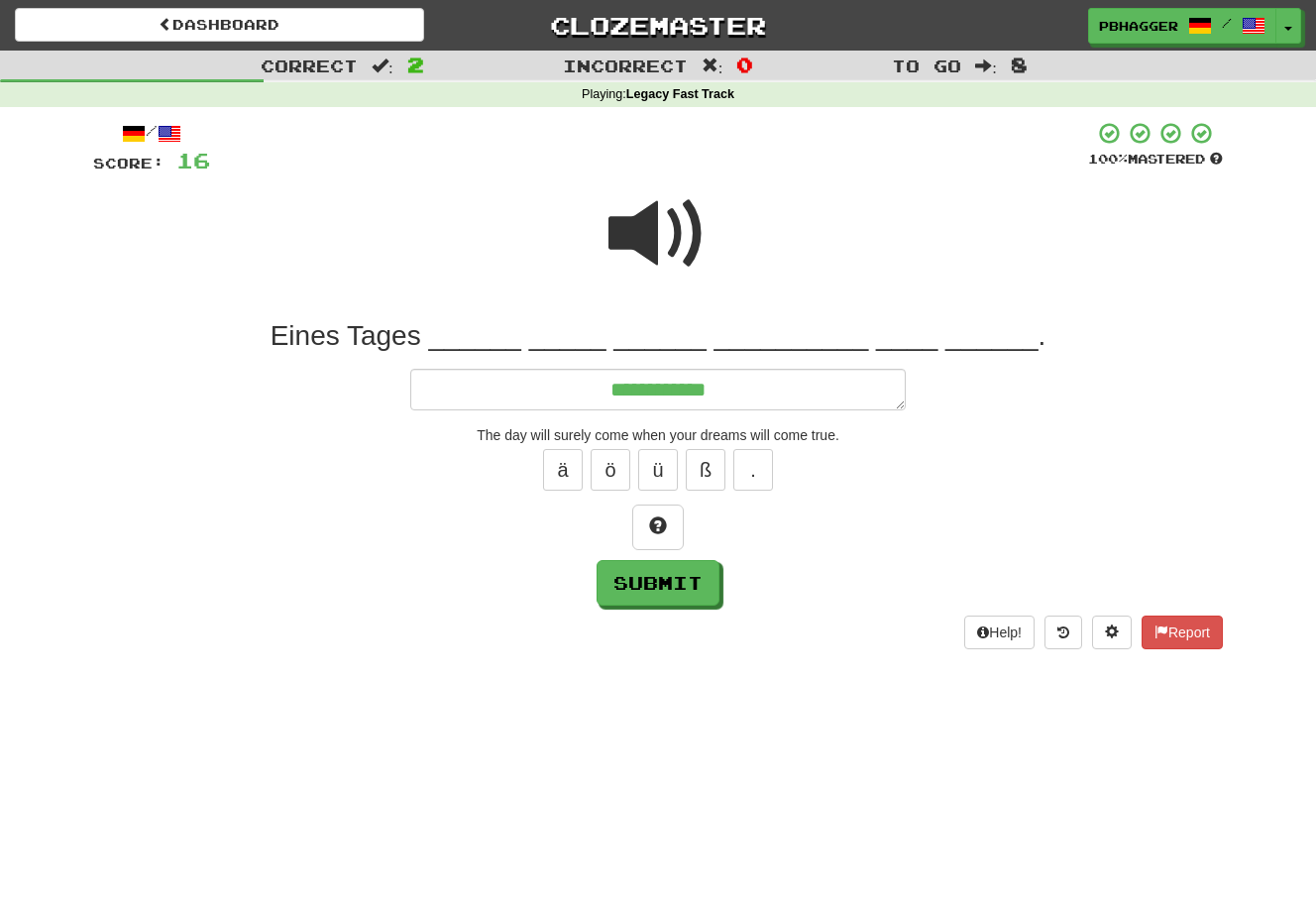 type on "*" 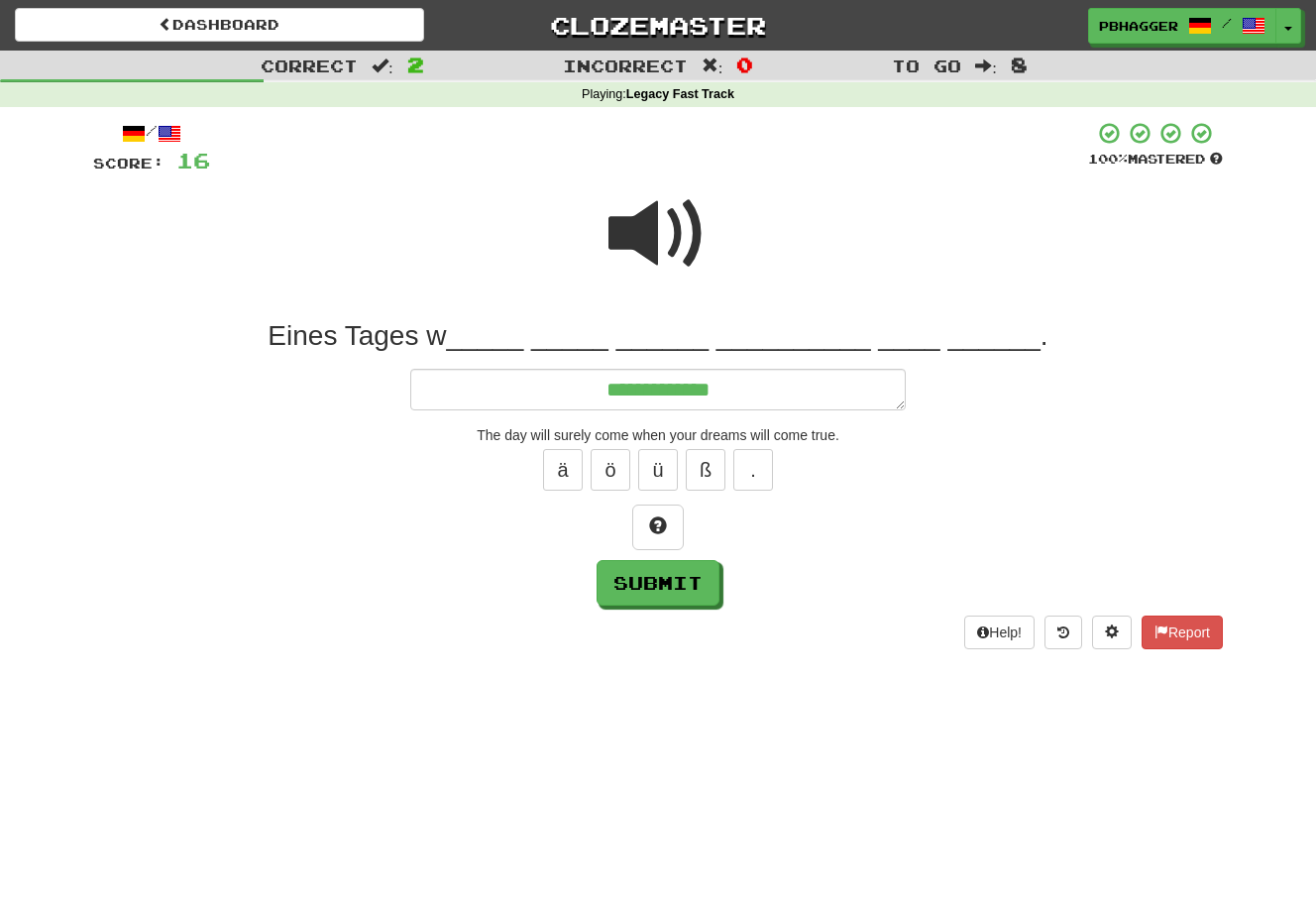 type on "*" 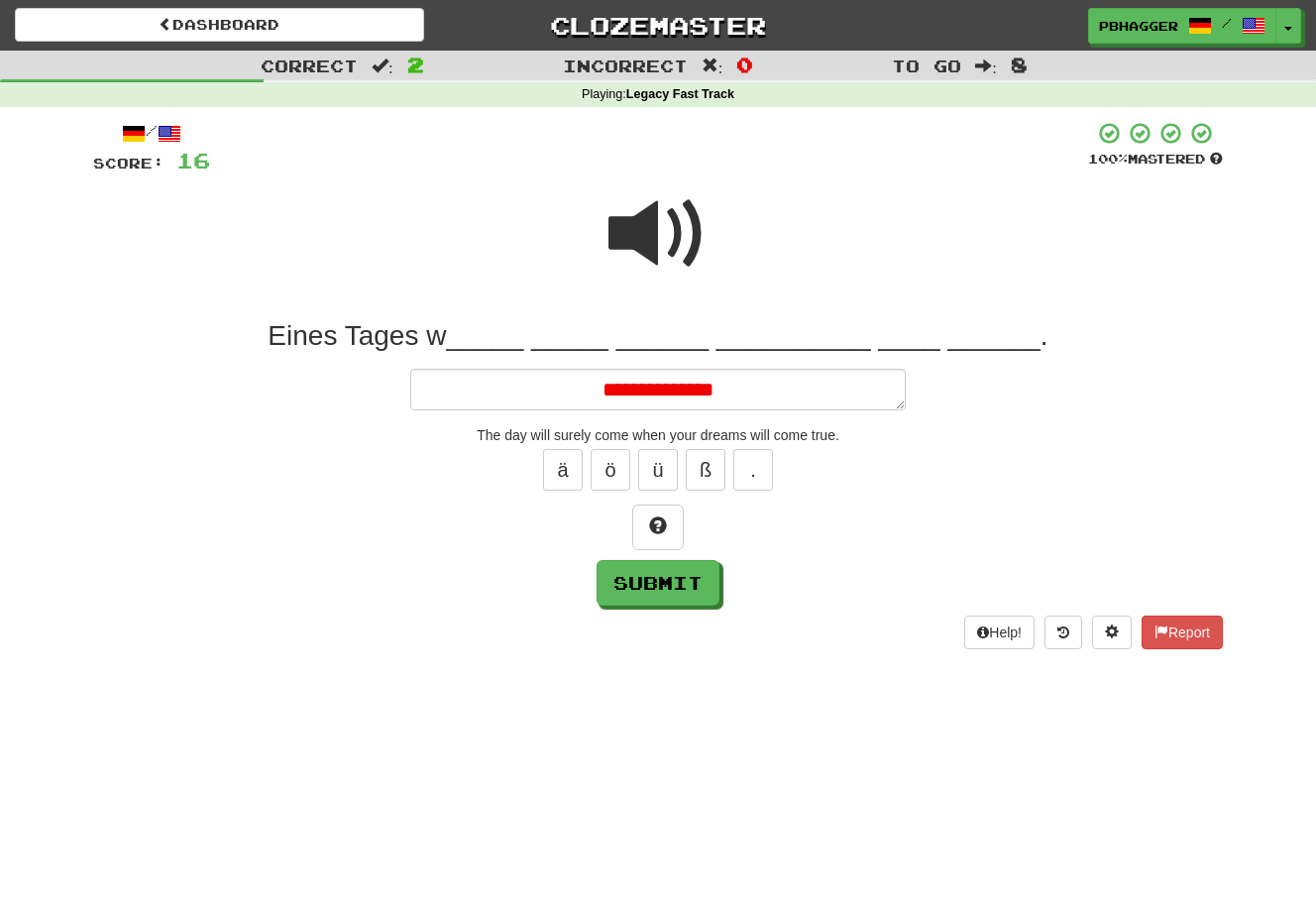 type on "*" 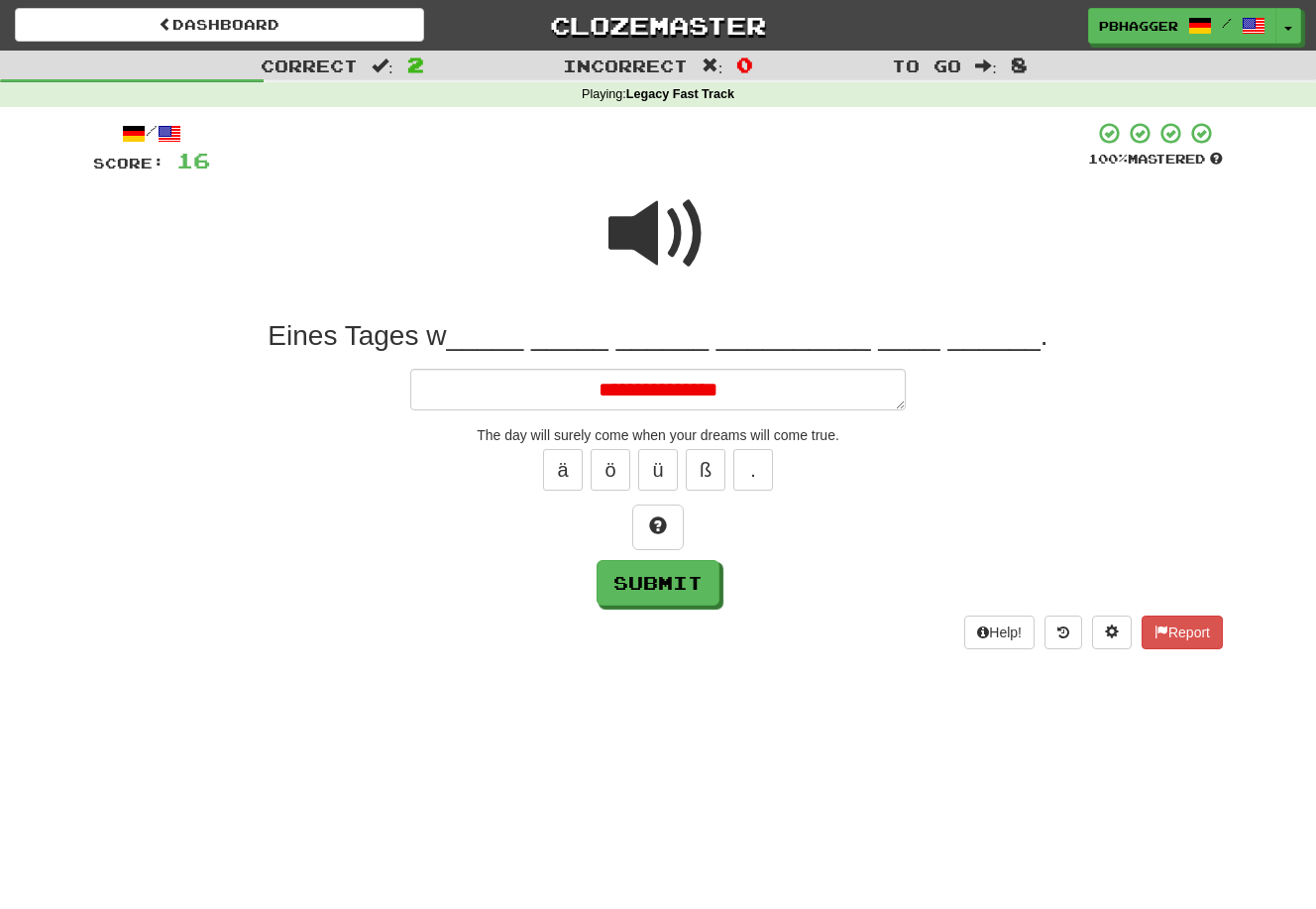 type on "*" 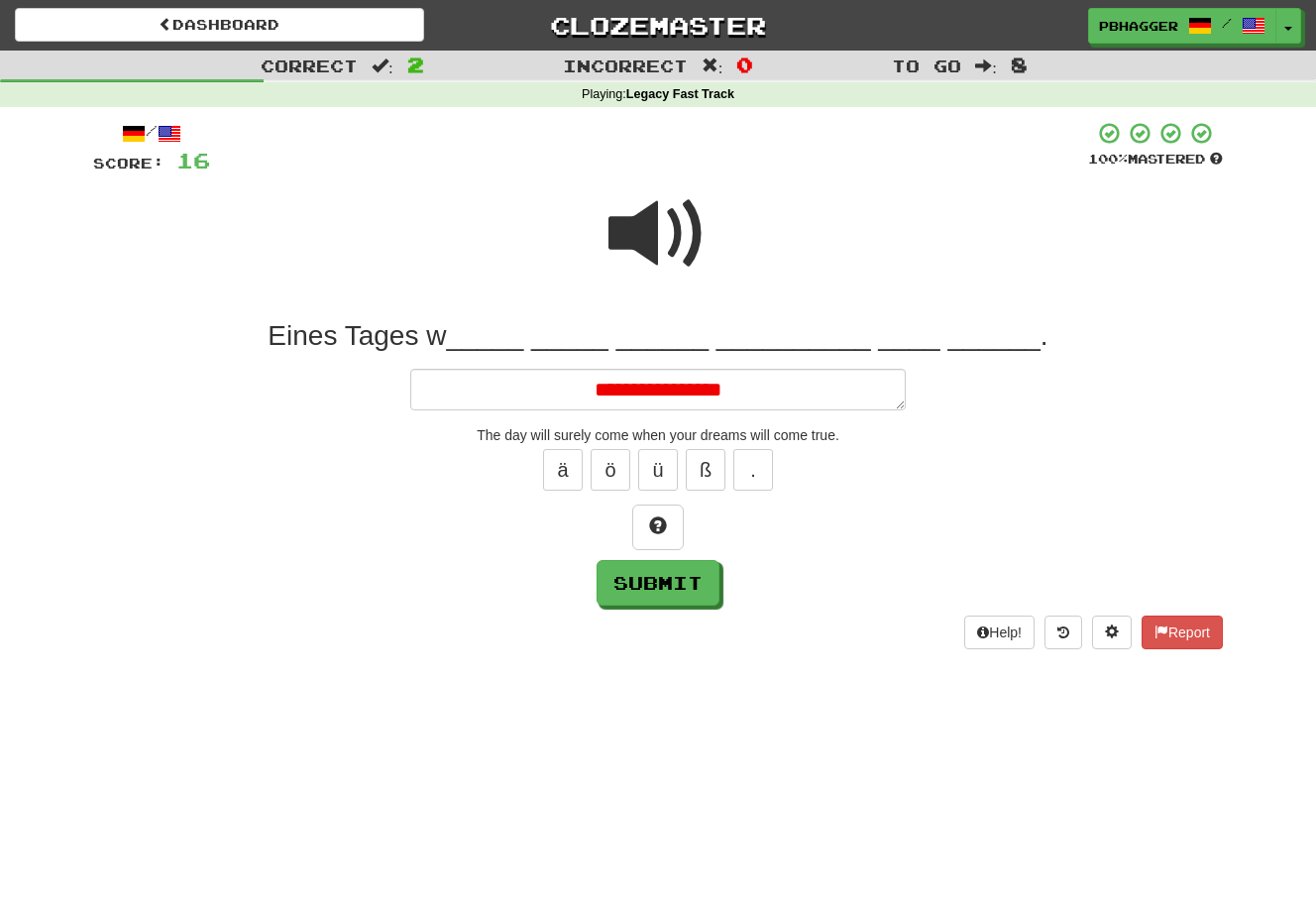 type on "*" 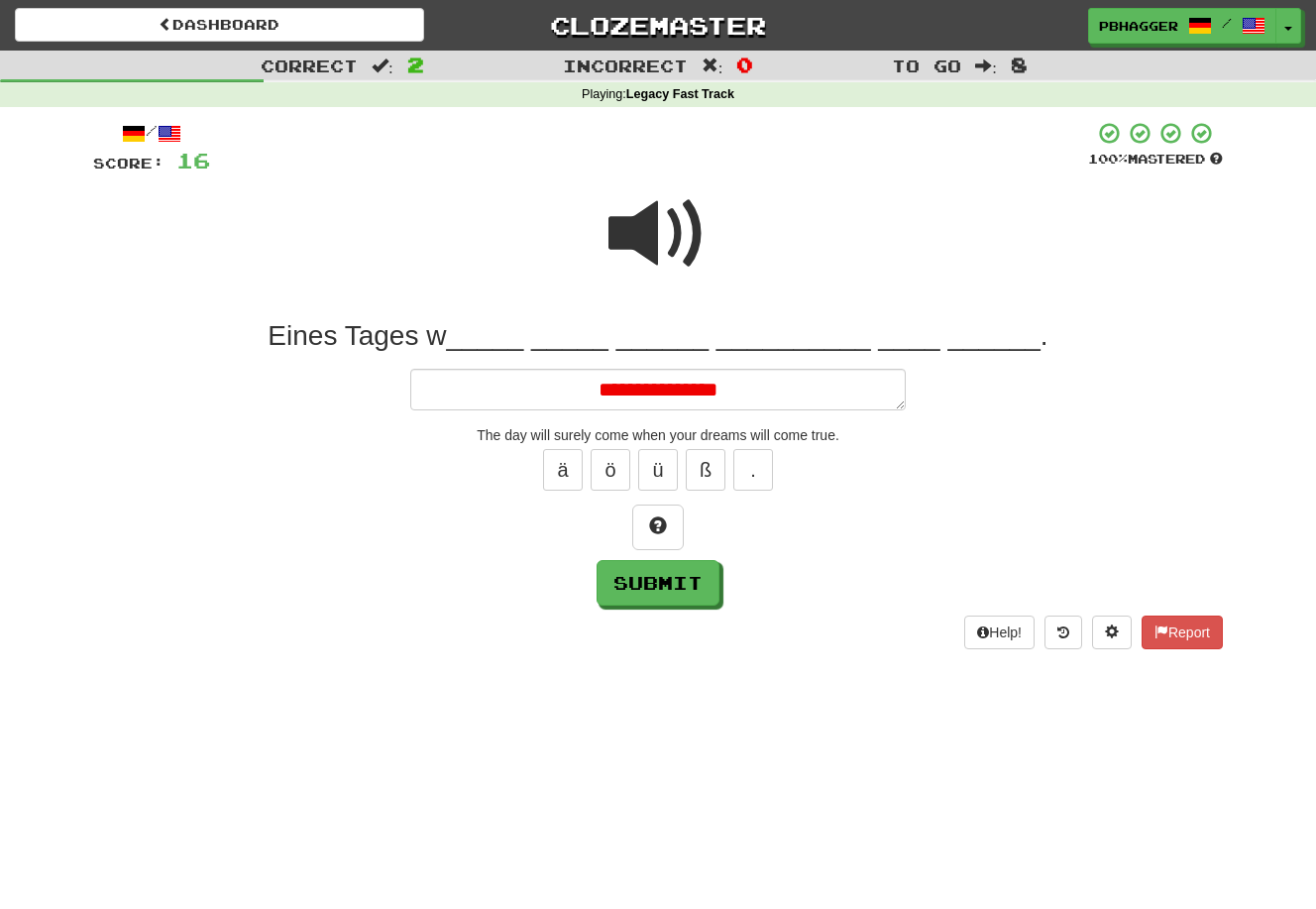 type on "*" 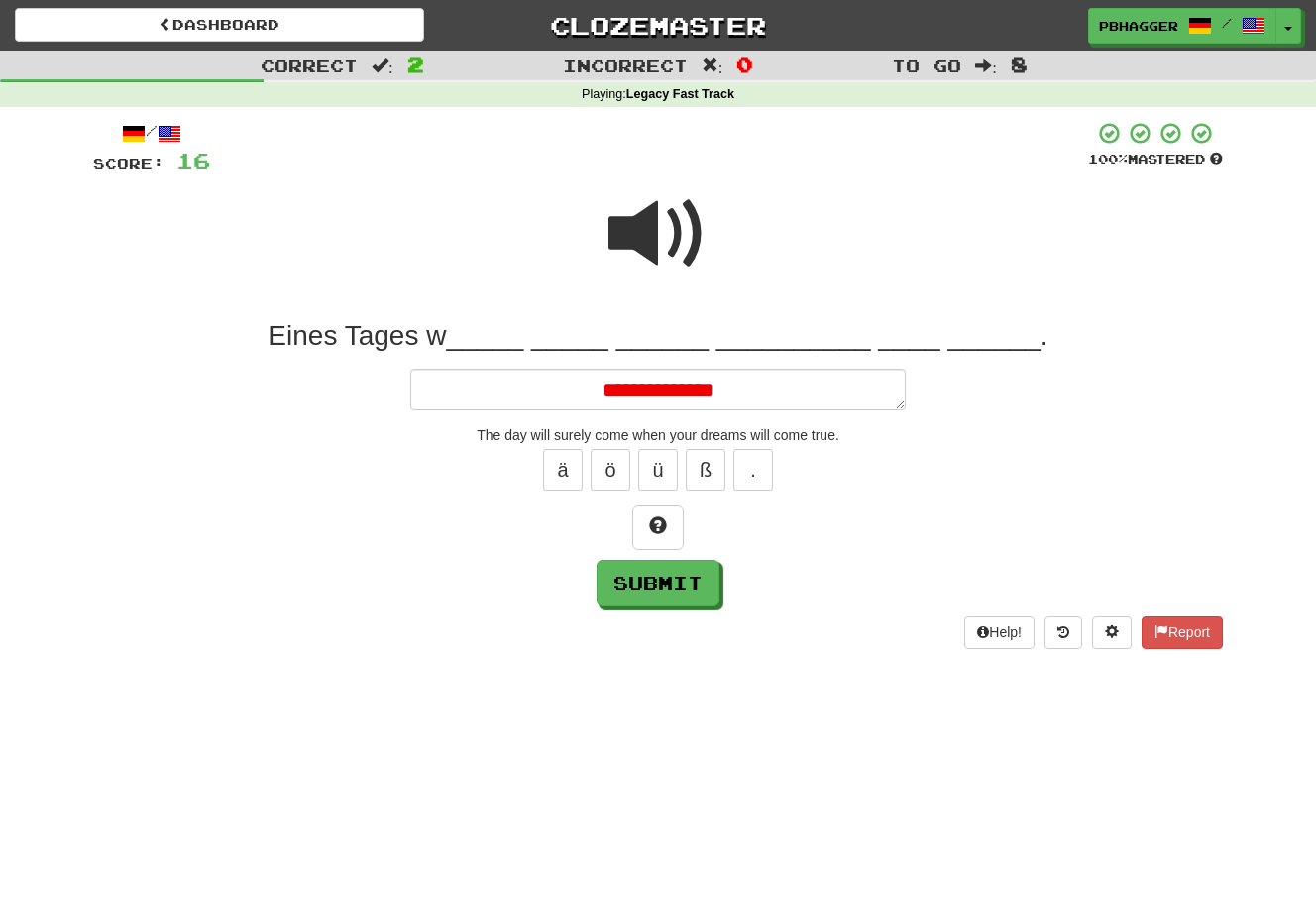 type on "*" 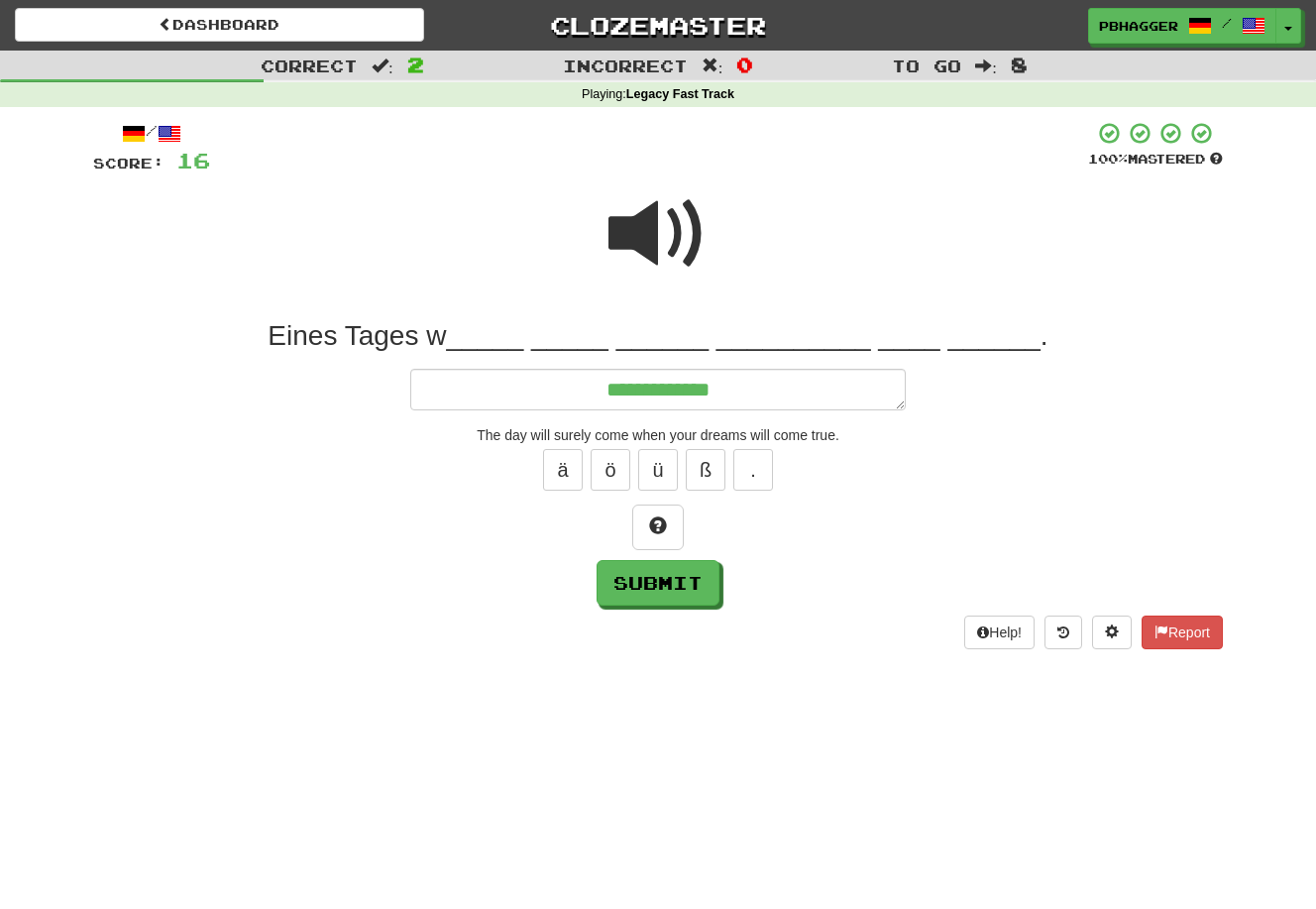 type on "*" 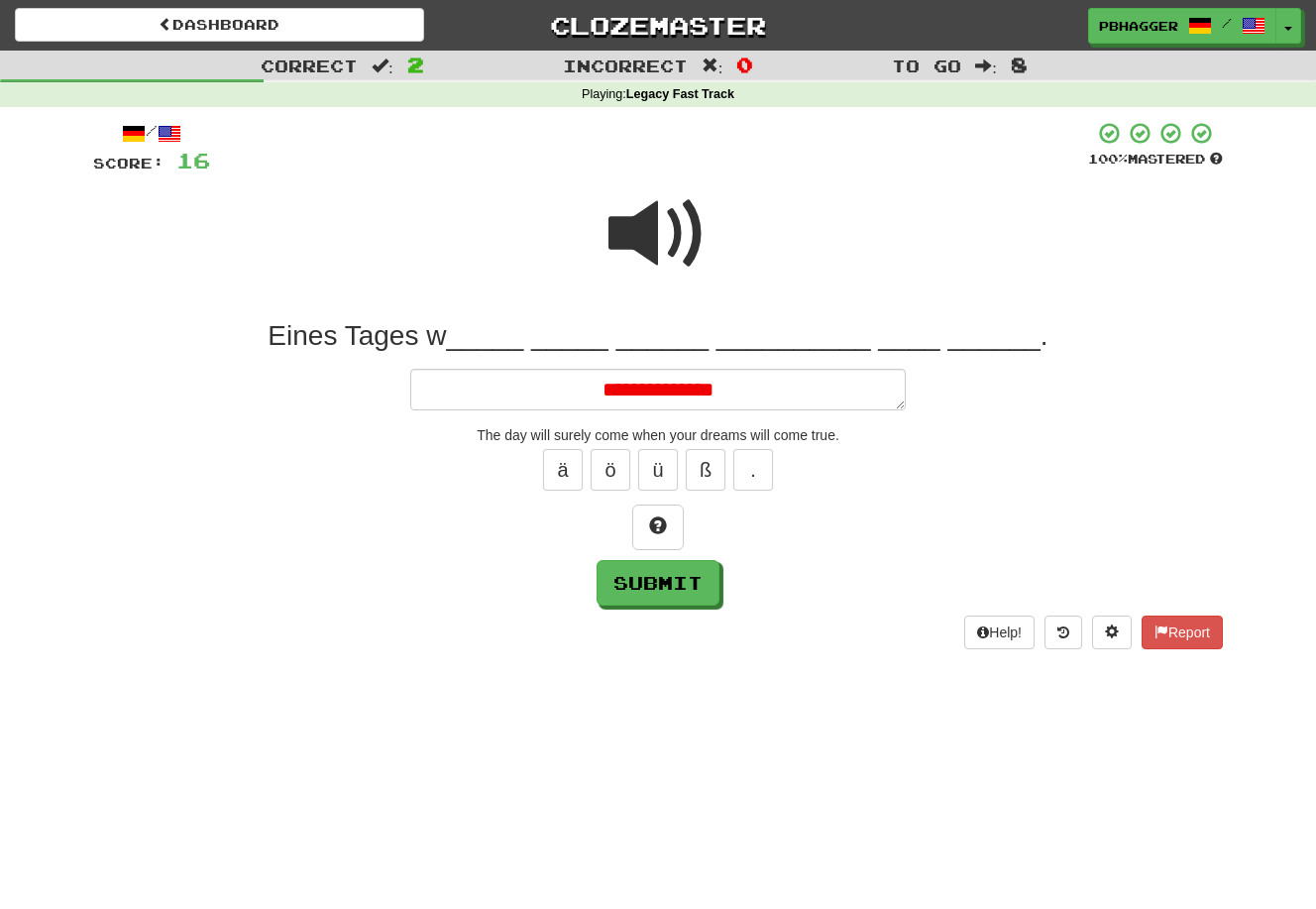 type on "*" 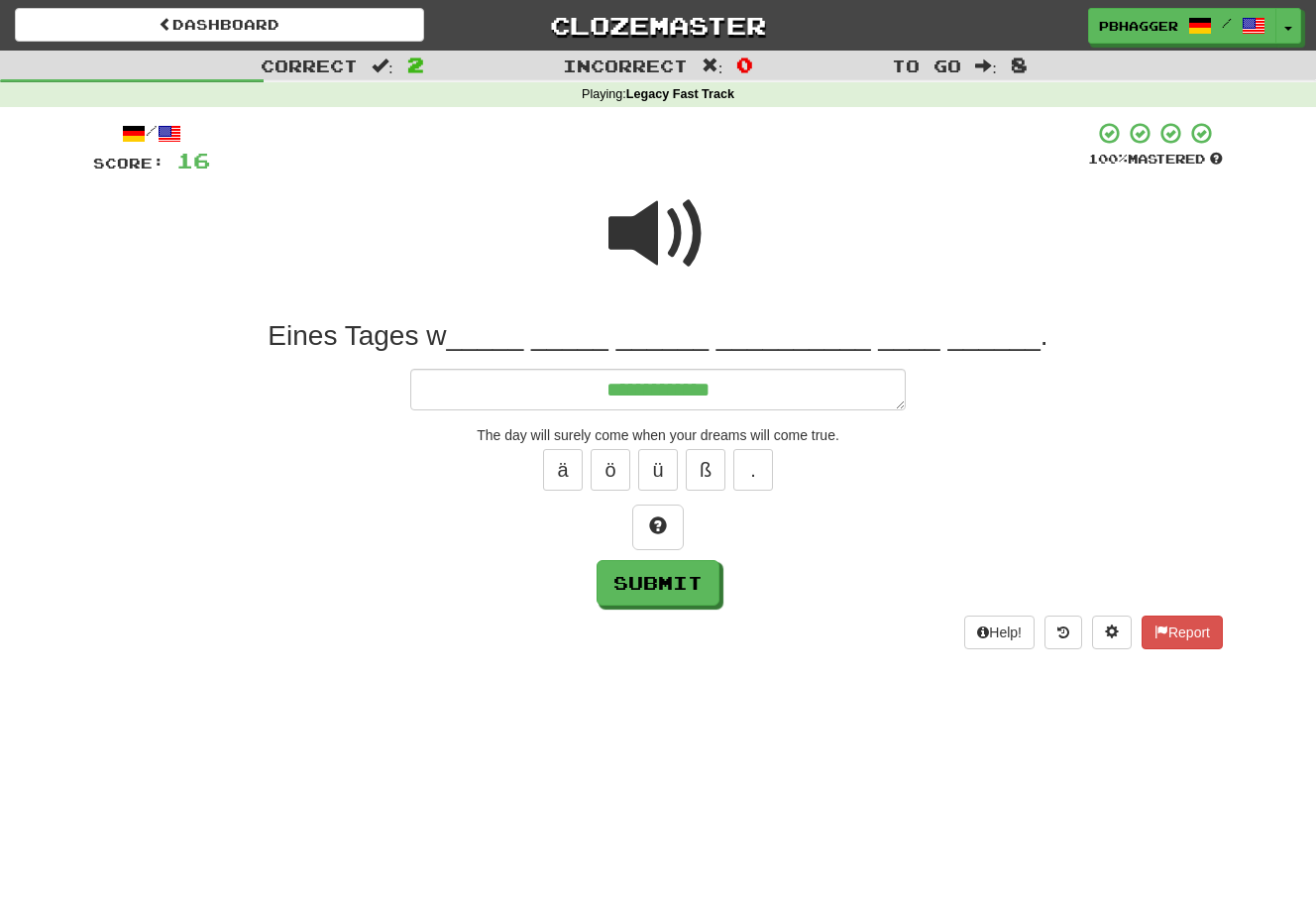 type on "*" 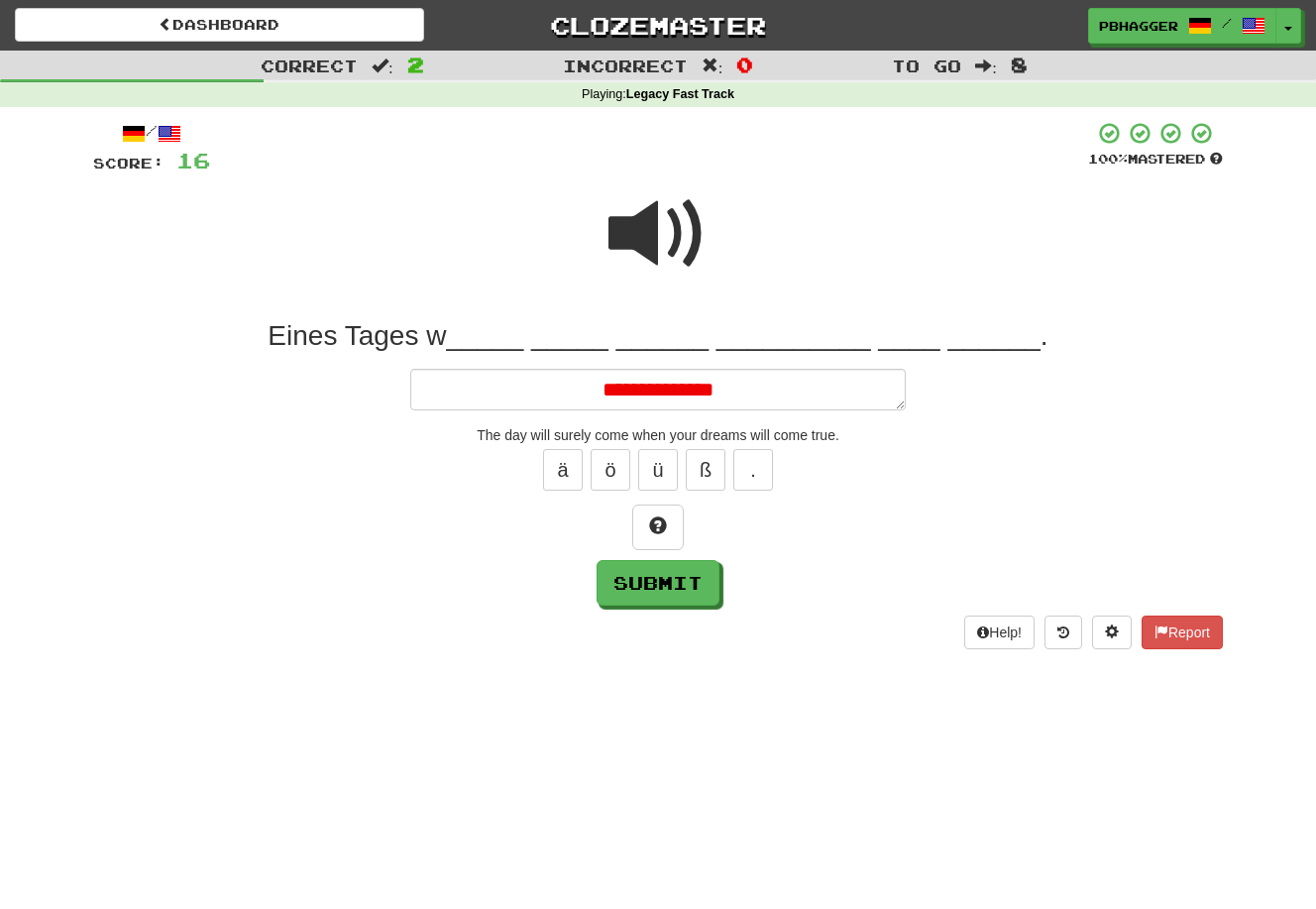 type on "*" 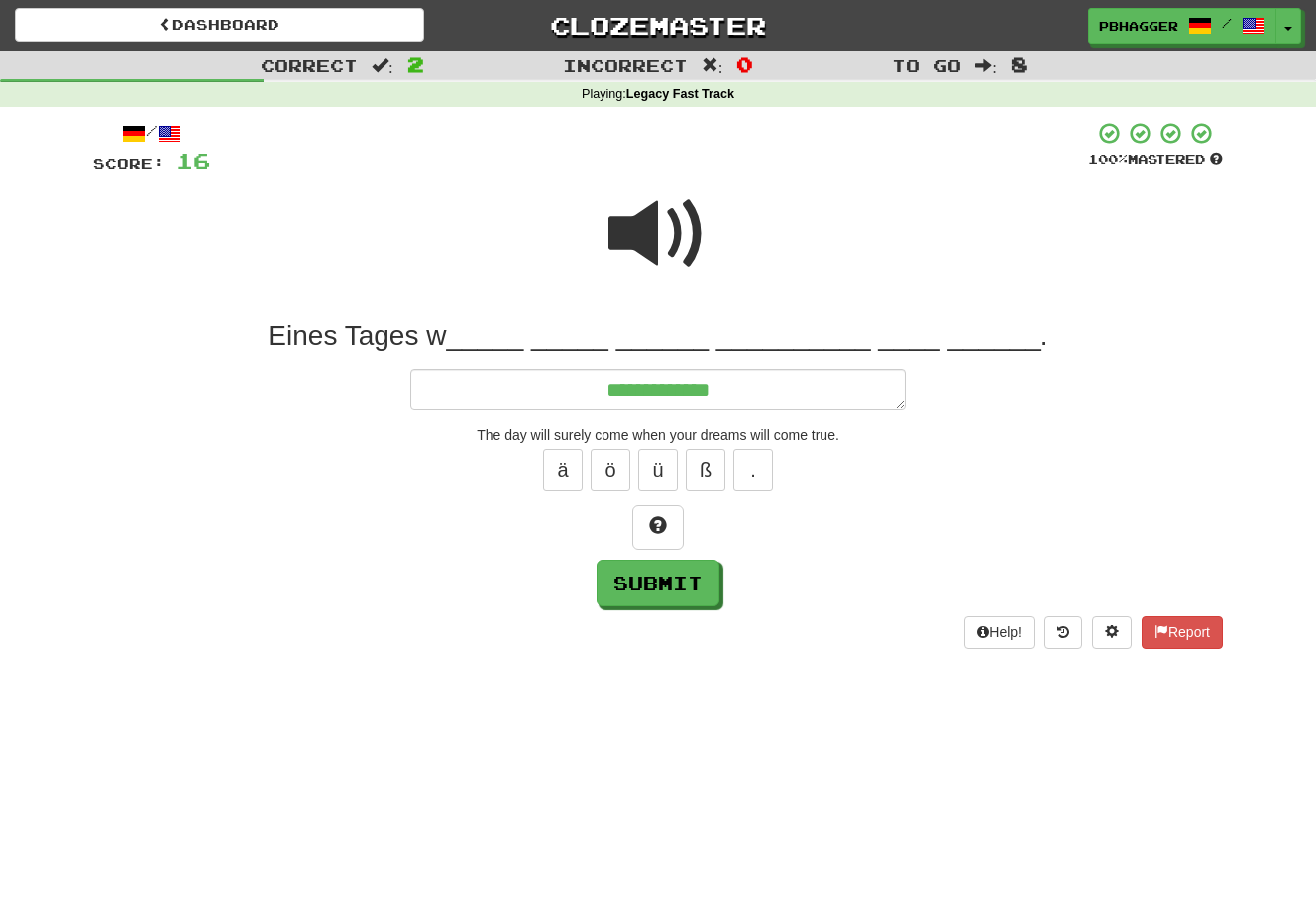 type on "*" 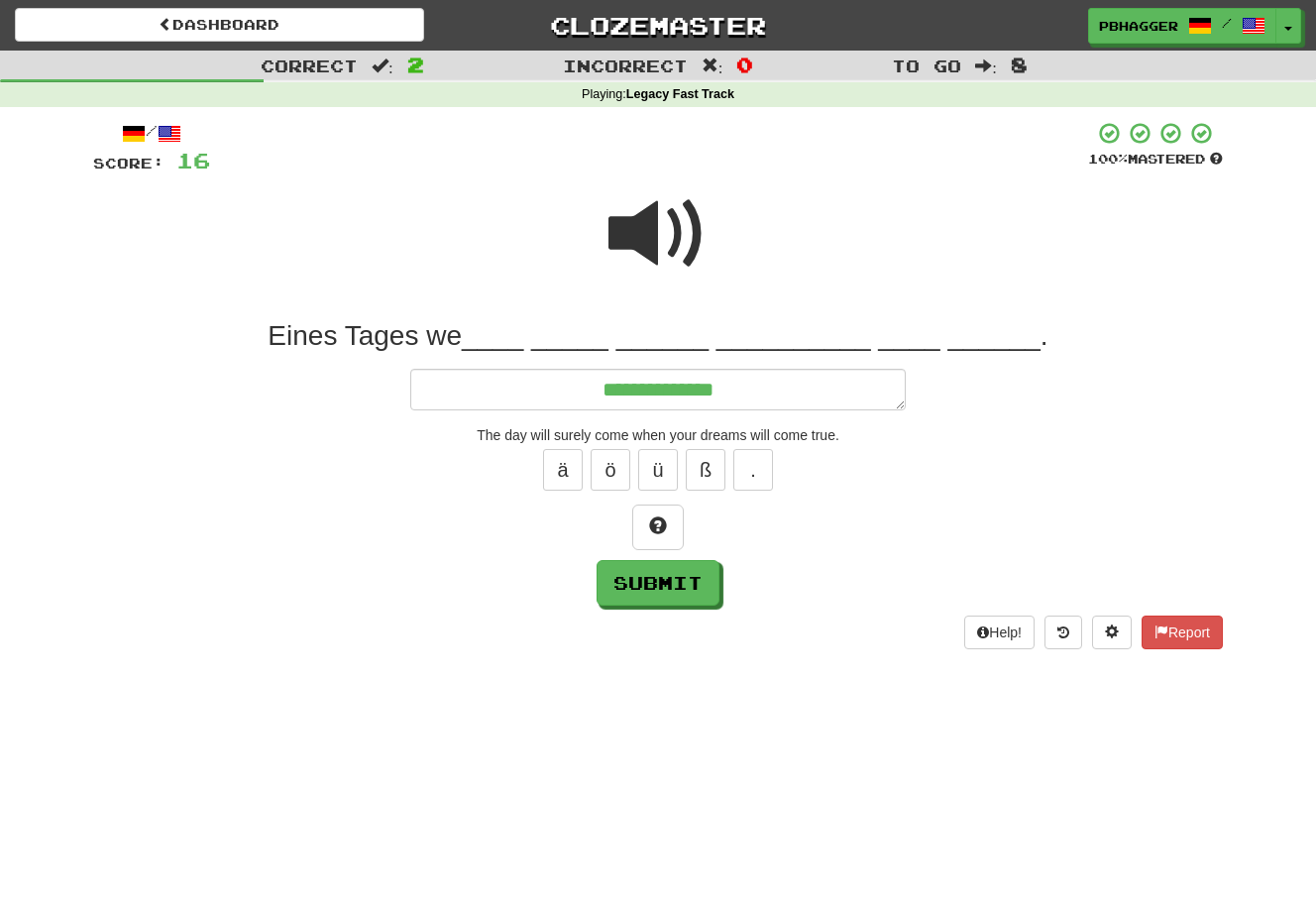 type on "*" 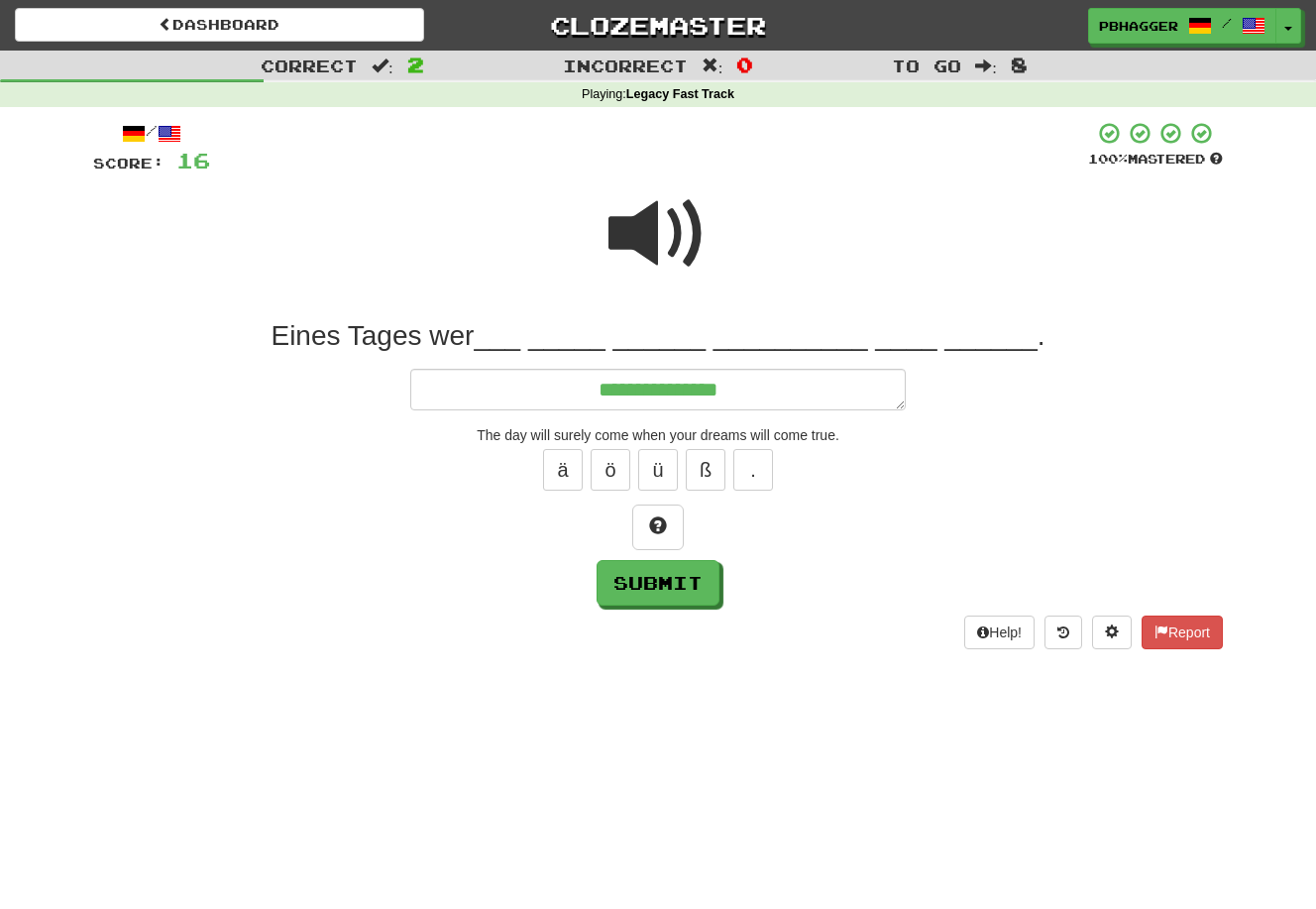 type on "*" 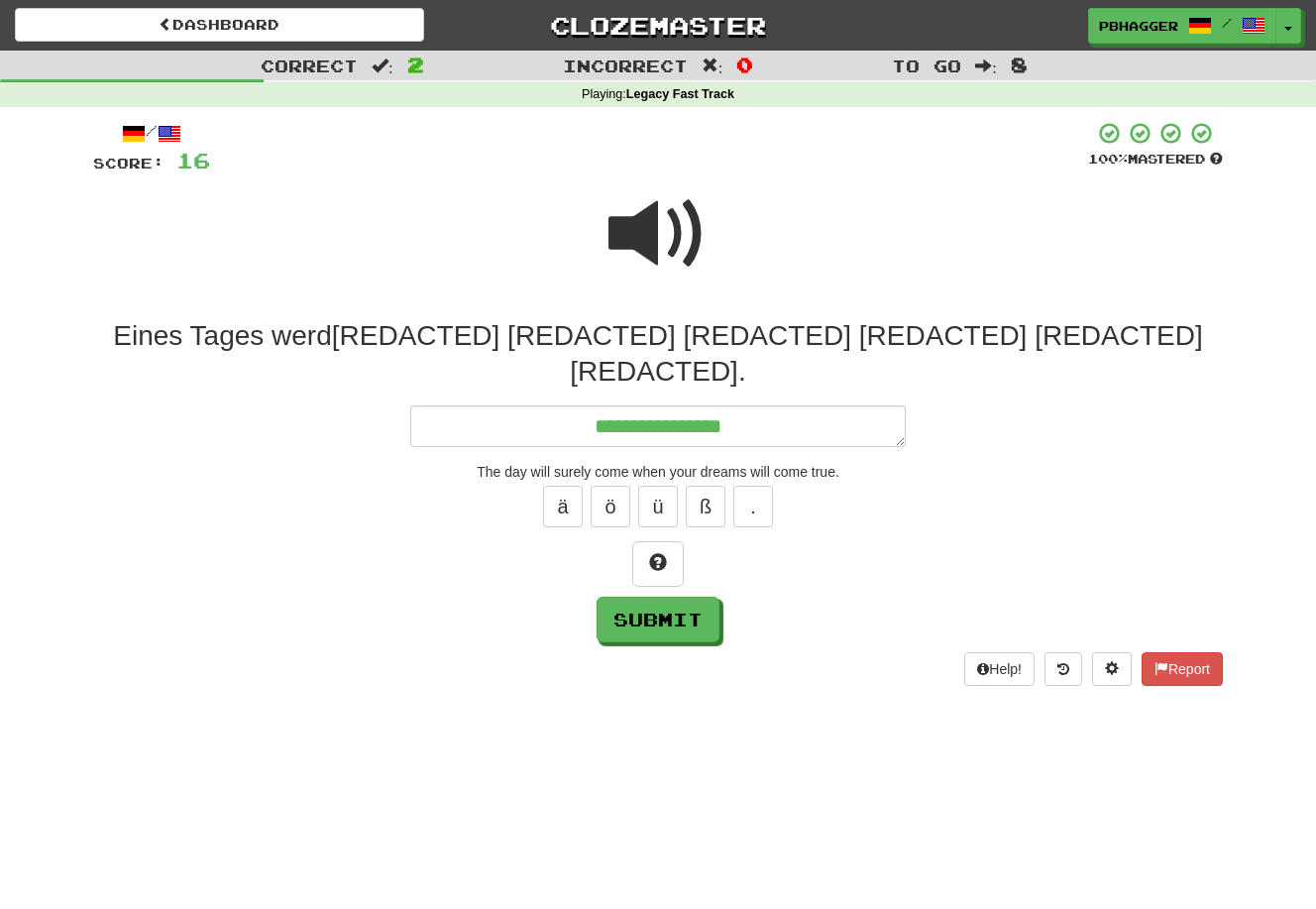 type on "*" 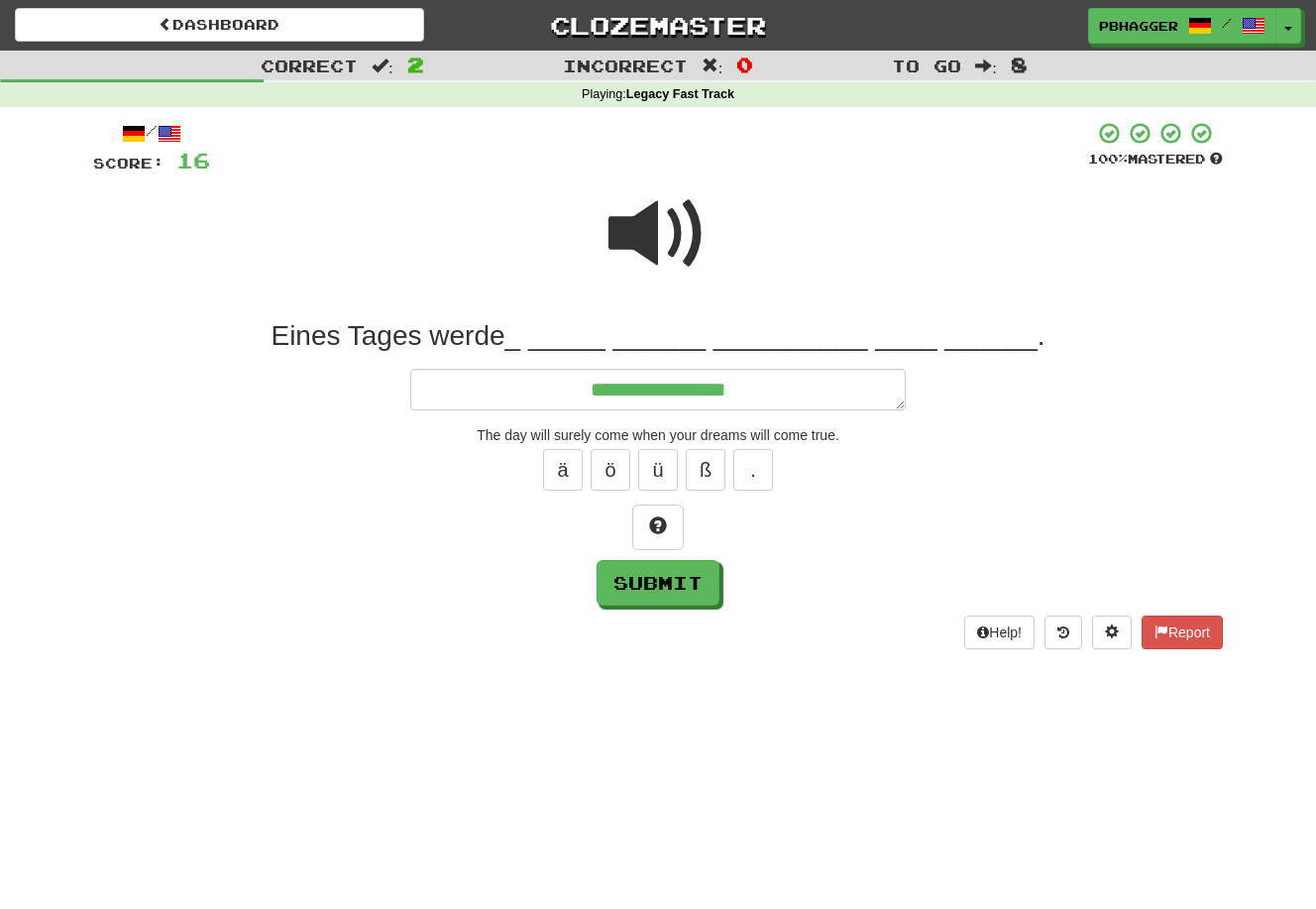 type on "*" 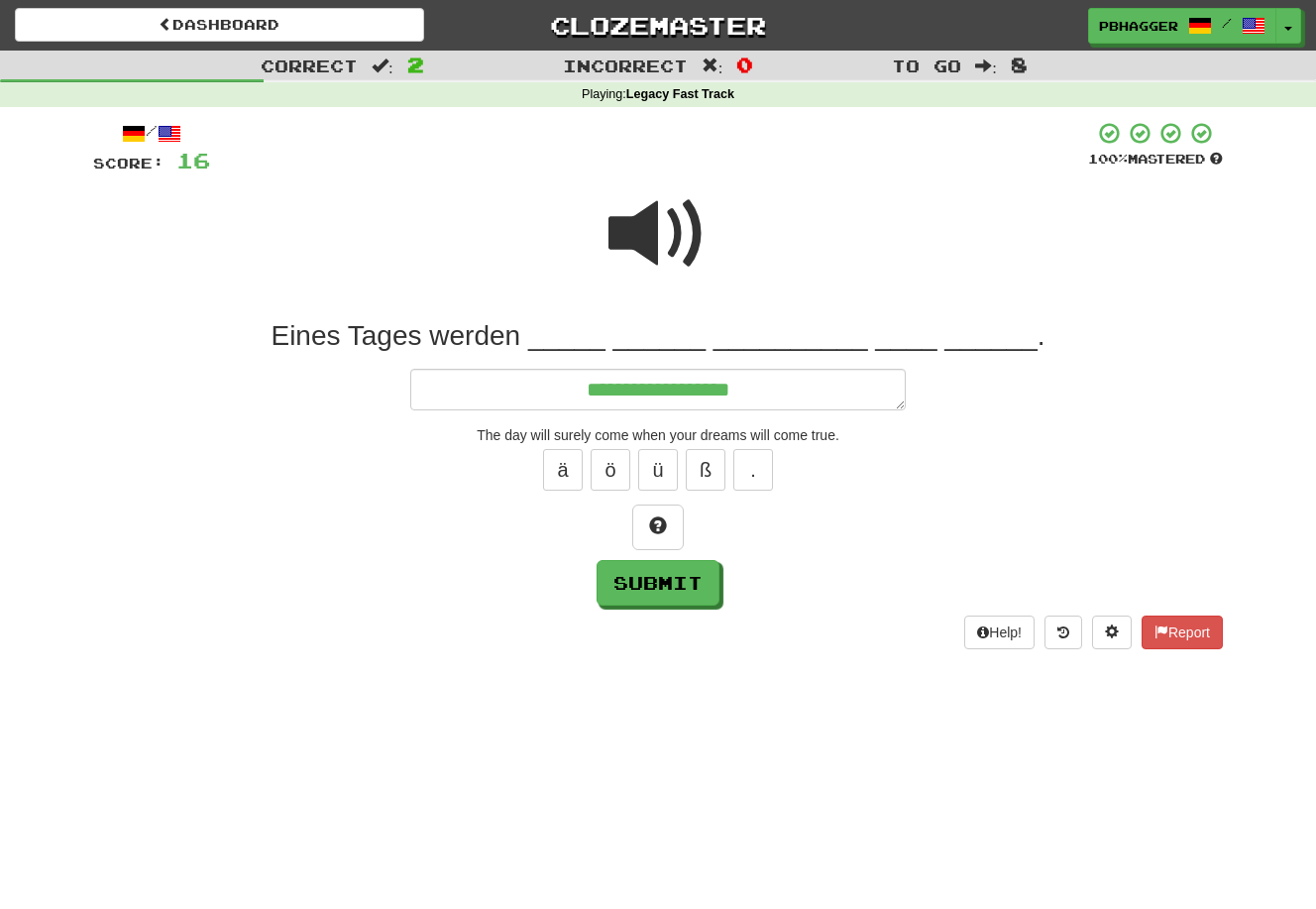 type on "*" 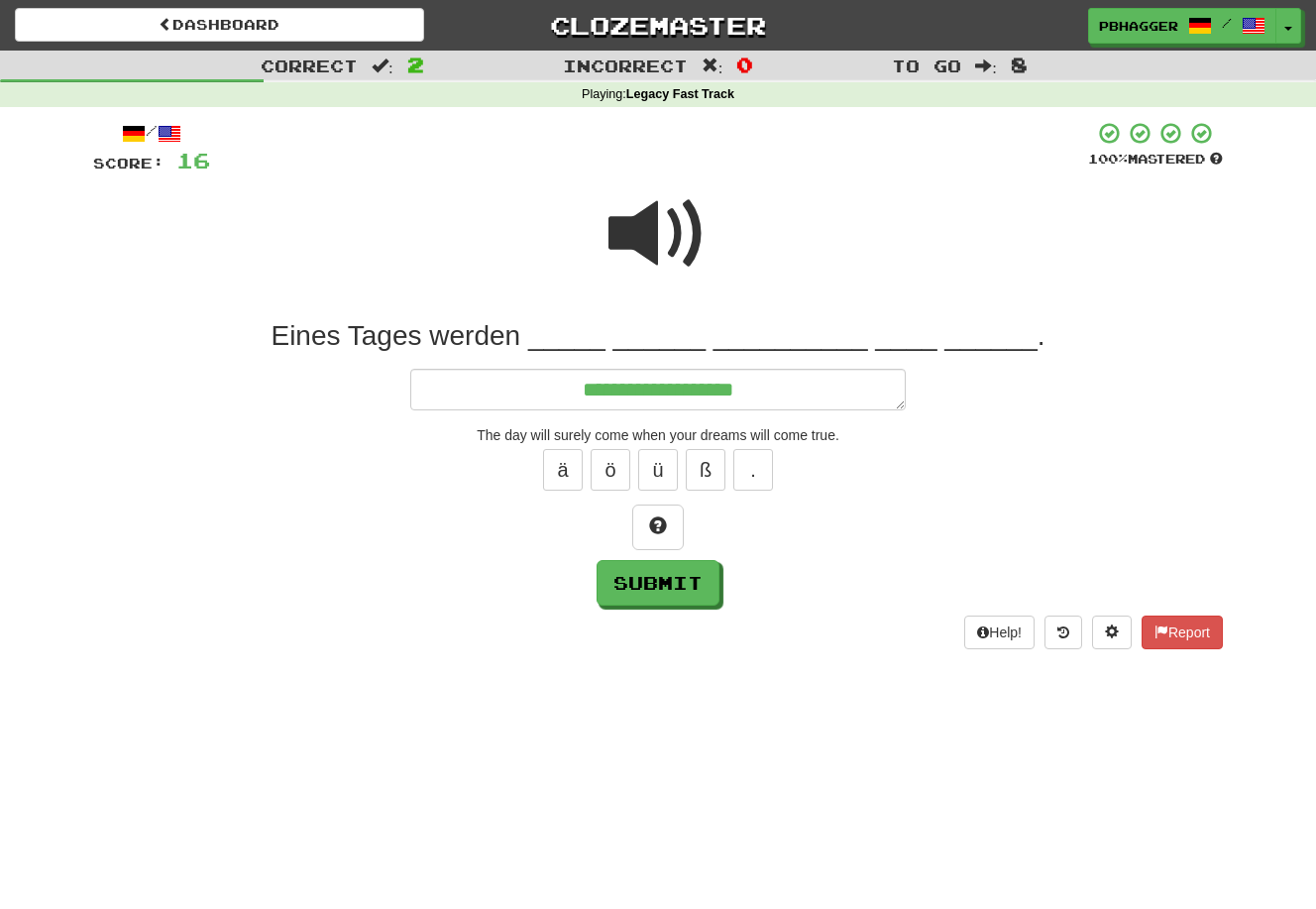 type on "*" 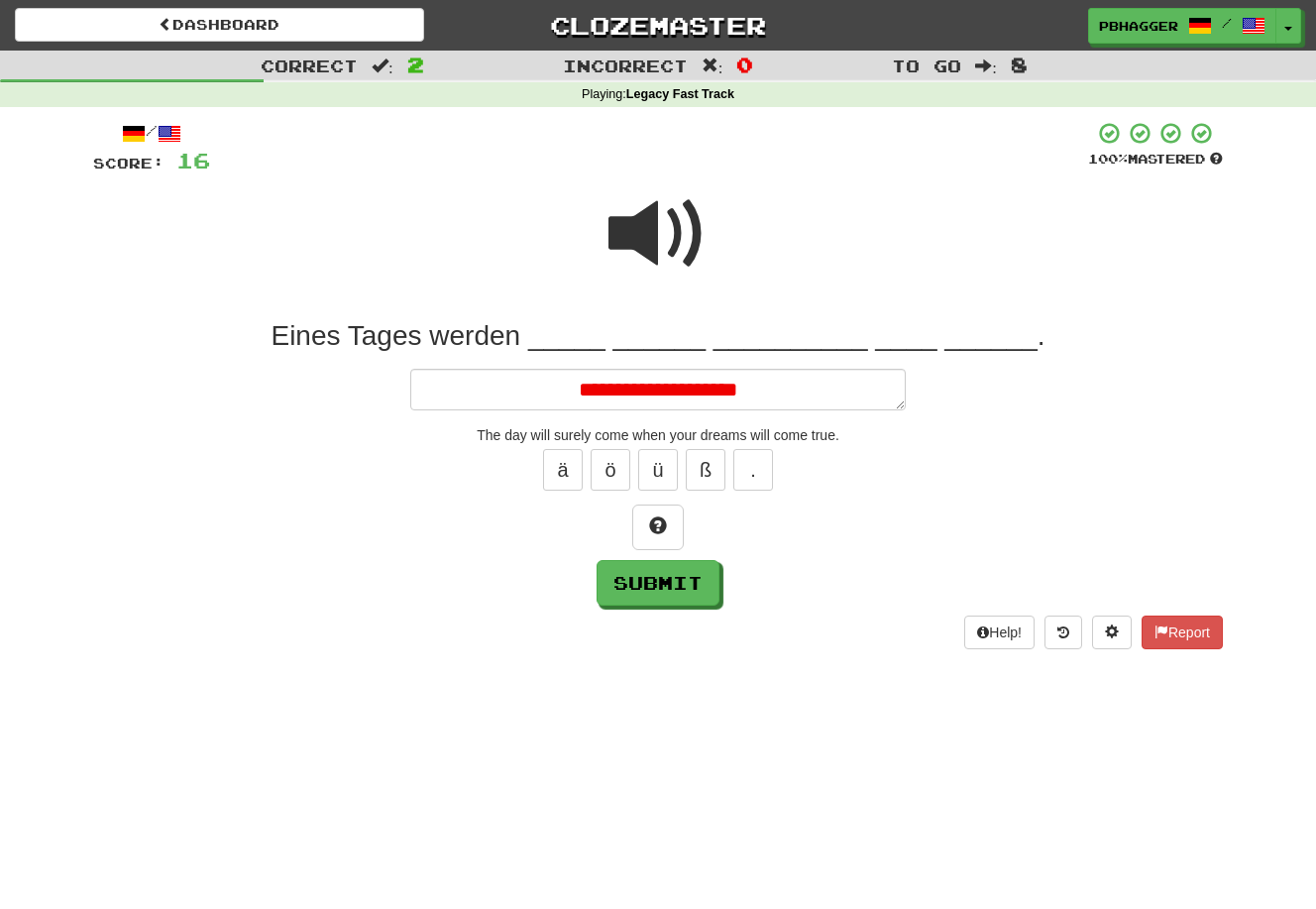 type on "*" 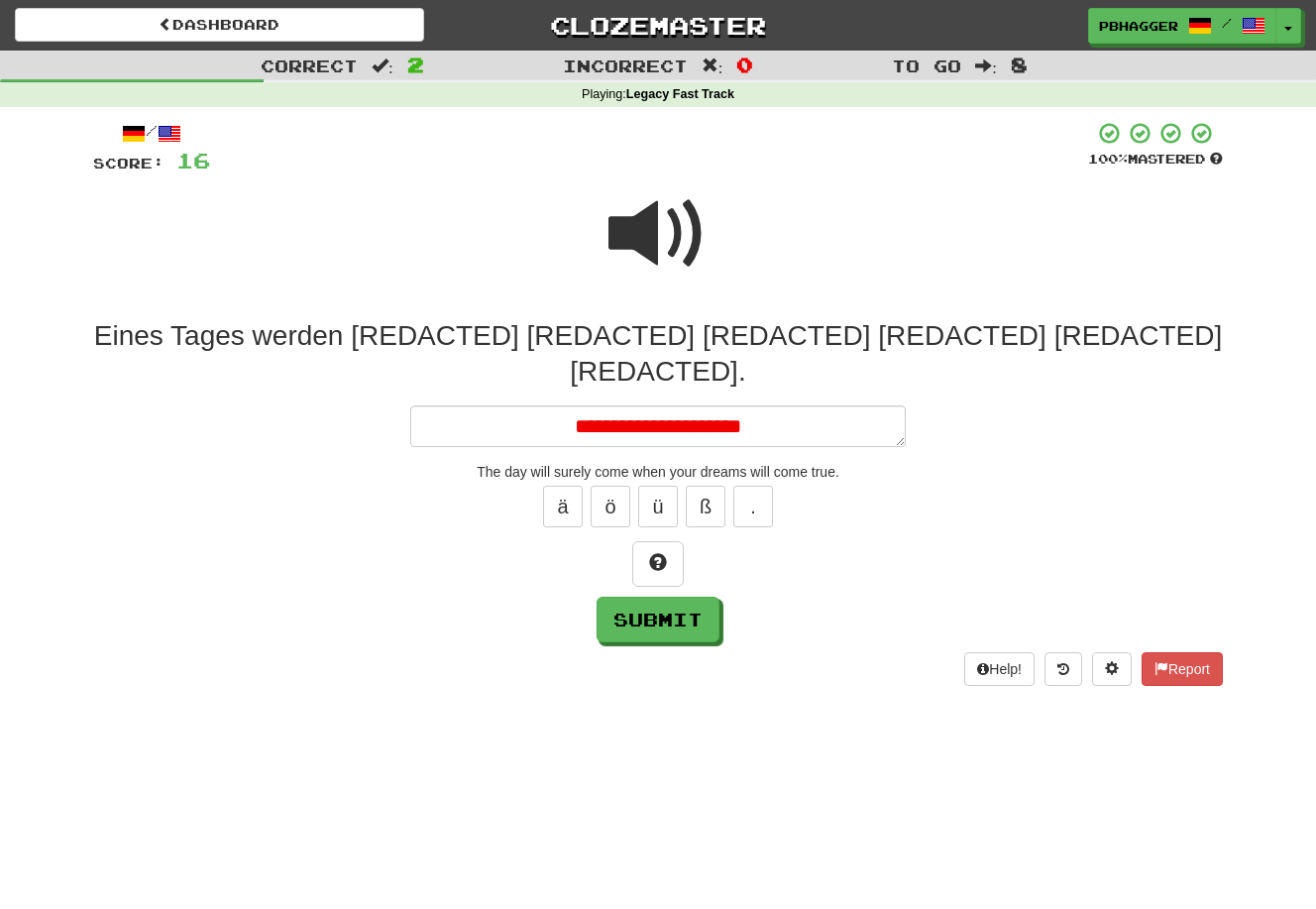 type on "*" 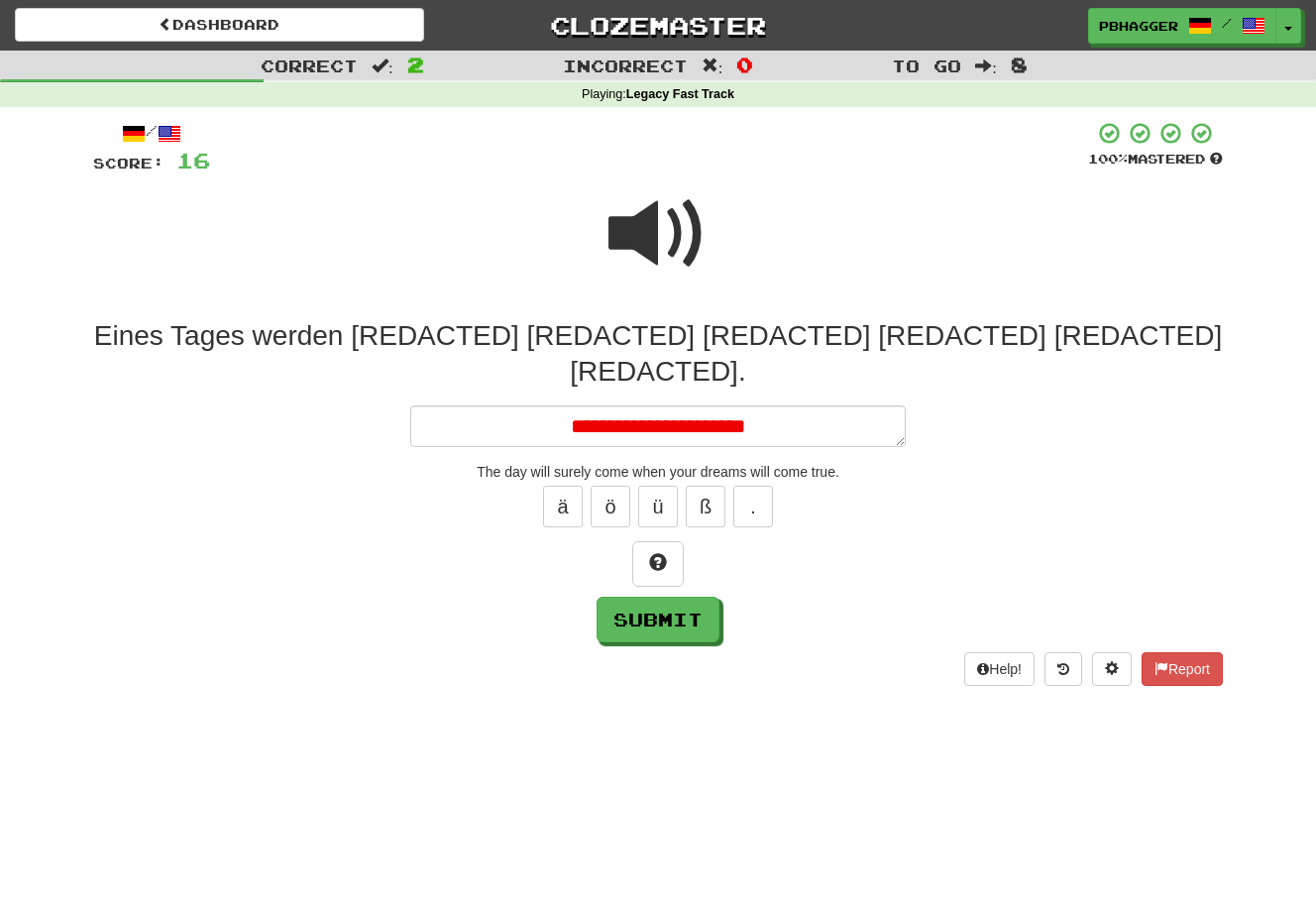 type on "*" 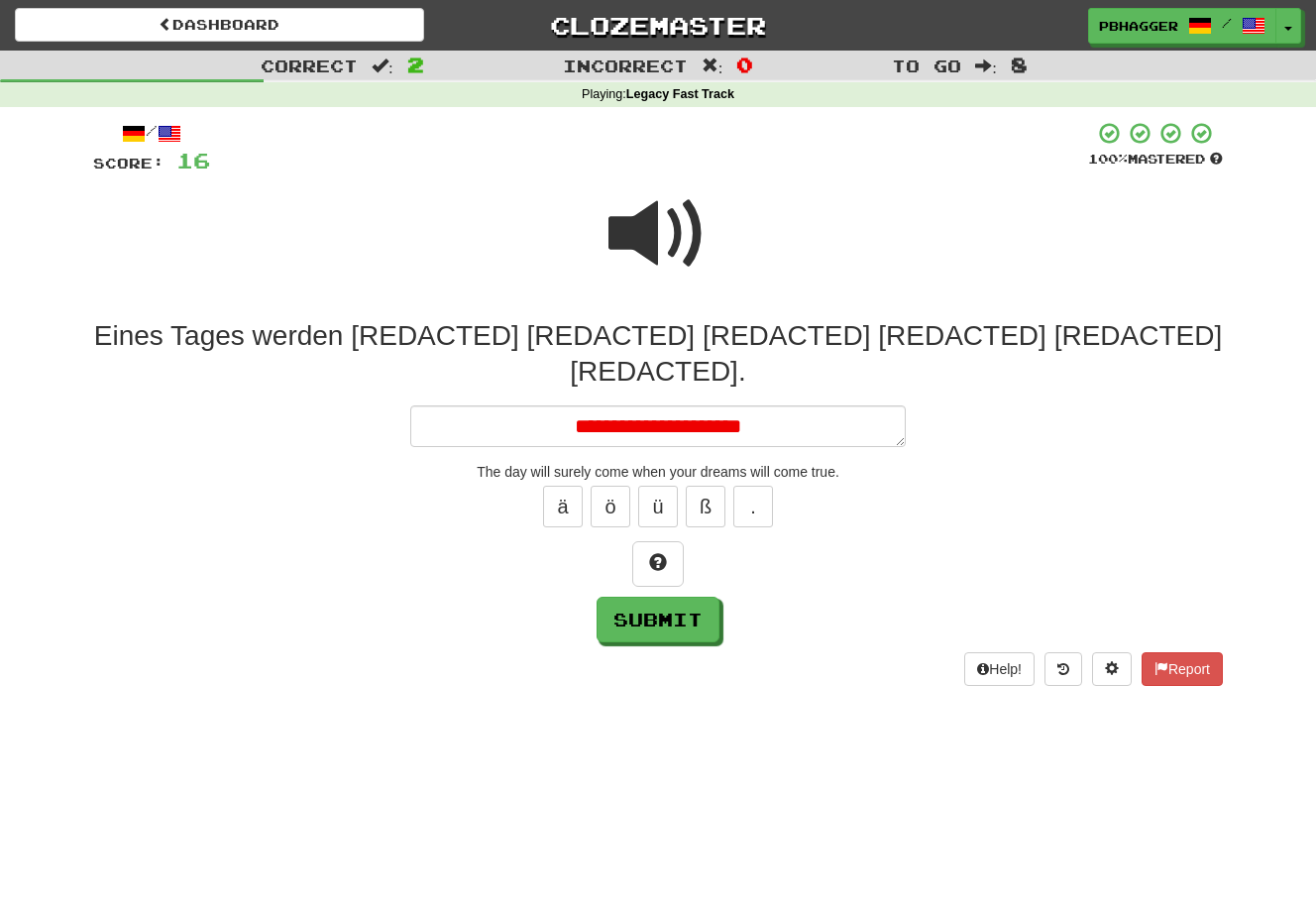 type 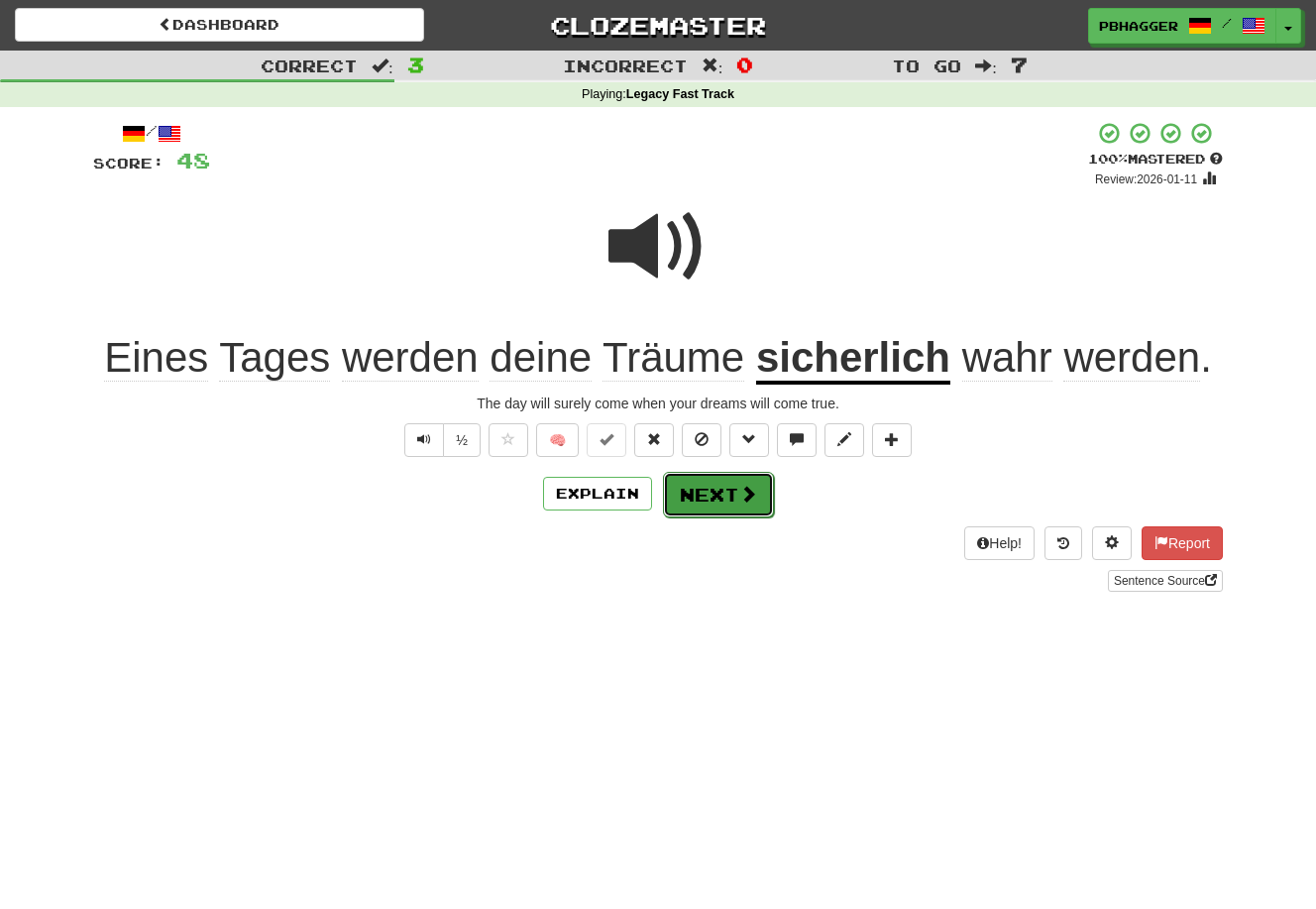 click on "Next" at bounding box center (718, 495) 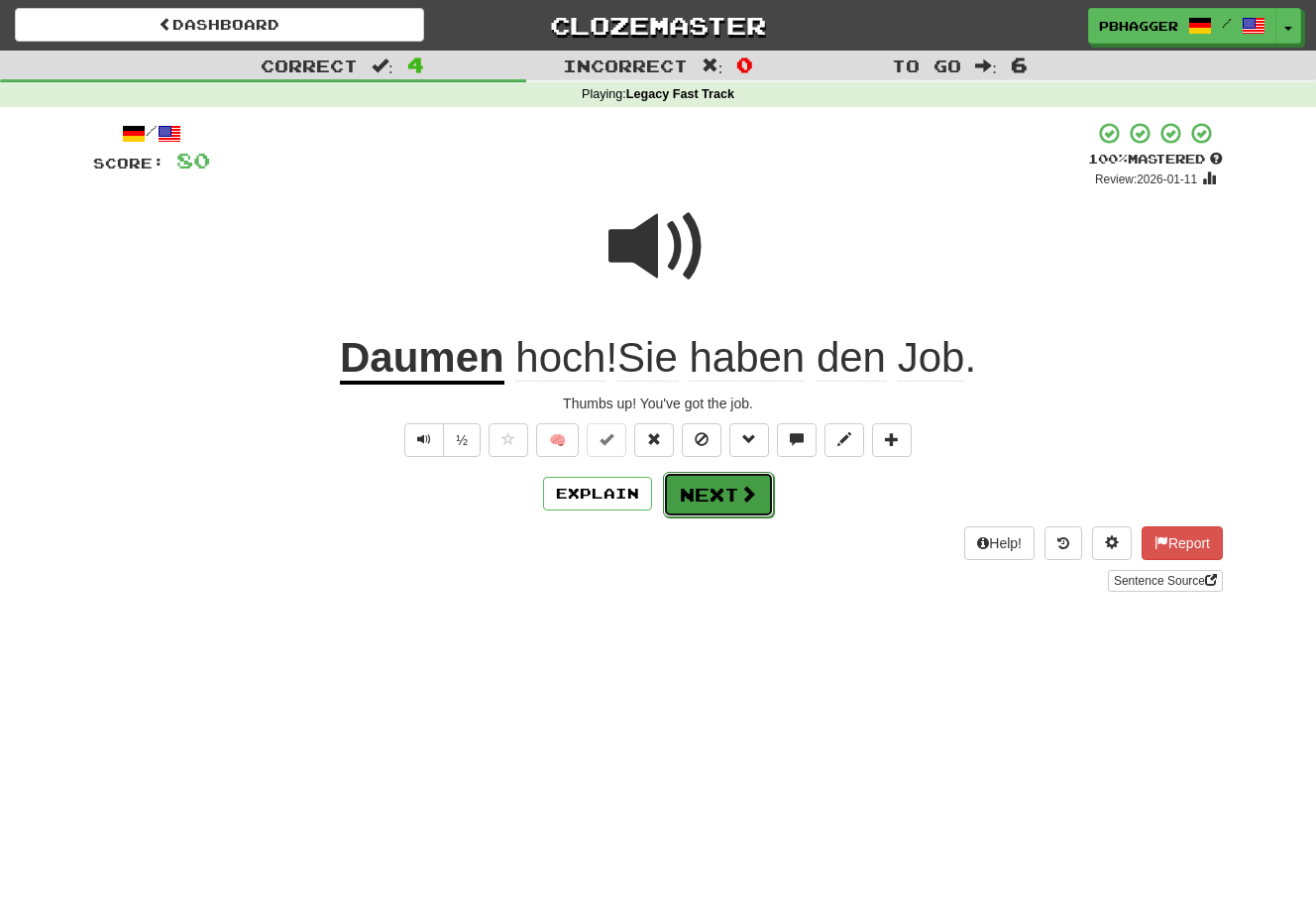 click on "Next" at bounding box center (718, 495) 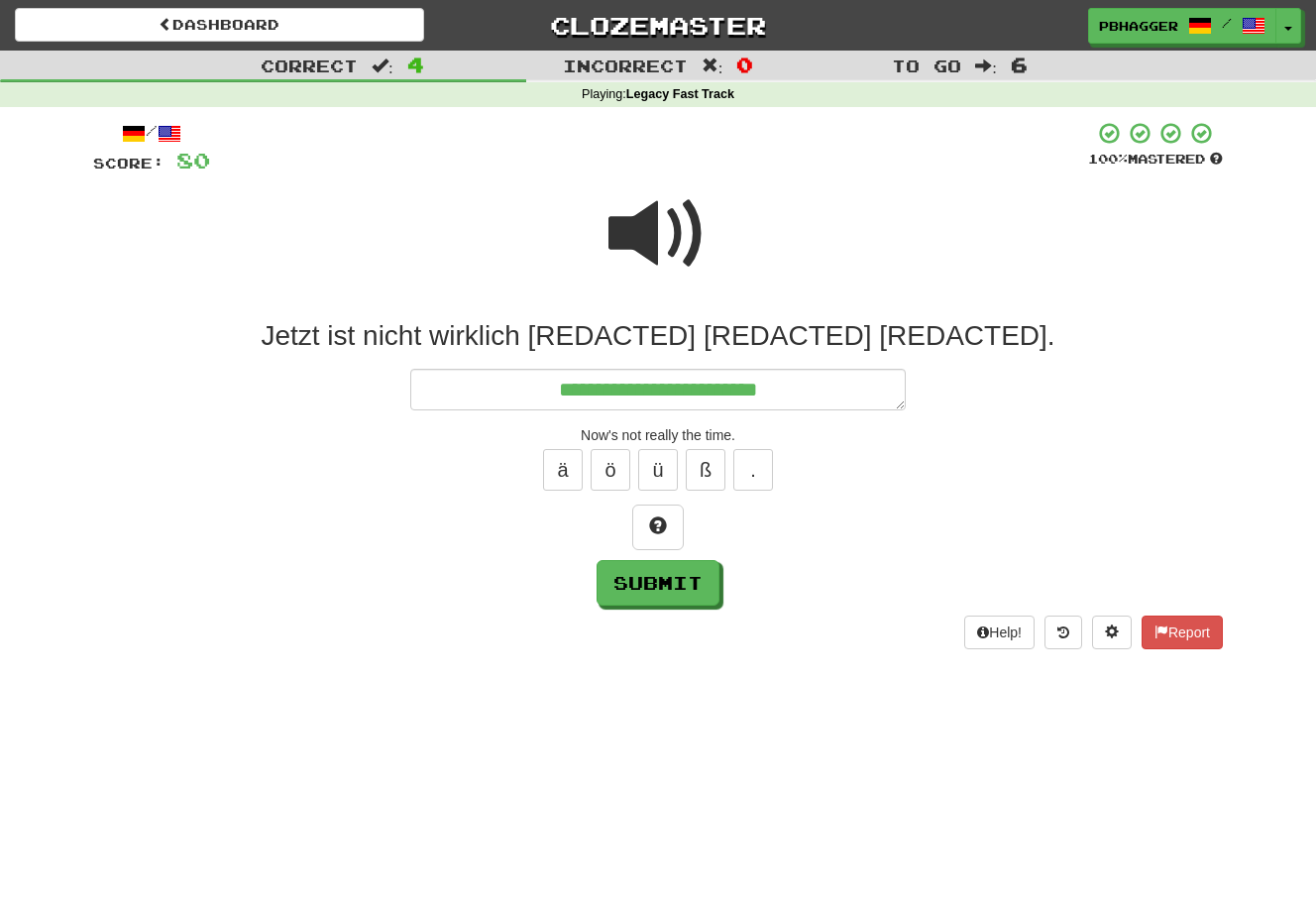 click at bounding box center (658, 234) 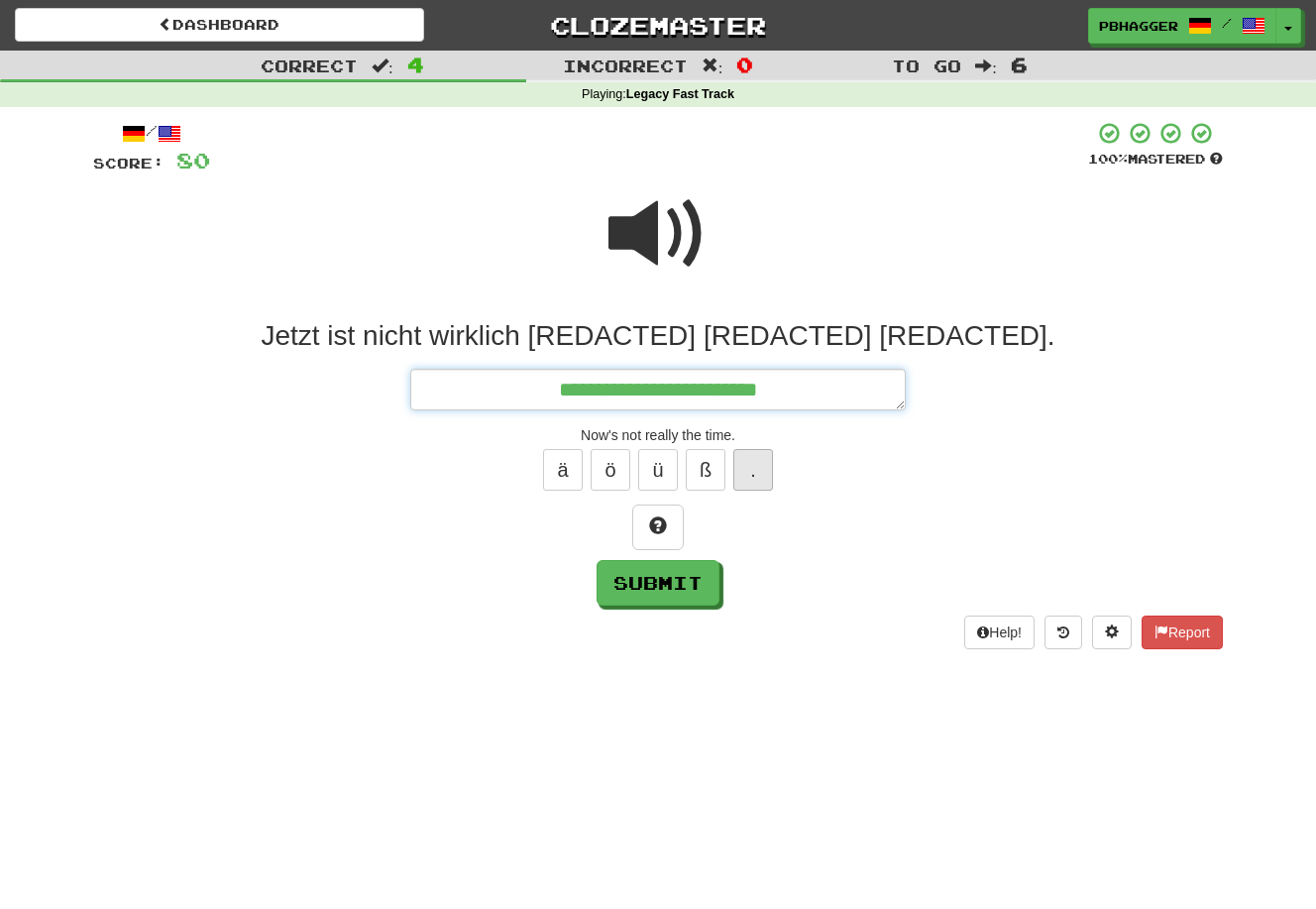 drag, startPoint x: 757, startPoint y: 396, endPoint x: 756, endPoint y: 474, distance: 78.00641 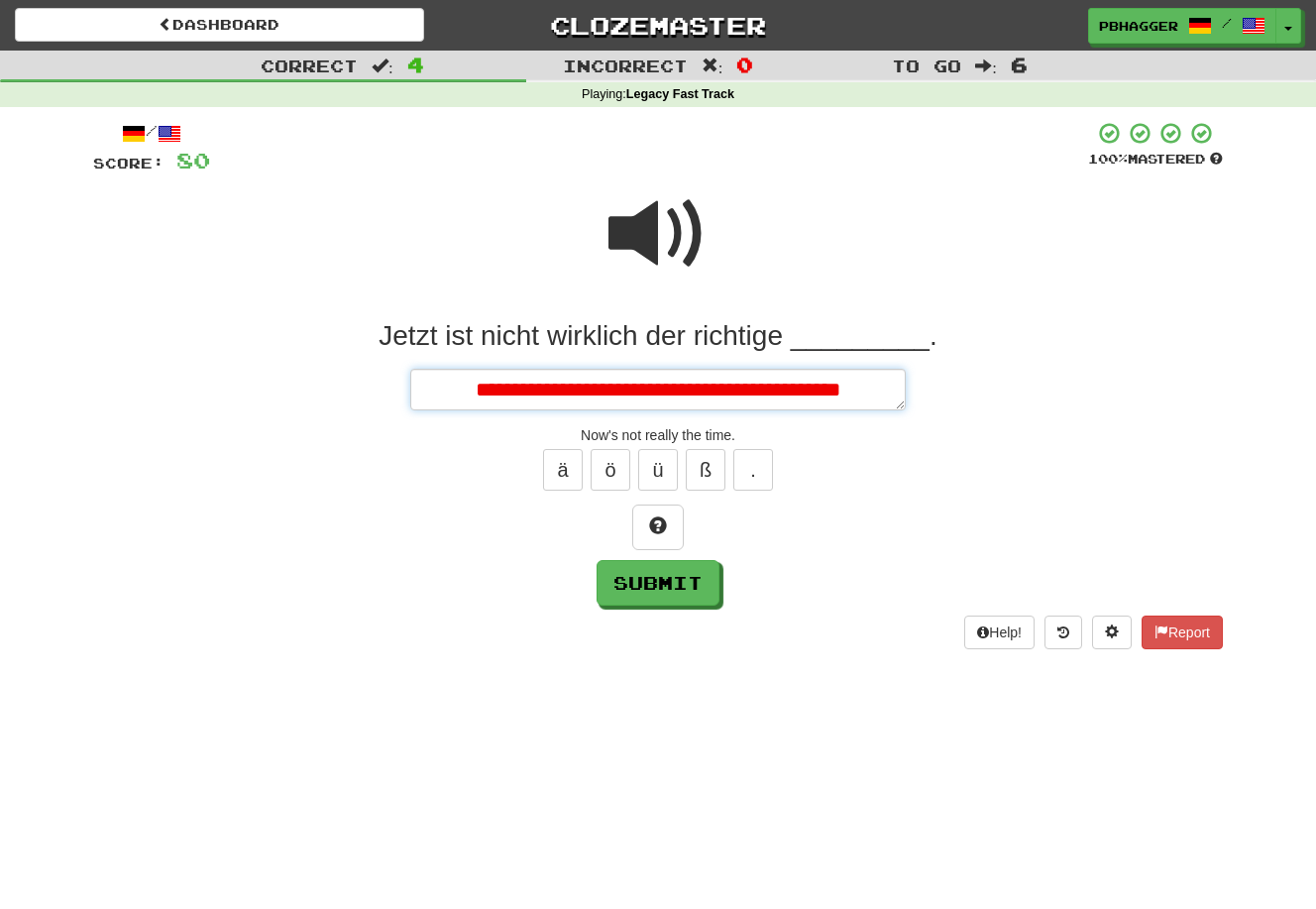 click on "**********" at bounding box center (658, 390) 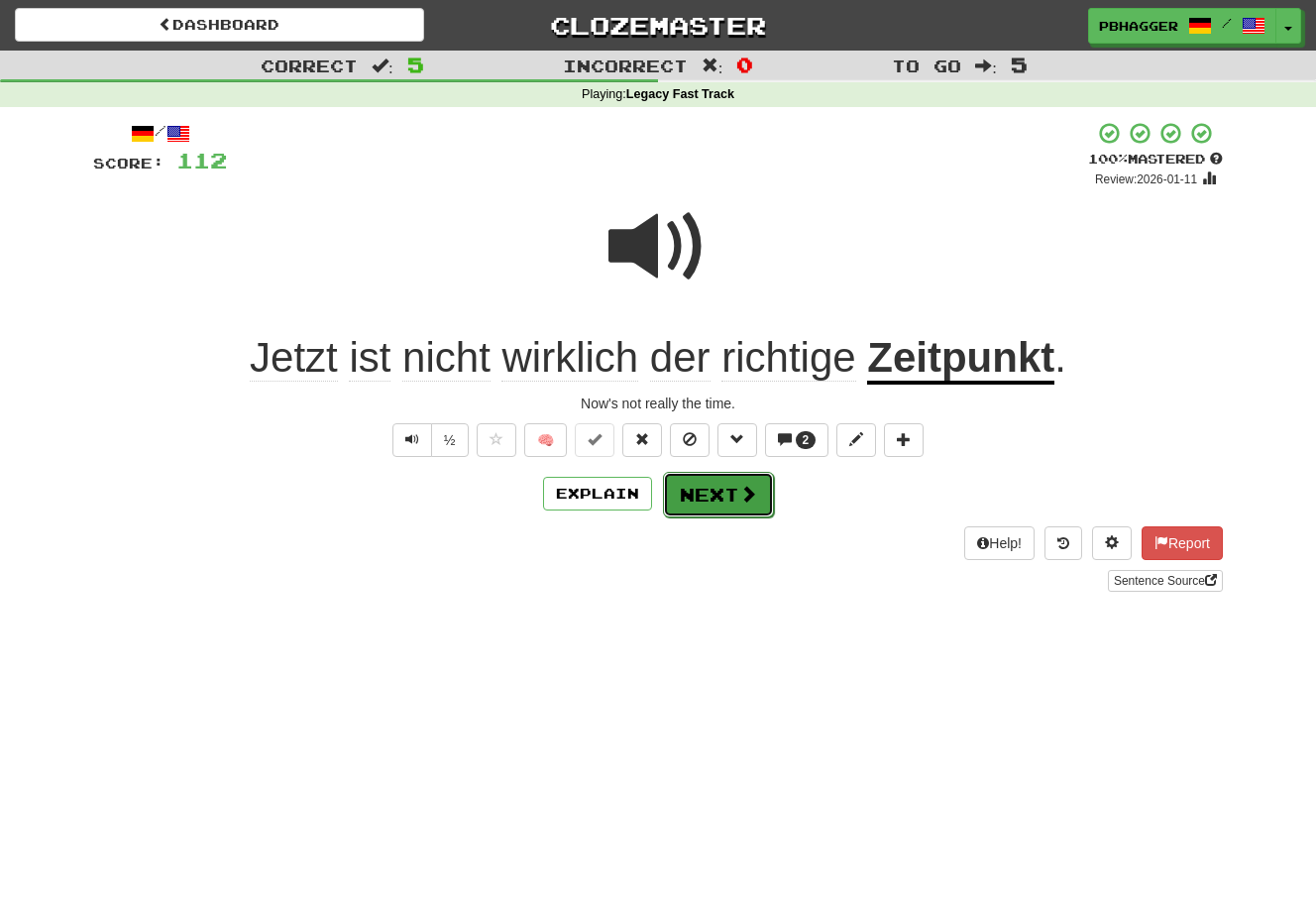 click on "Next" at bounding box center (718, 495) 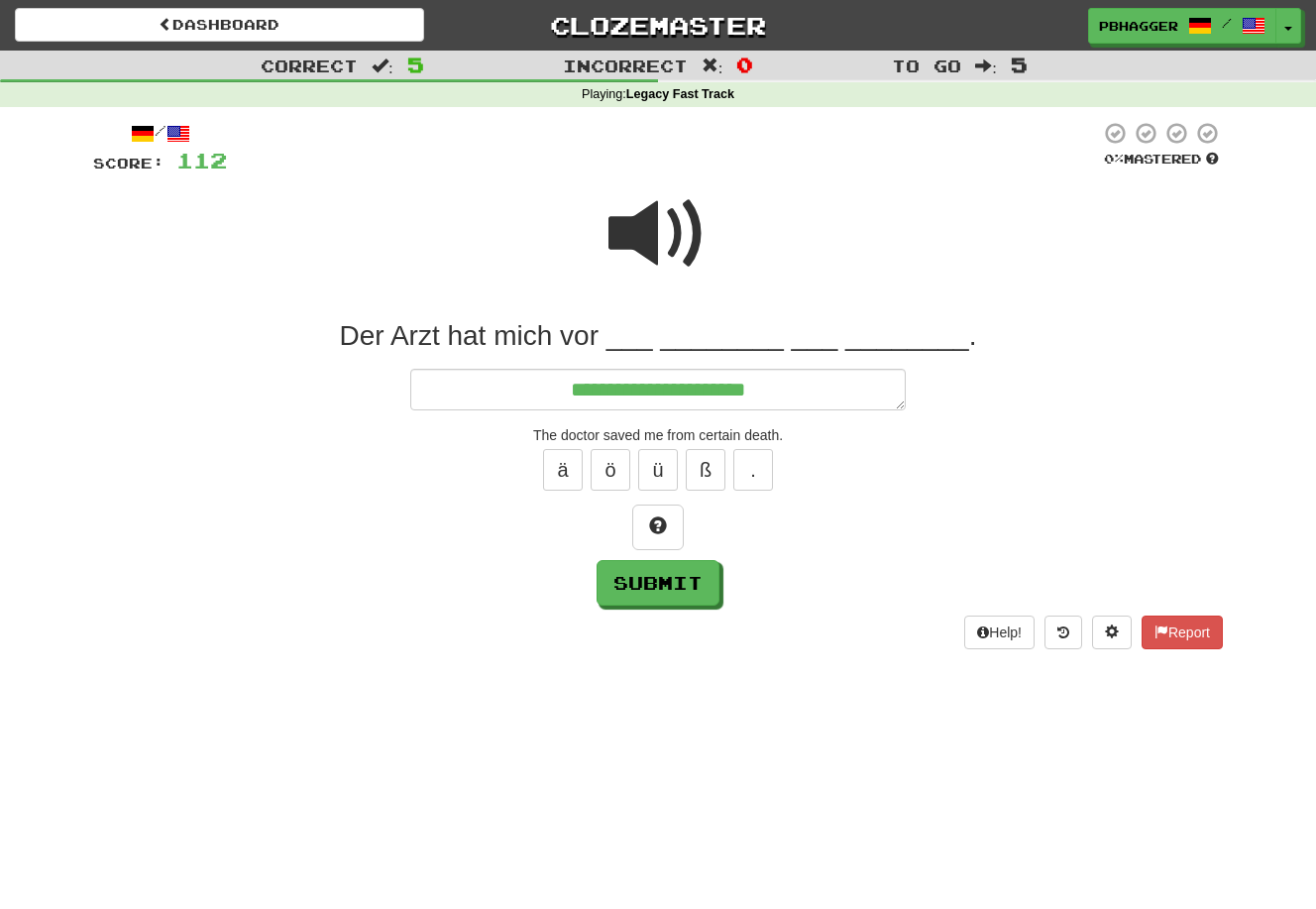 click at bounding box center (658, 234) 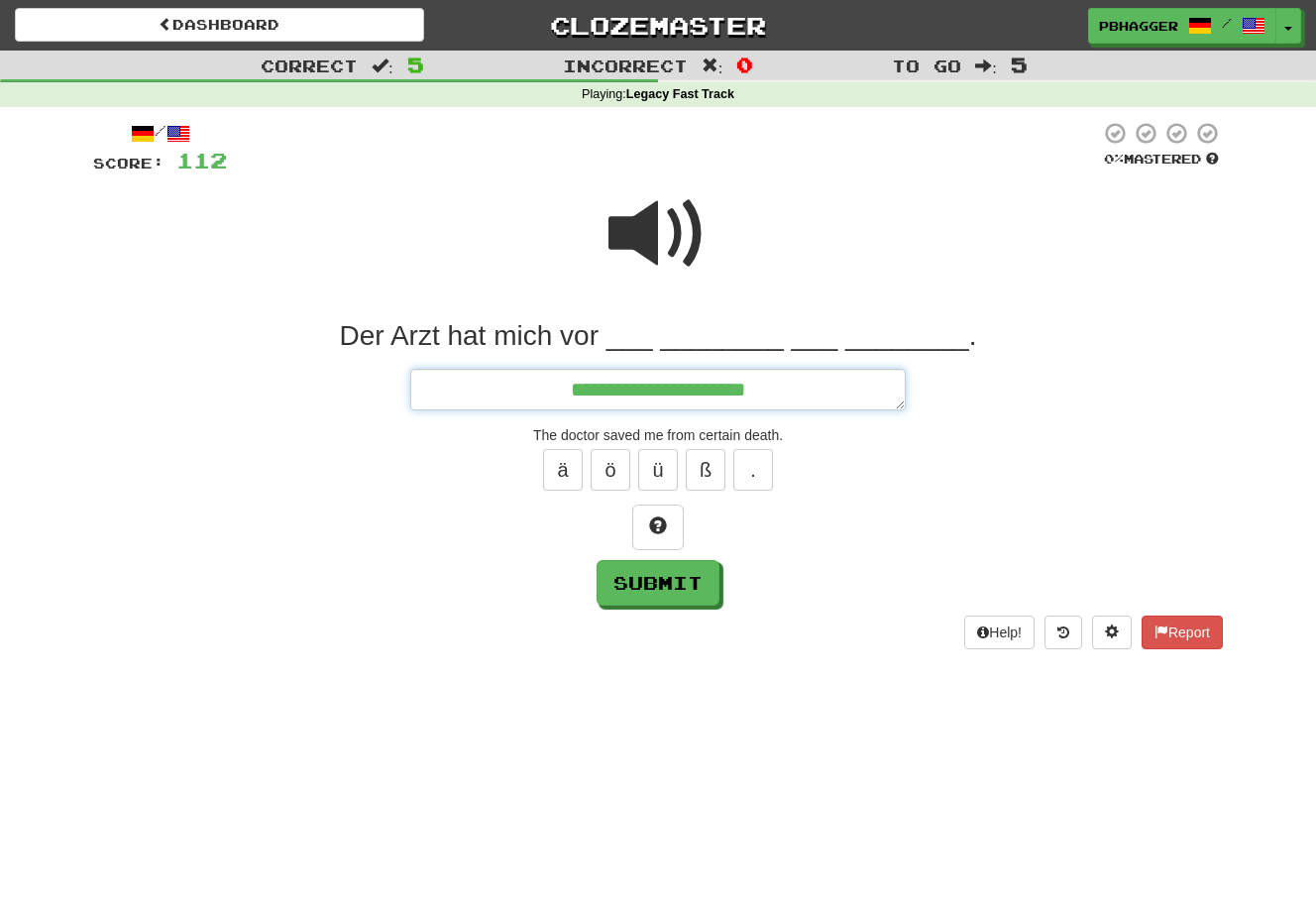 click on "**********" at bounding box center (658, 390) 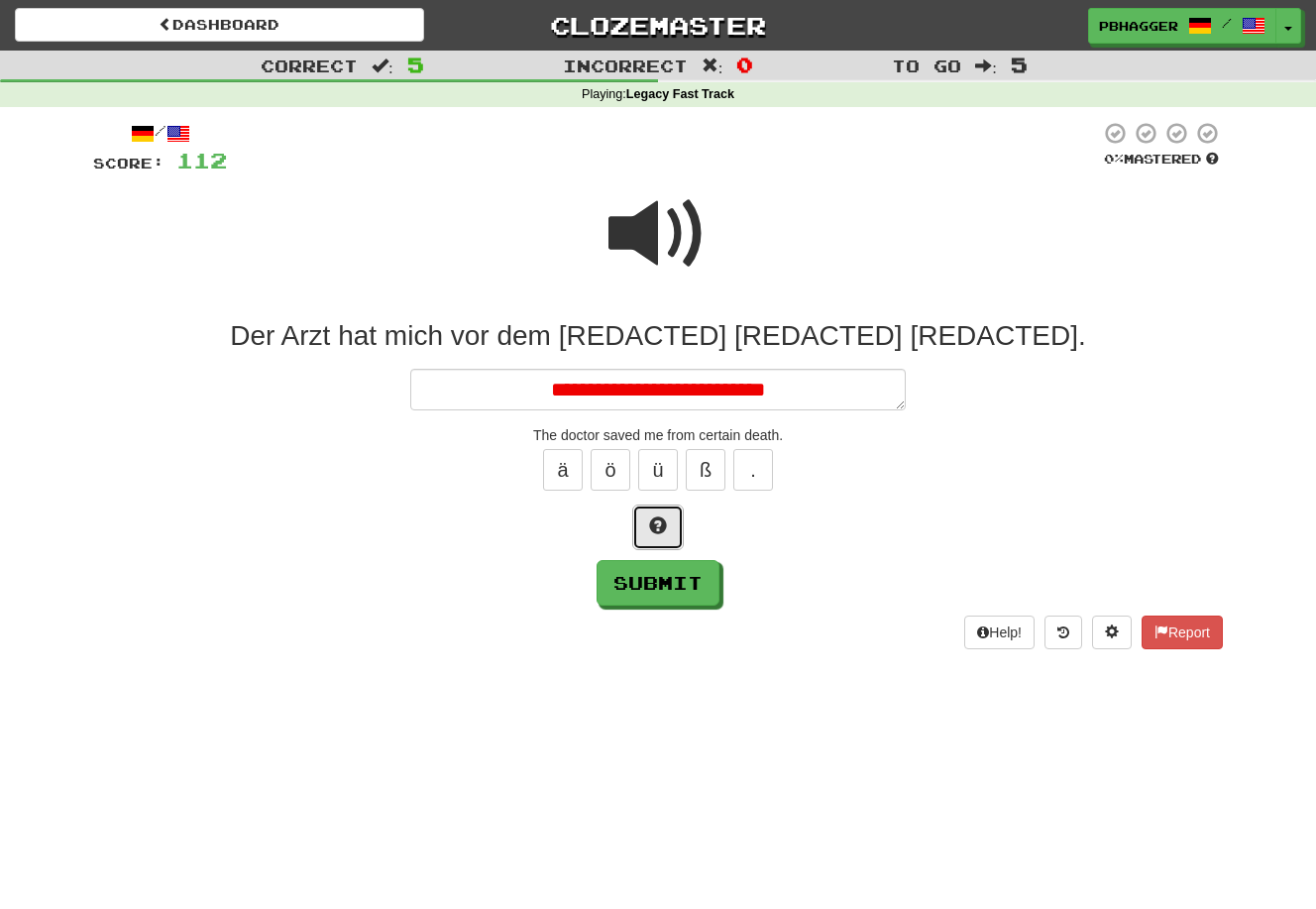 click at bounding box center (658, 525) 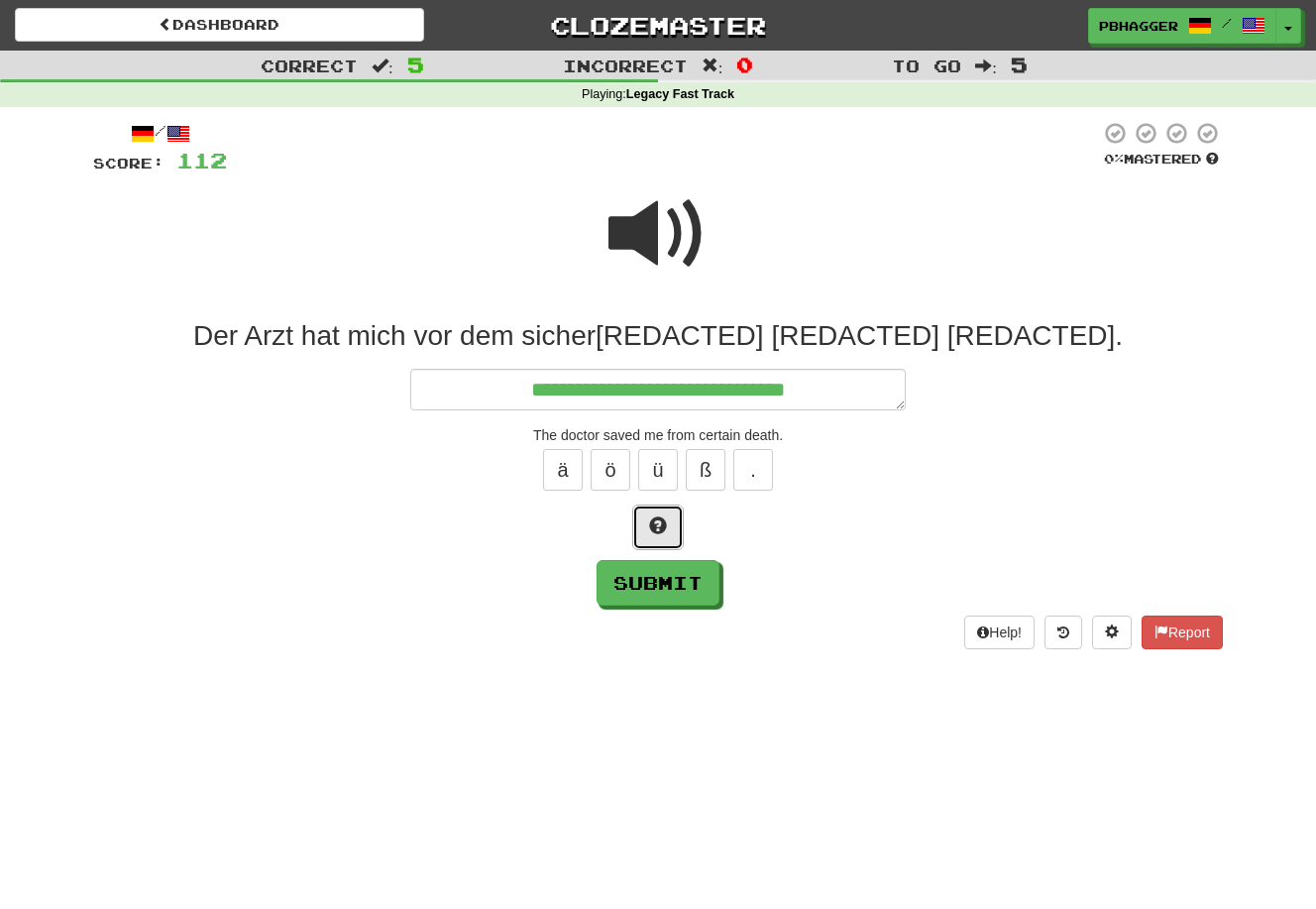 click at bounding box center (658, 525) 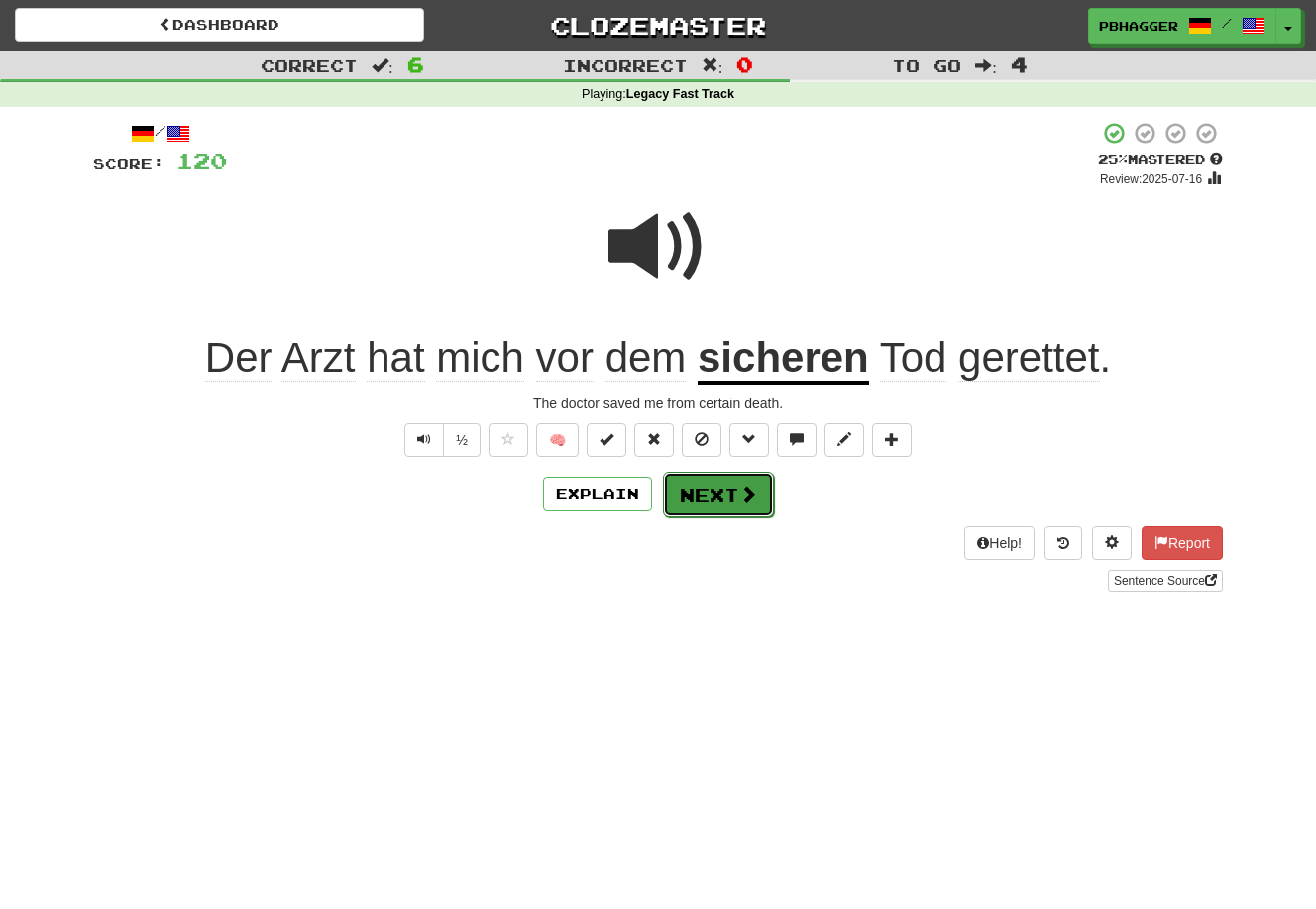 click on "Next" at bounding box center [718, 495] 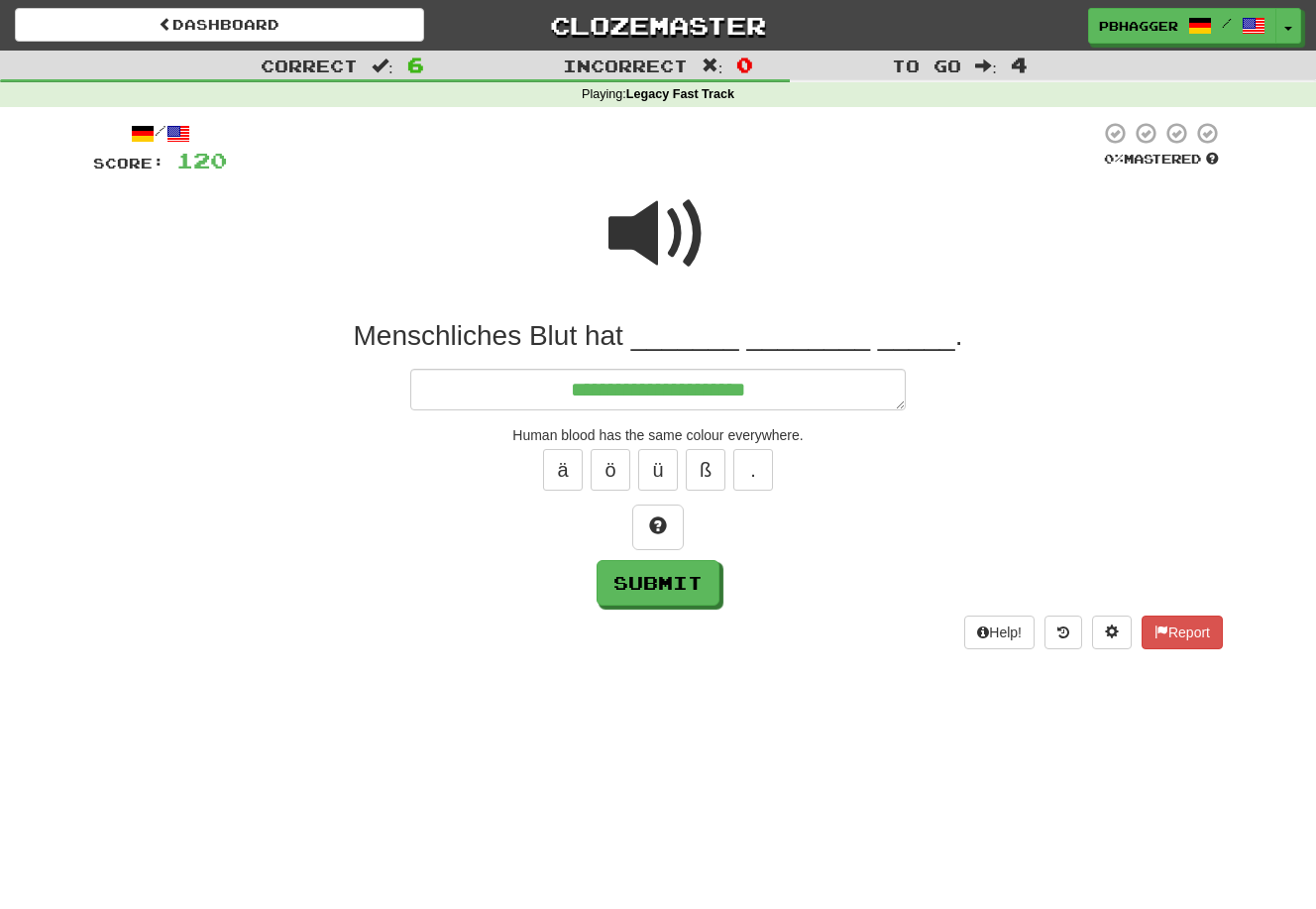 click at bounding box center (658, 234) 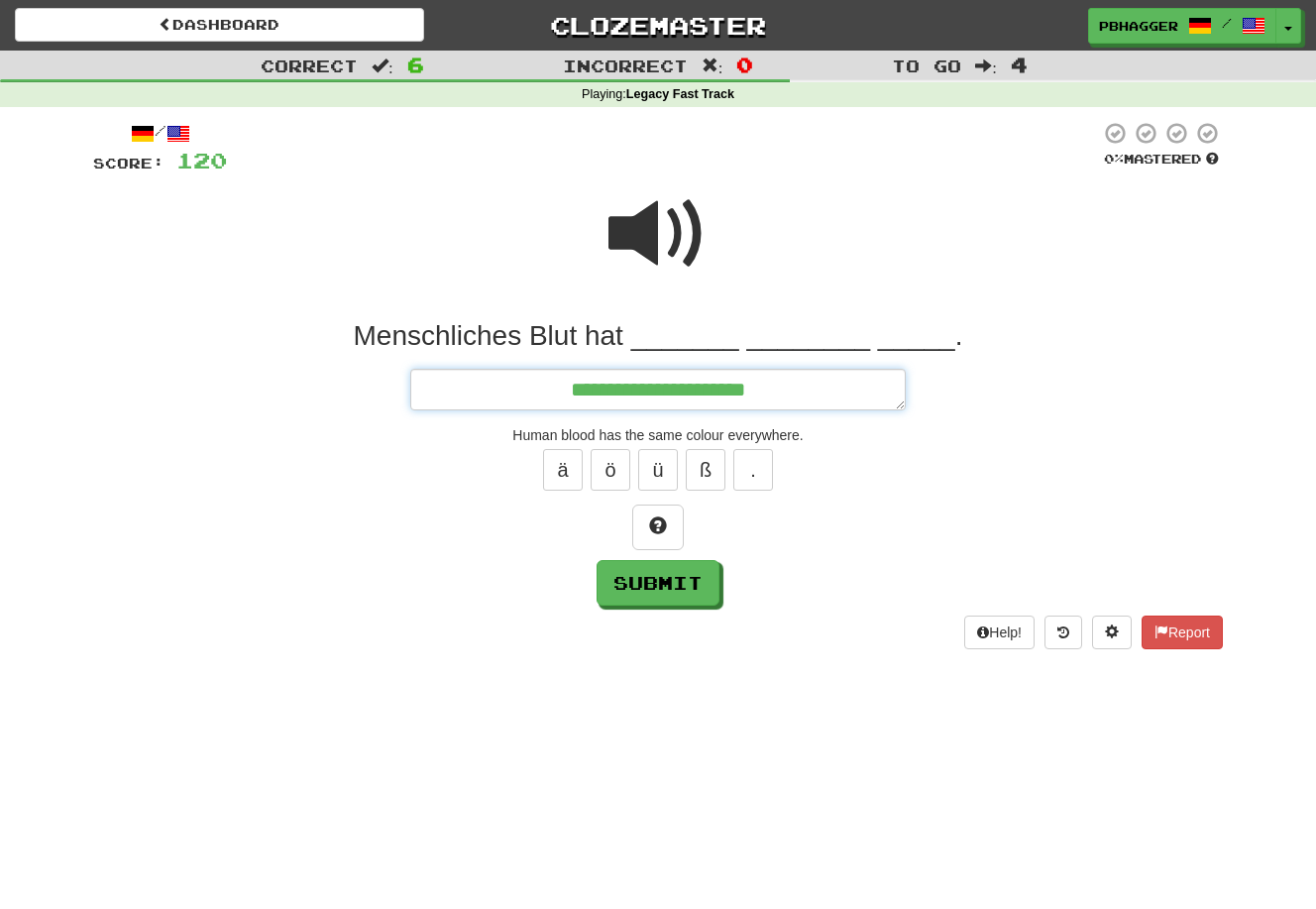 click on "**********" at bounding box center (658, 390) 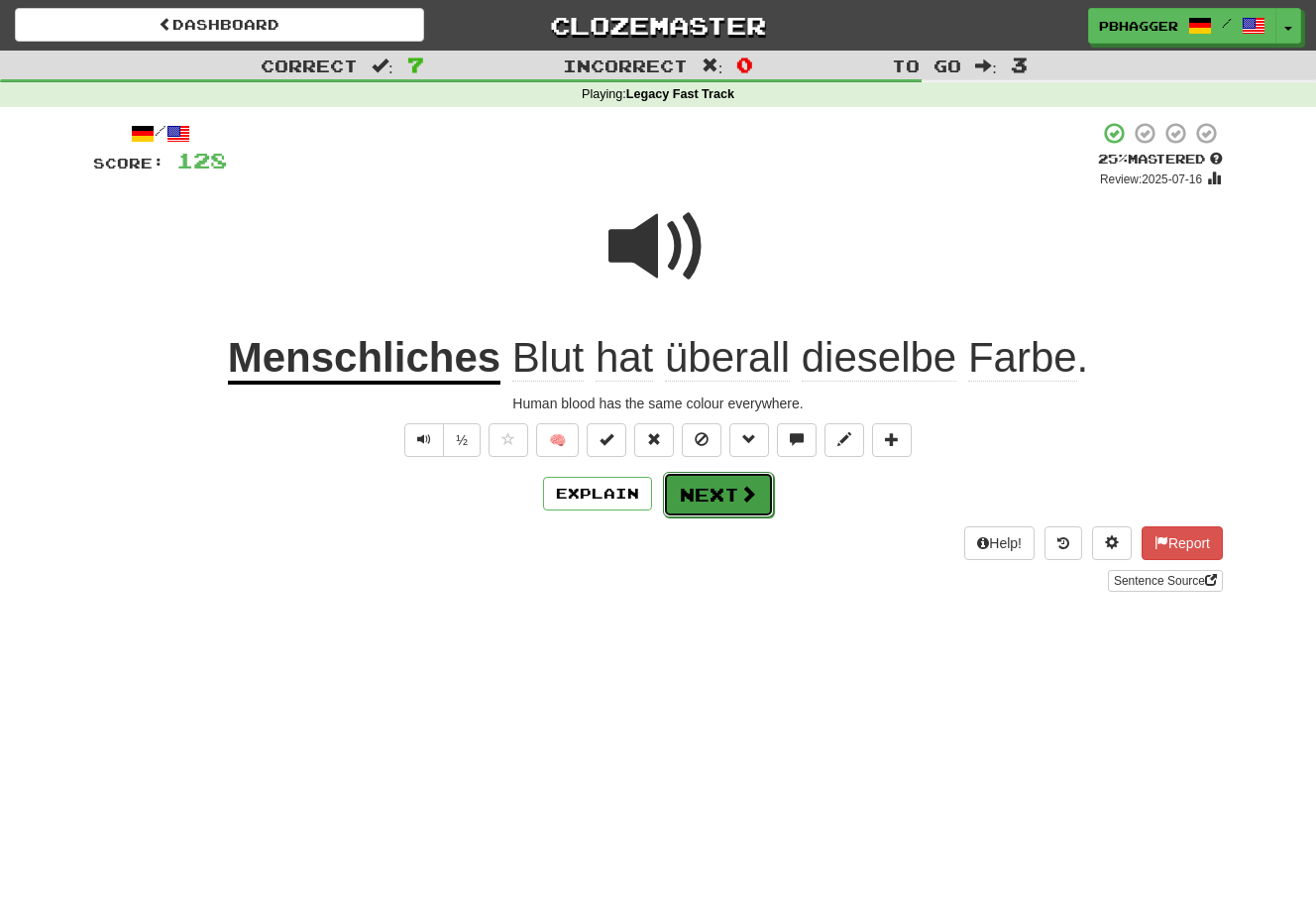 click on "Next" at bounding box center [718, 495] 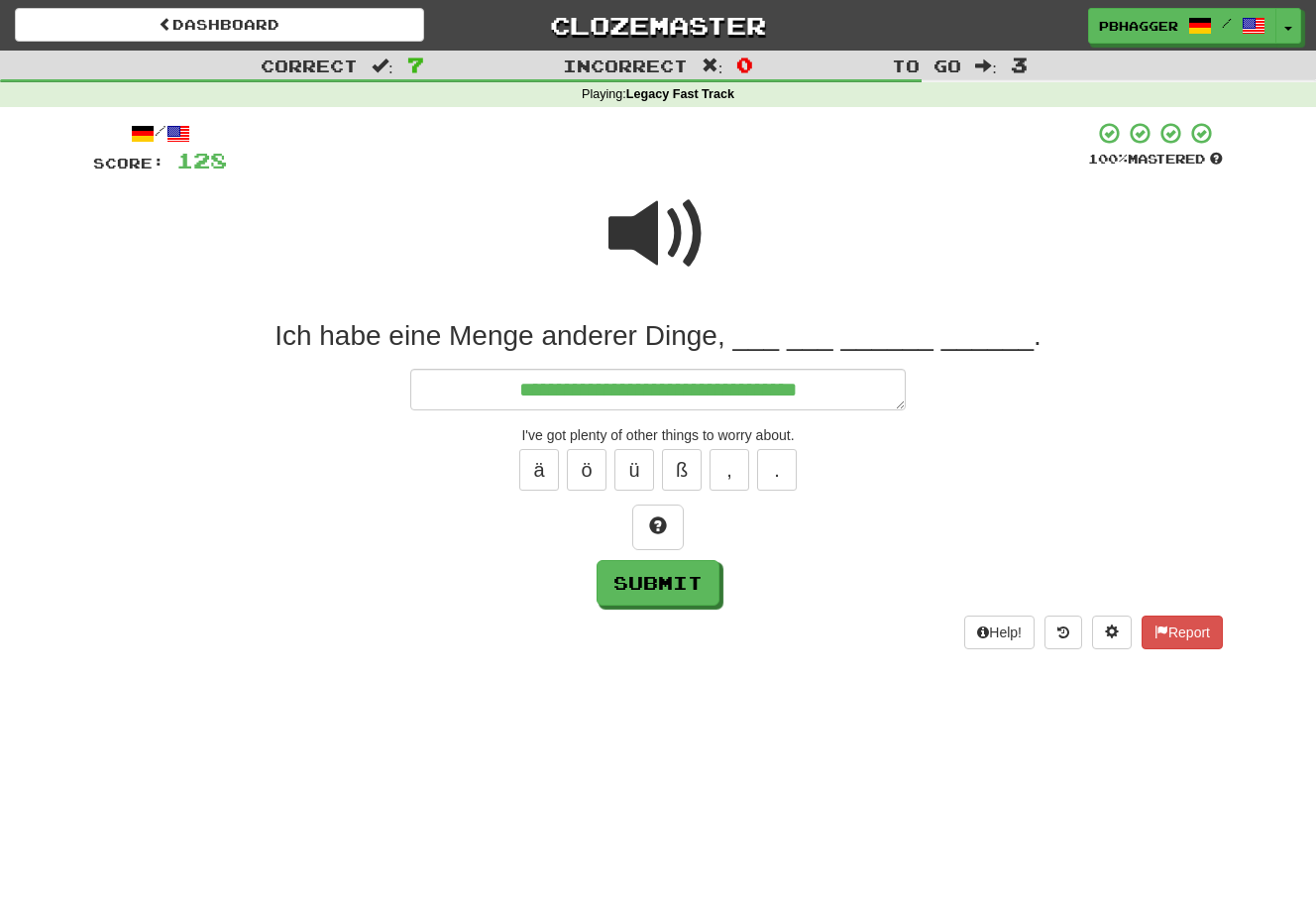 click at bounding box center (658, 234) 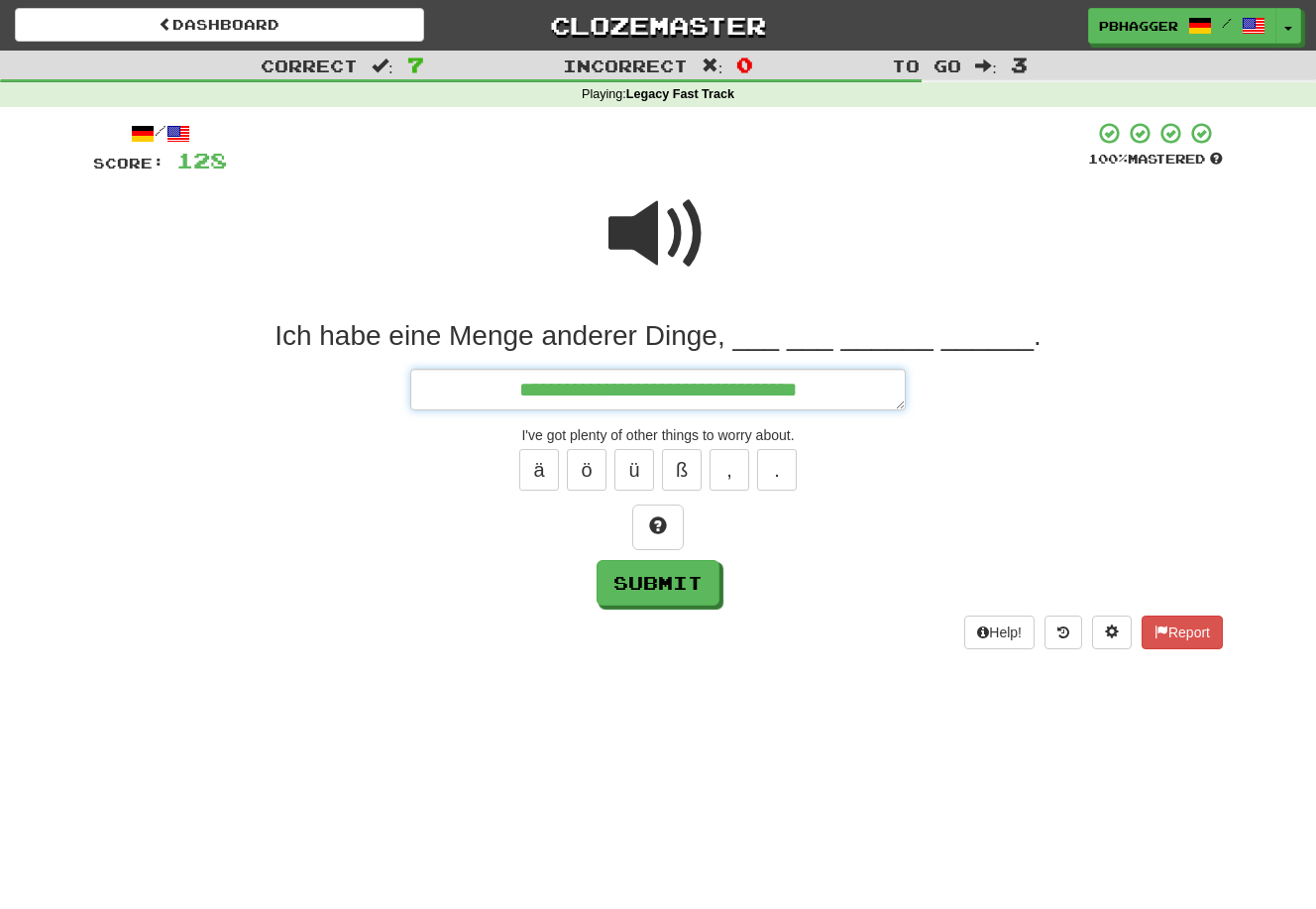 click on "**********" at bounding box center (658, 390) 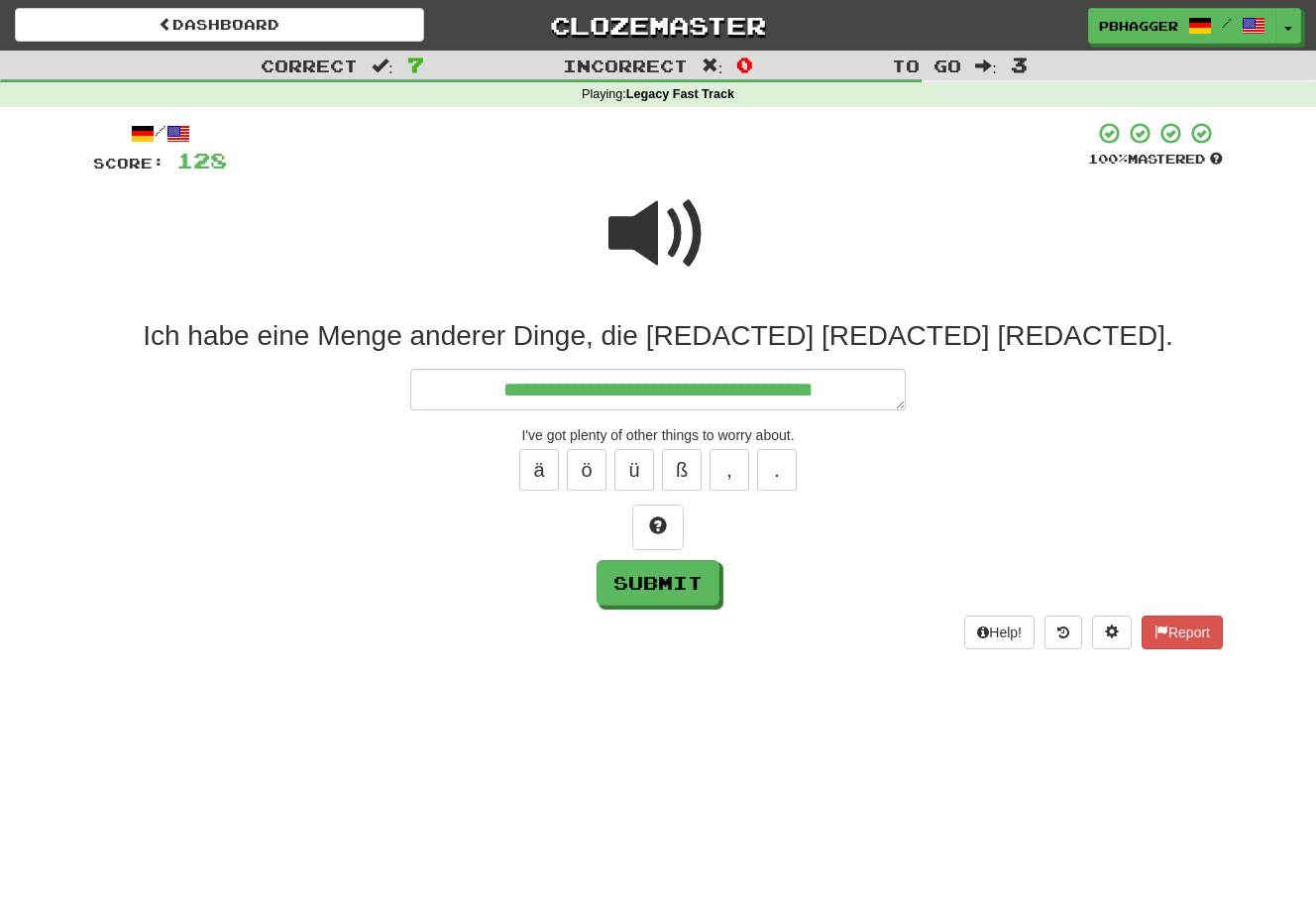 click at bounding box center (658, 234) 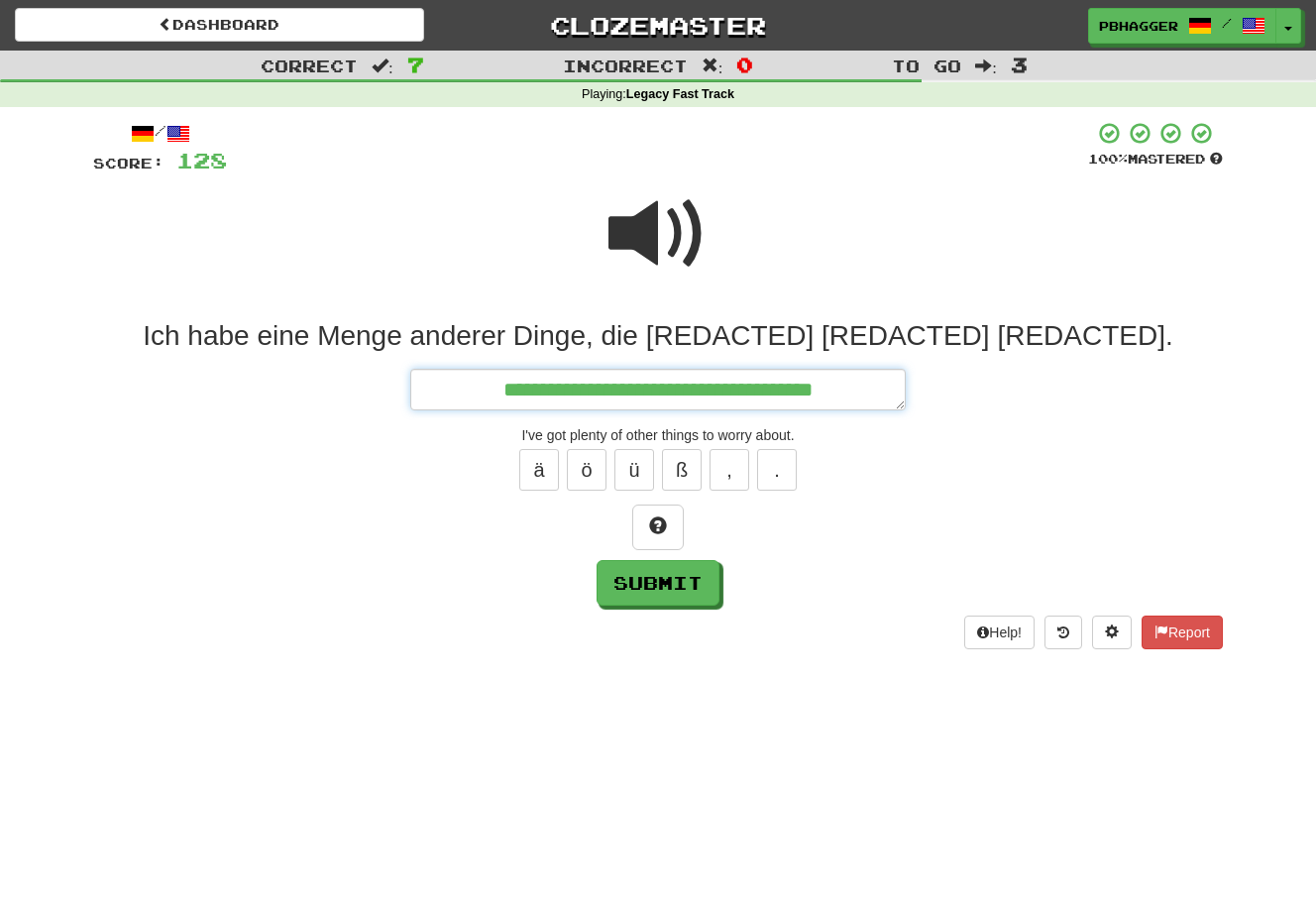 click on "**********" at bounding box center [658, 390] 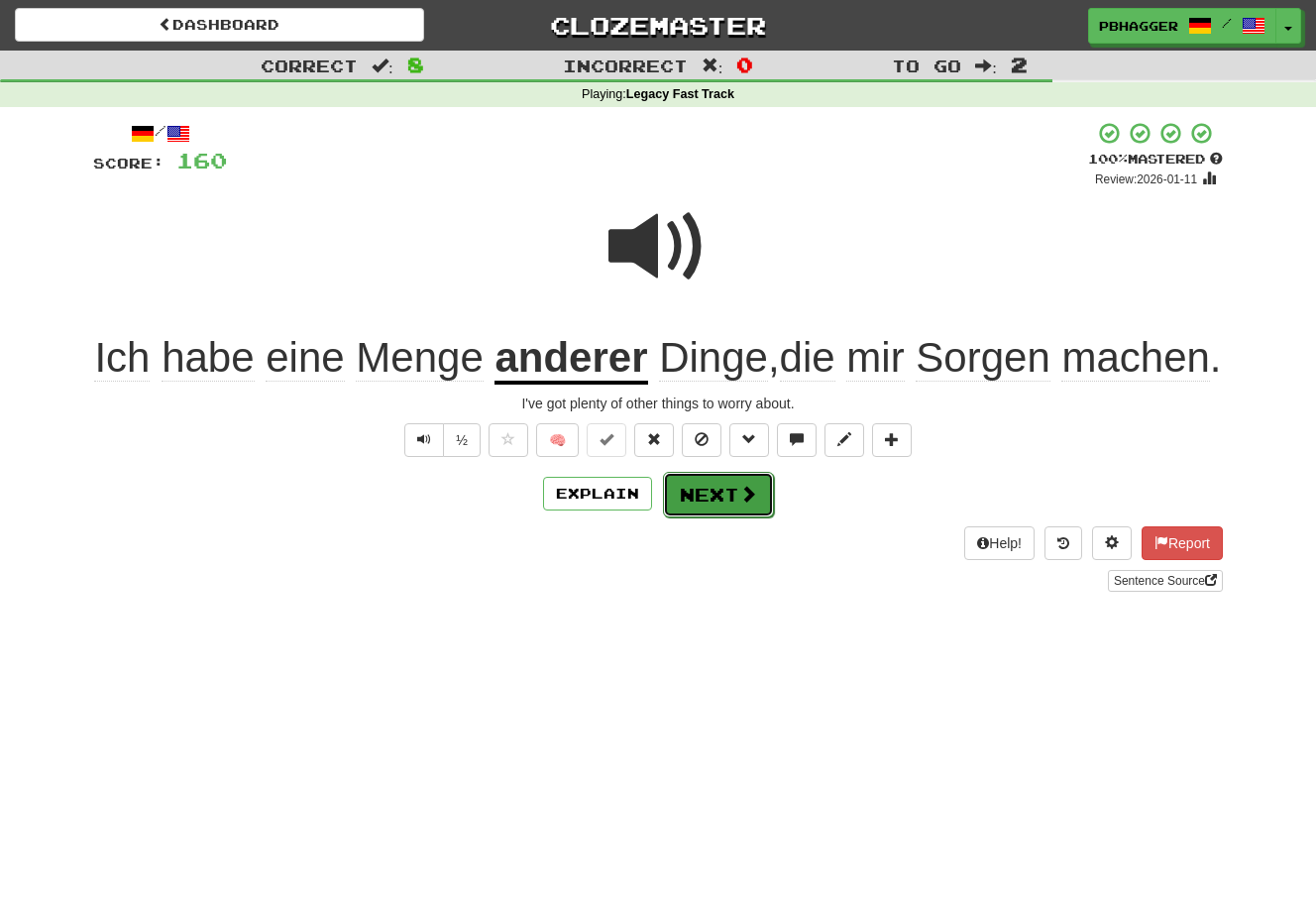 click on "Next" at bounding box center (718, 495) 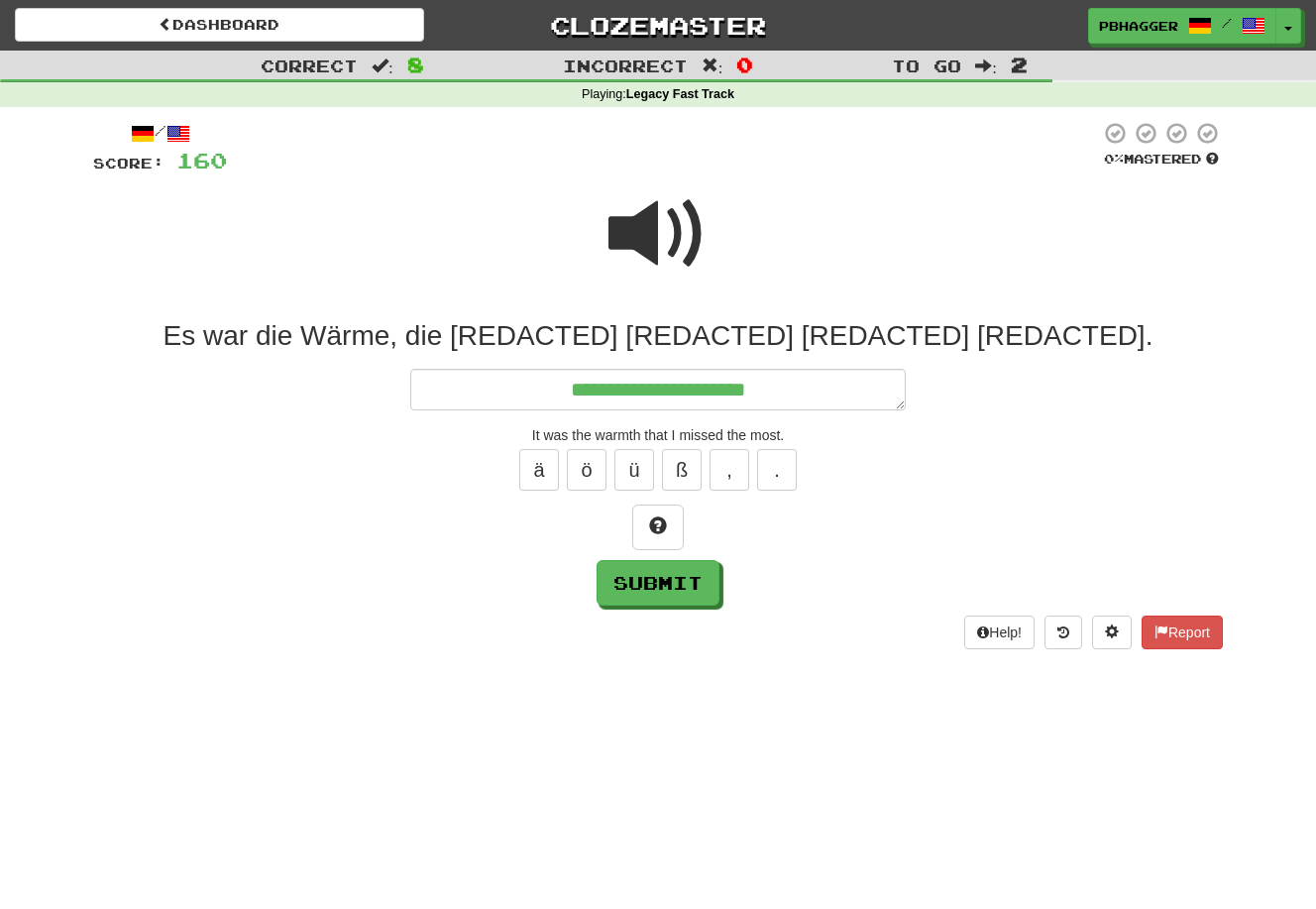 click at bounding box center [658, 234] 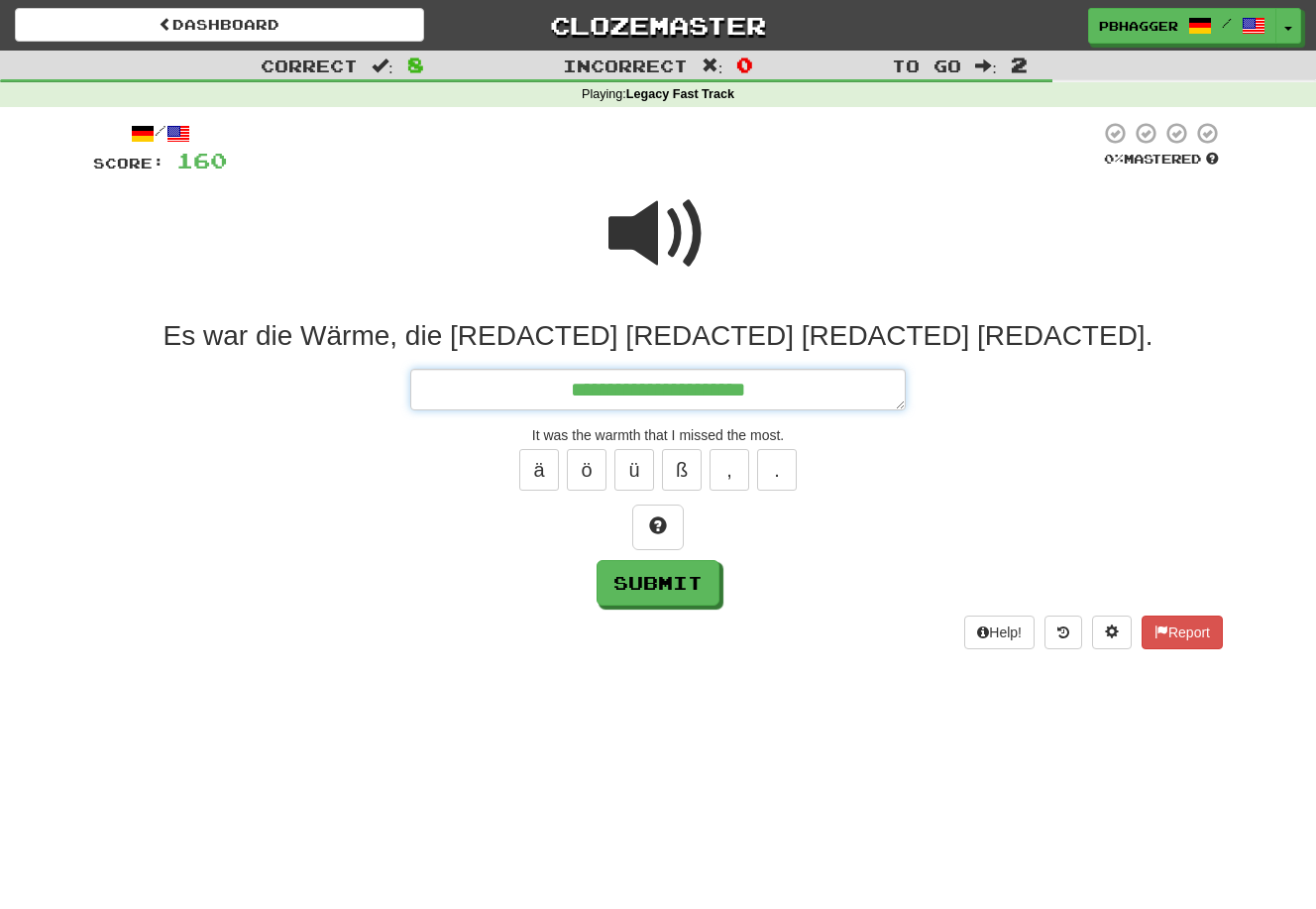 click on "**********" at bounding box center (658, 390) 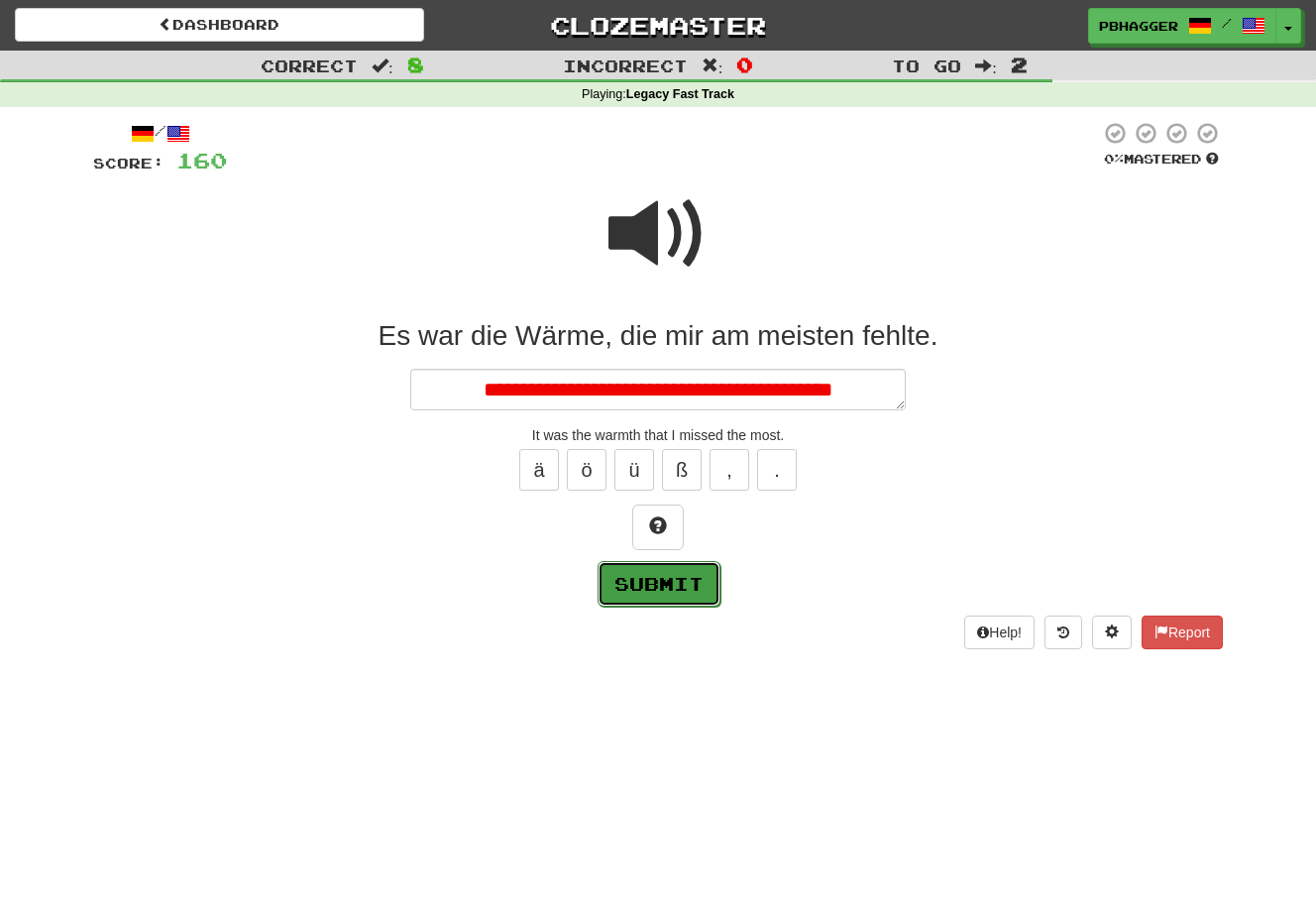click on "Submit" at bounding box center [659, 584] 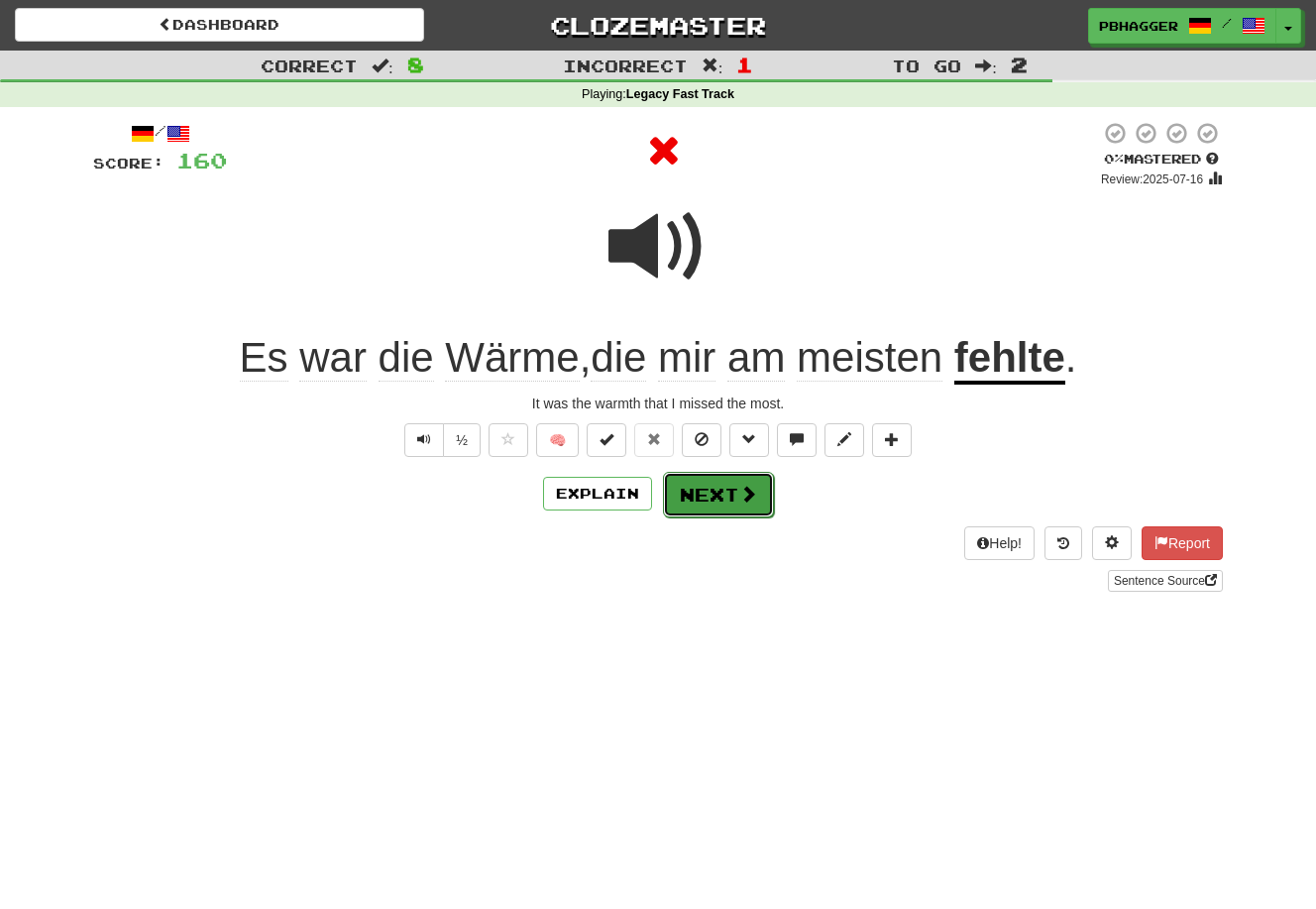 click on "Next" at bounding box center (718, 495) 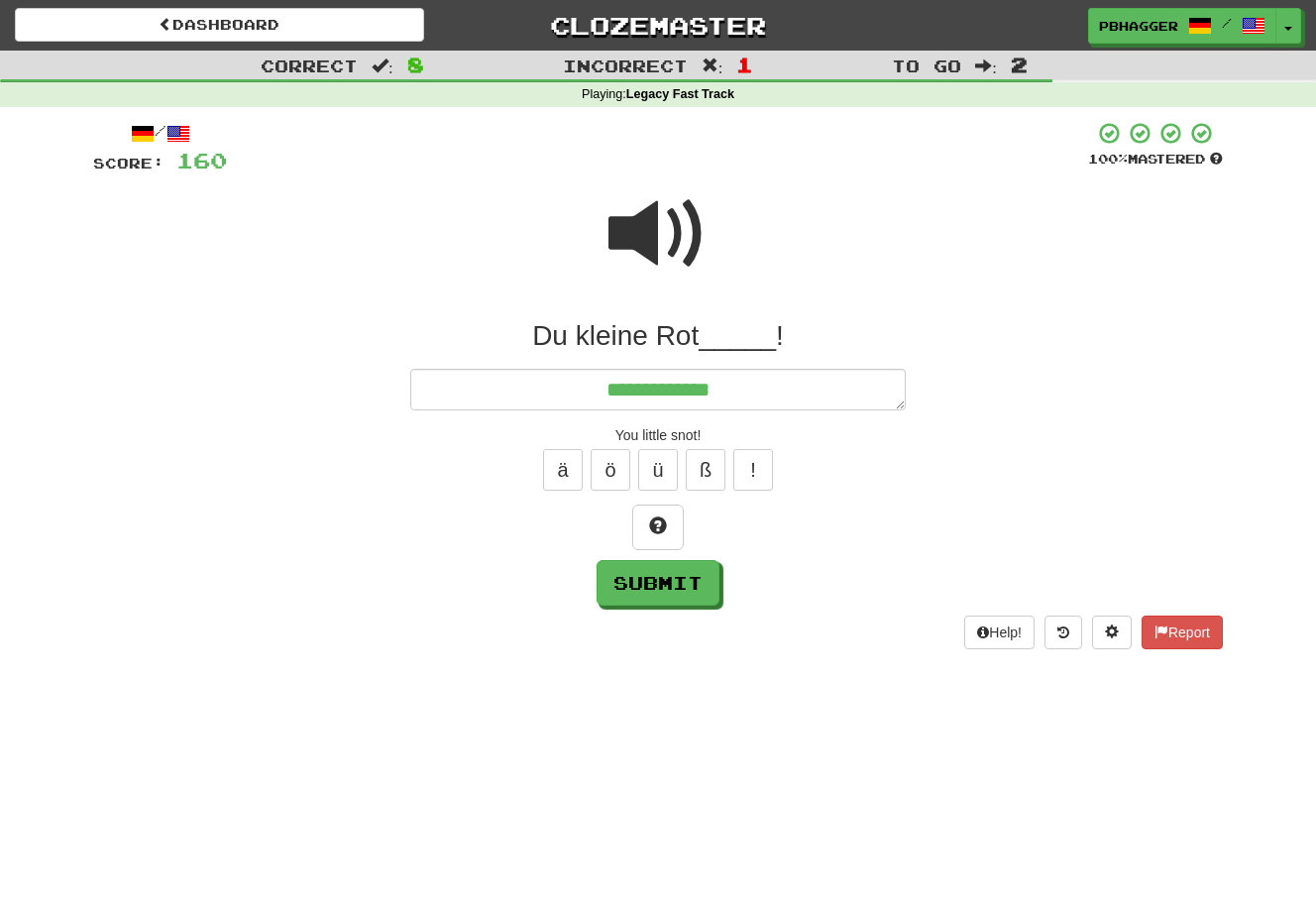 click at bounding box center (658, 234) 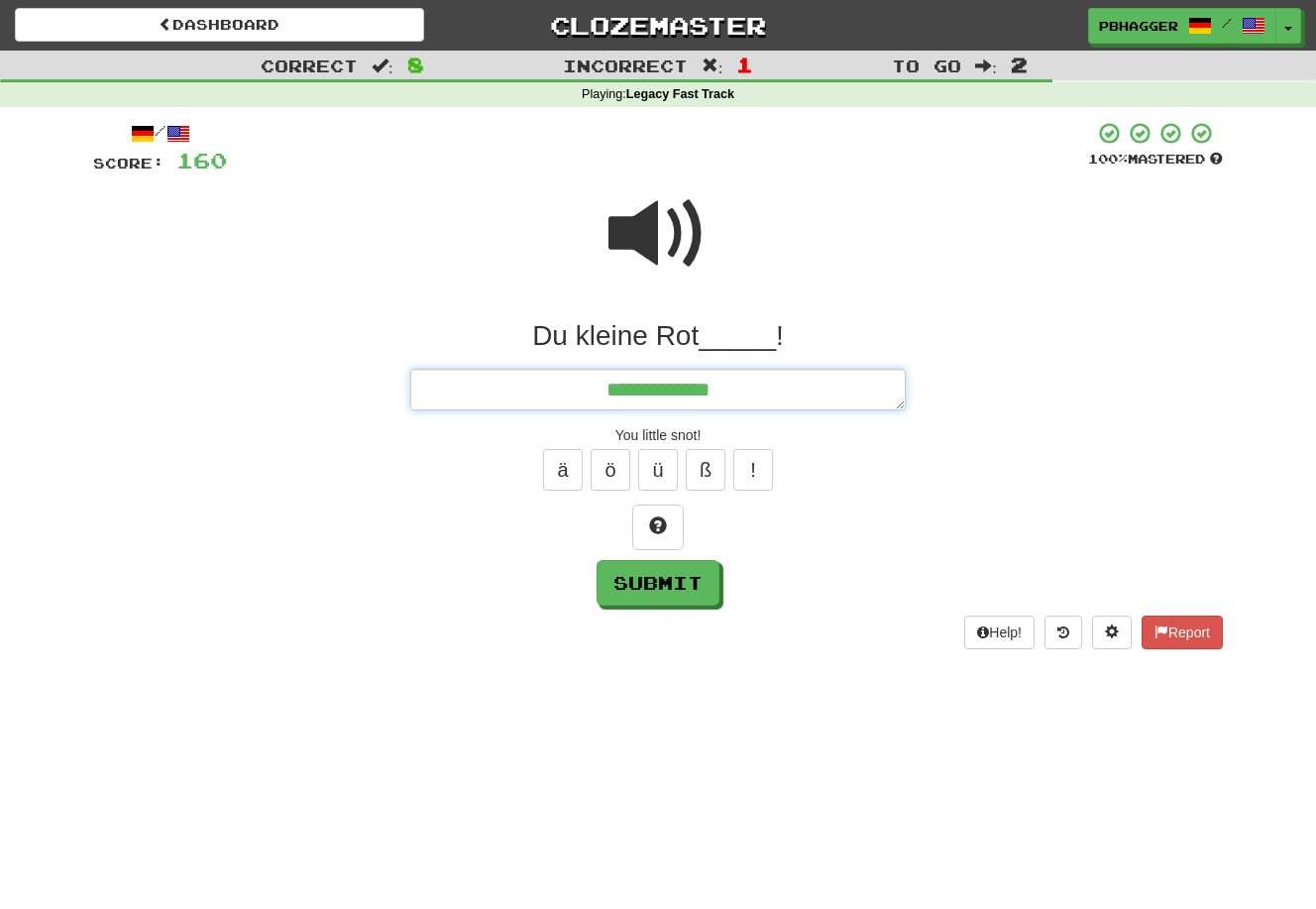 click on "**********" at bounding box center [658, 390] 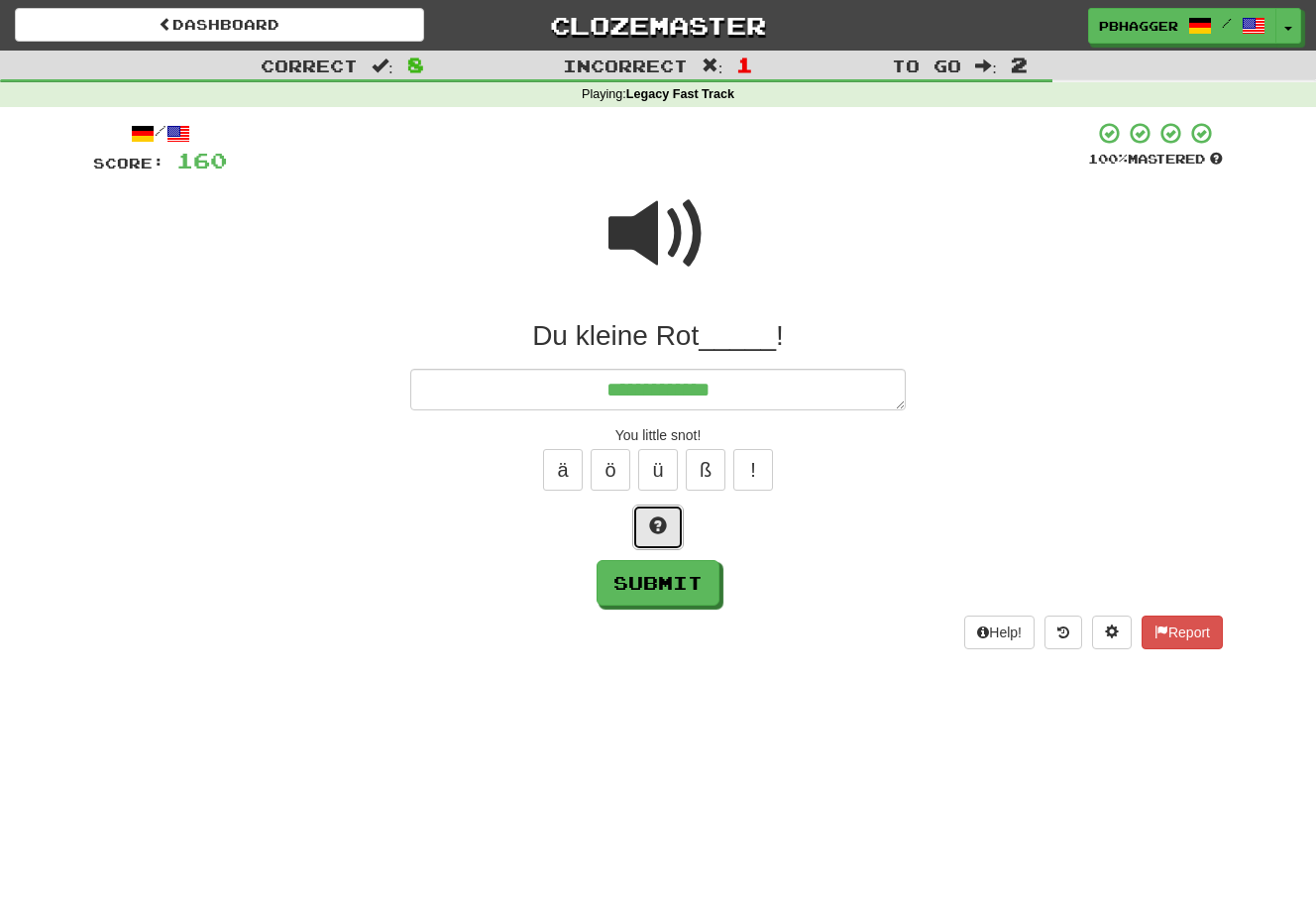 click at bounding box center [658, 525] 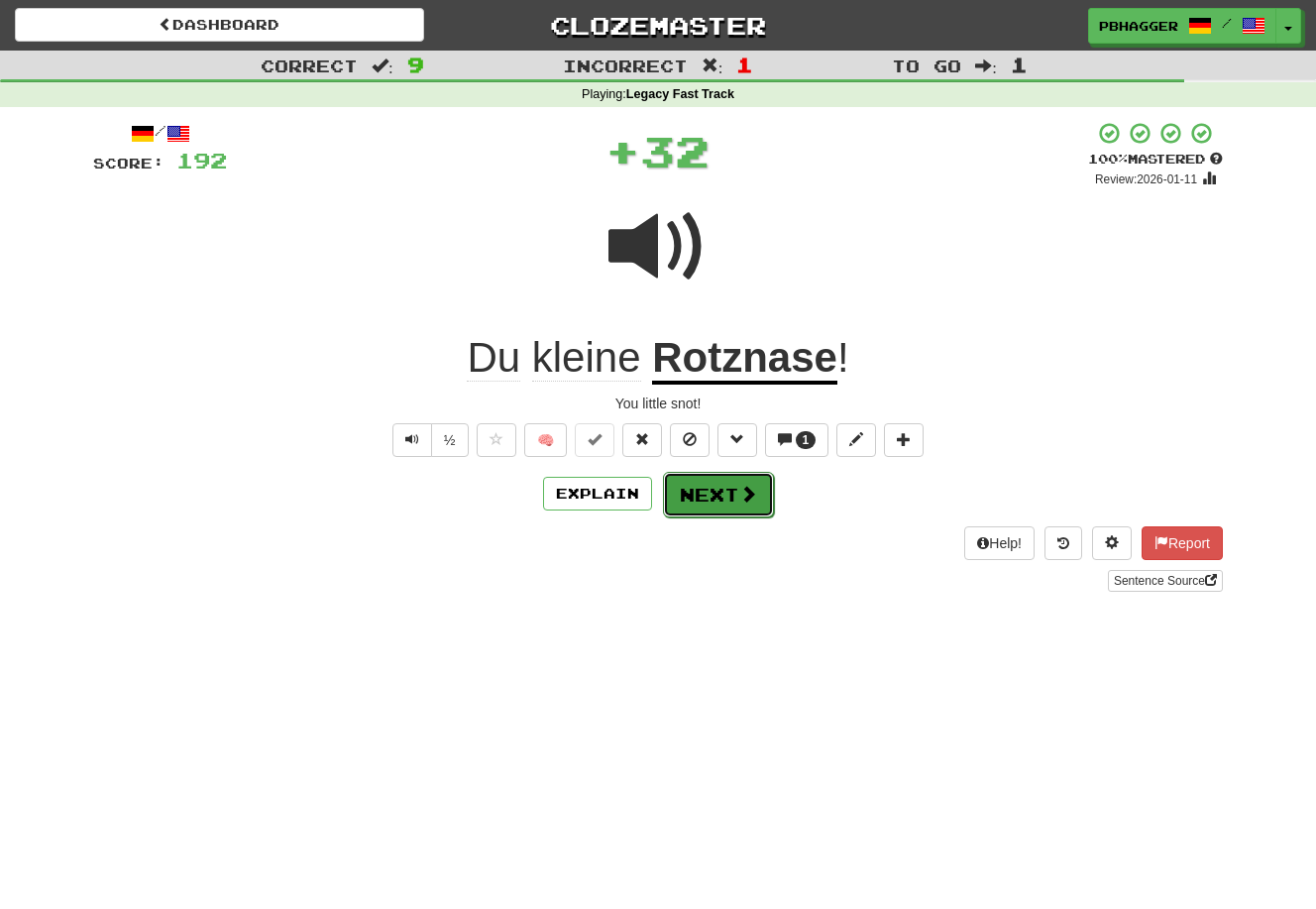 click on "Next" at bounding box center [718, 495] 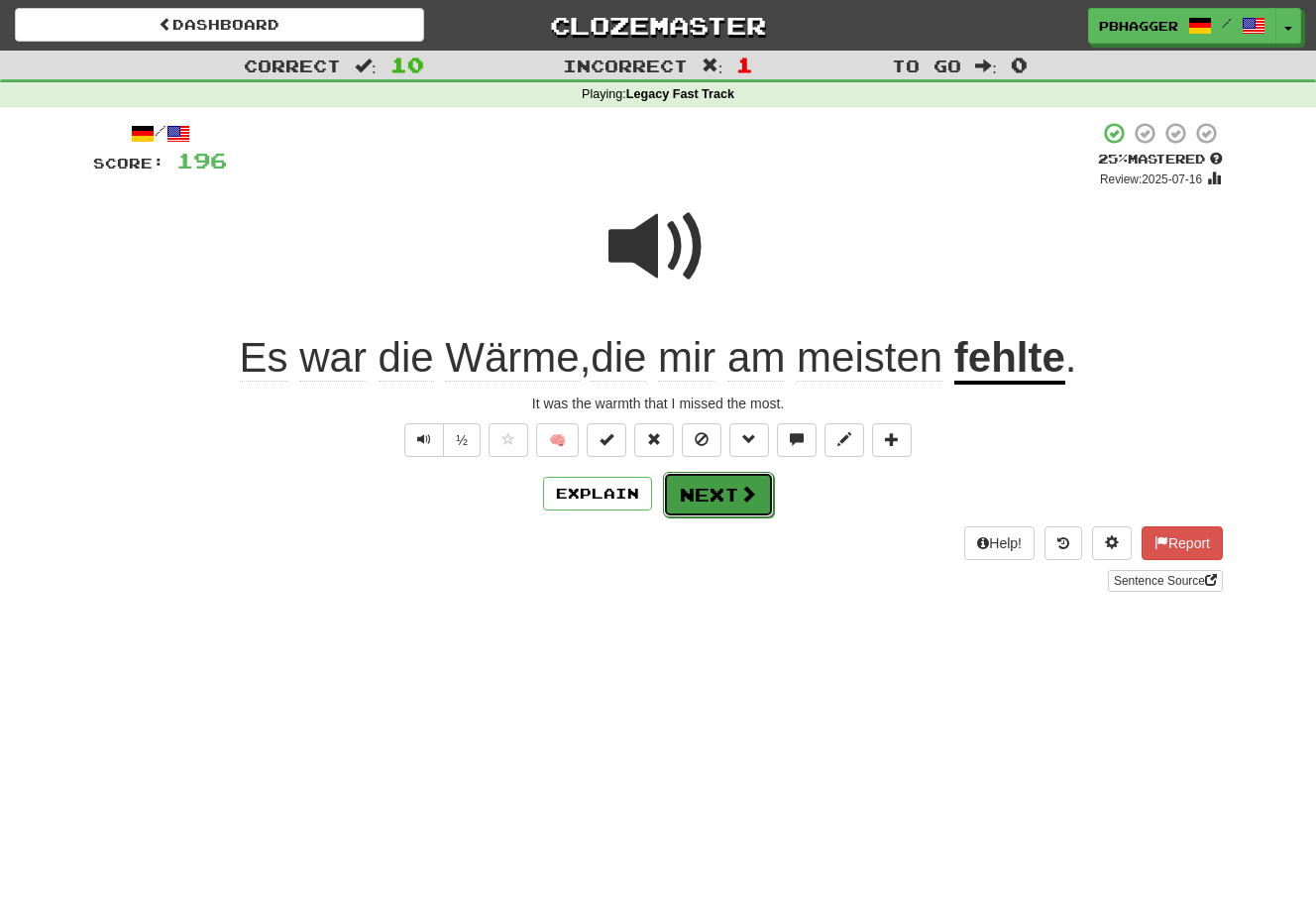 click on "Next" at bounding box center (718, 495) 